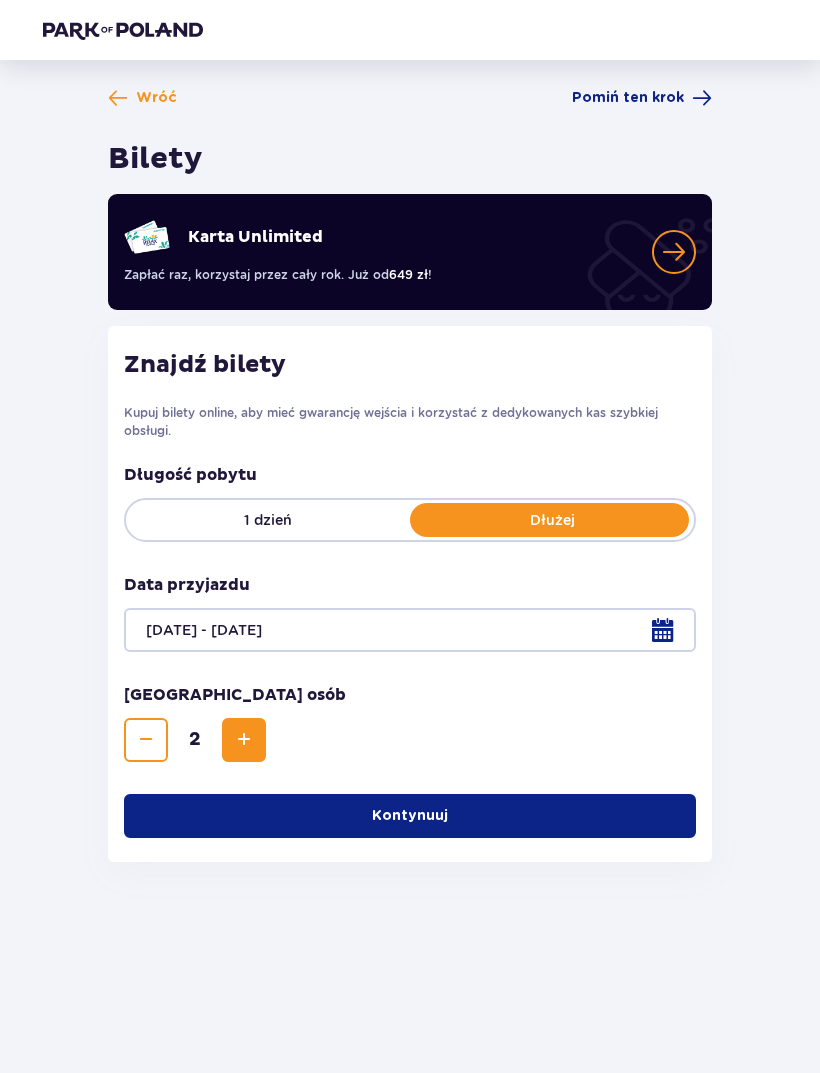 scroll, scrollTop: 47, scrollLeft: 0, axis: vertical 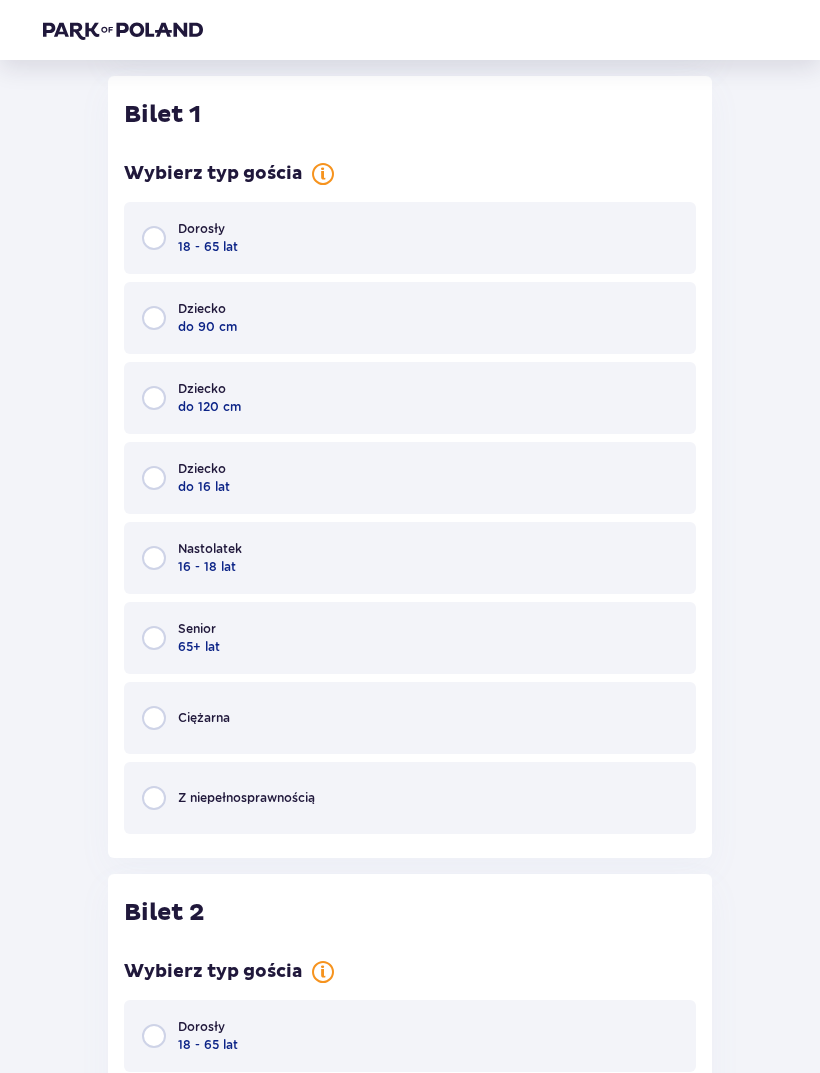 click on "Dorosły 18 - 65 lat" at bounding box center (410, 238) 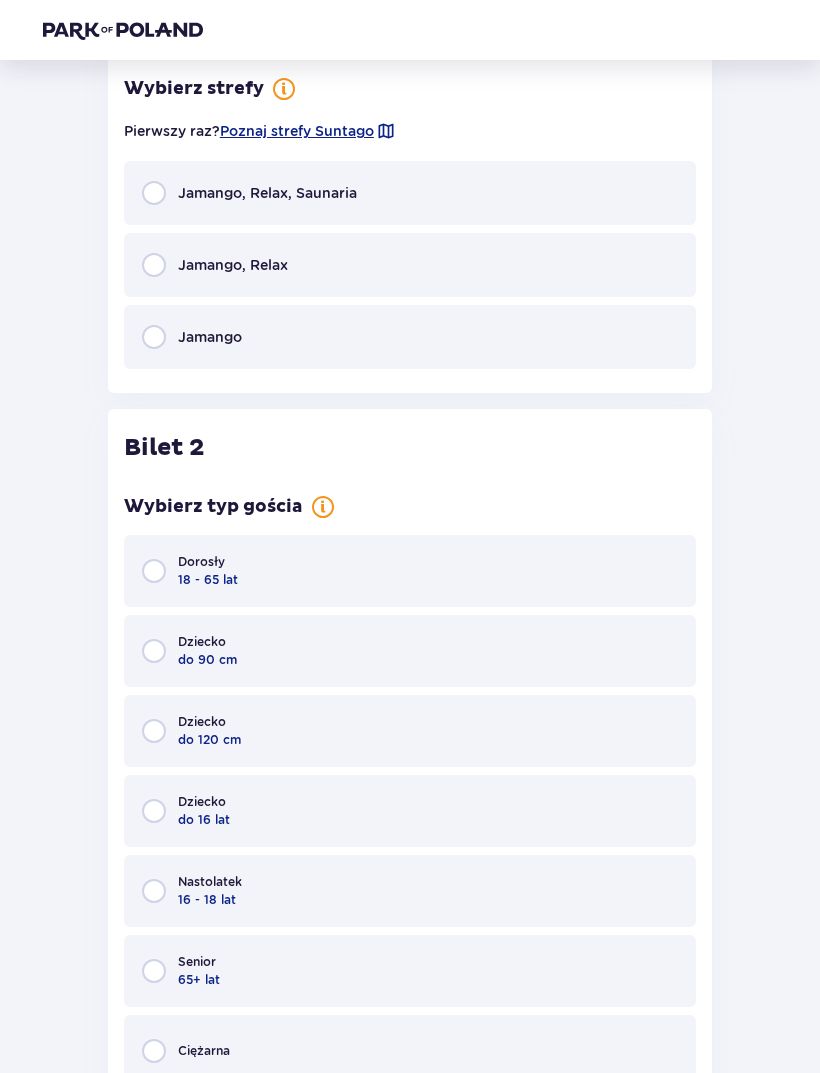 scroll, scrollTop: 1592, scrollLeft: 0, axis: vertical 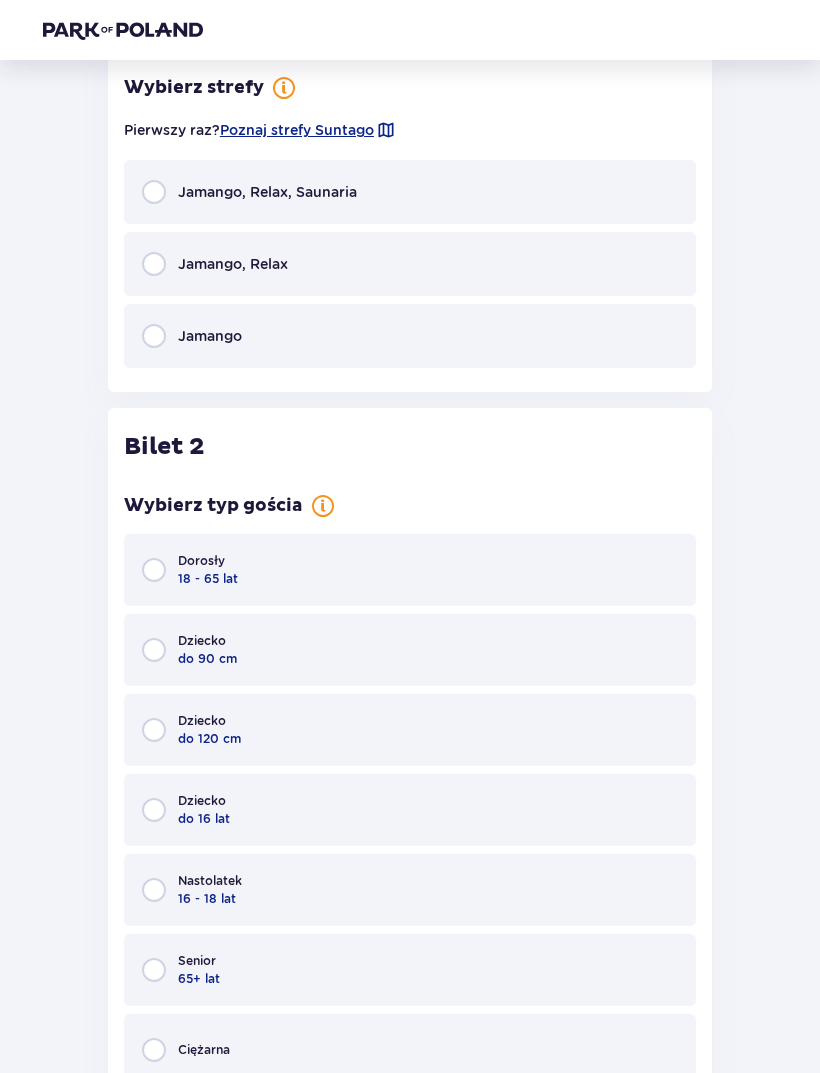 click on "Jamango, Relax" at bounding box center [410, 264] 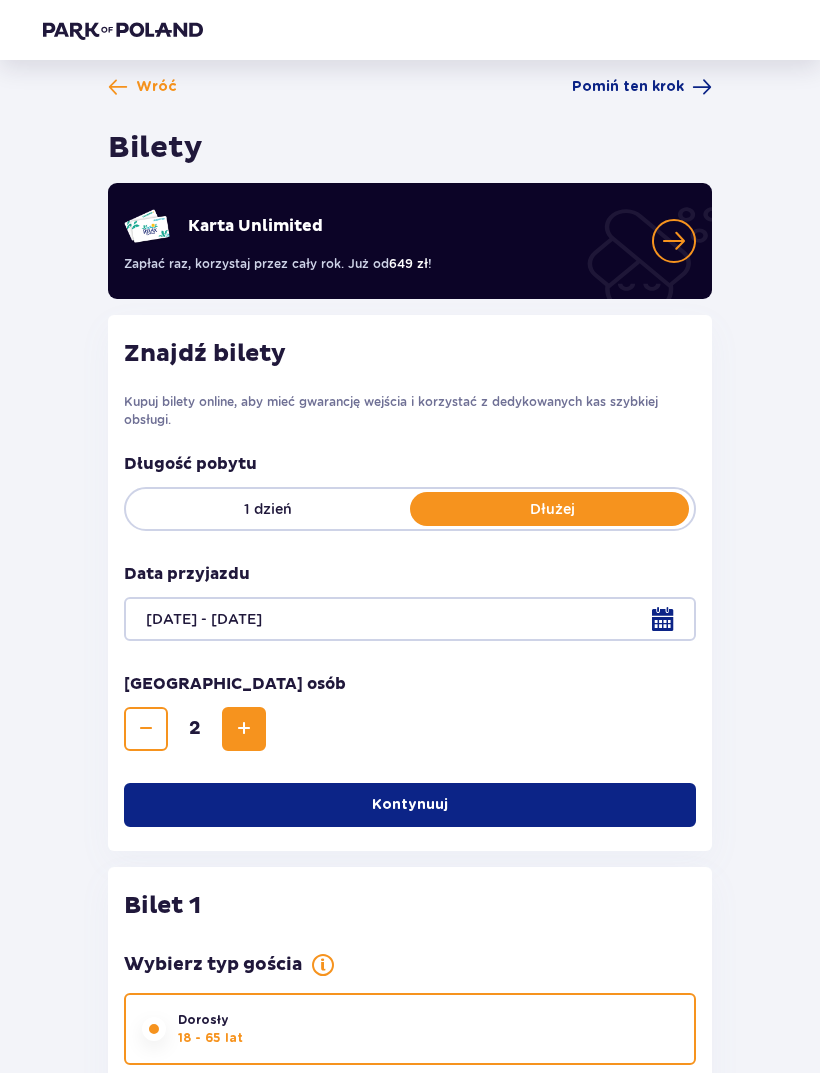 scroll, scrollTop: 0, scrollLeft: 0, axis: both 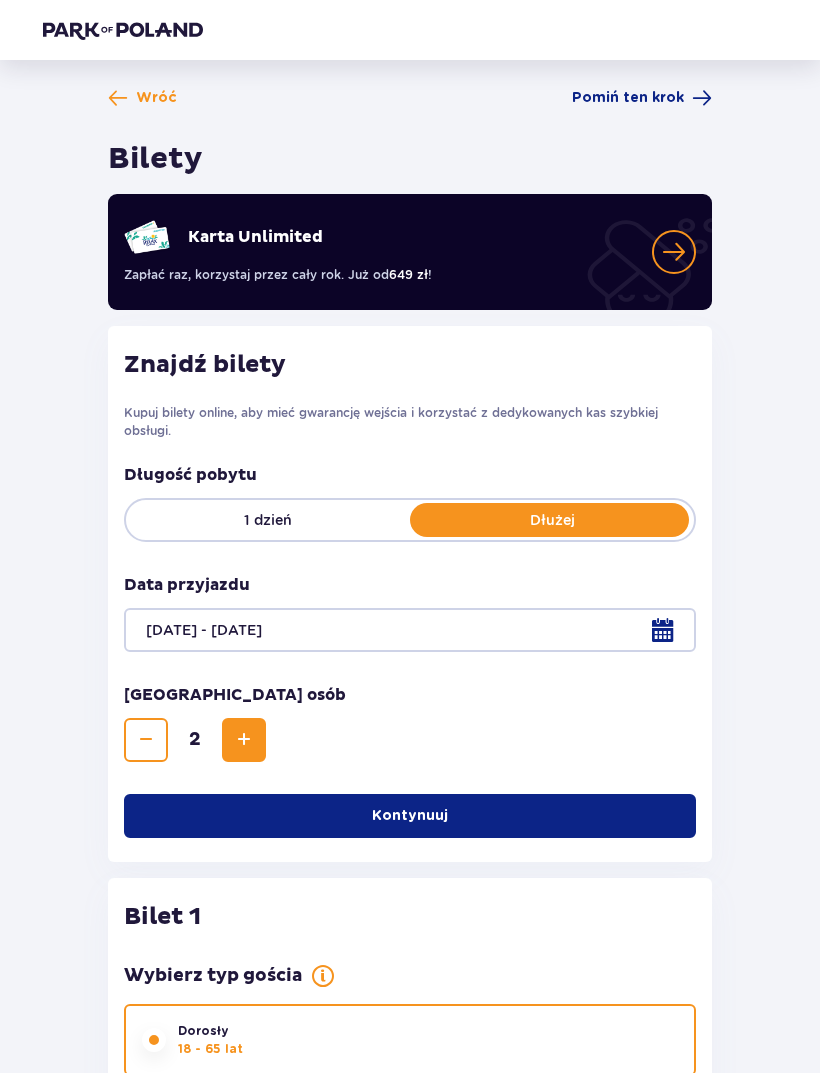 click on "Kontynuuj" at bounding box center (410, 816) 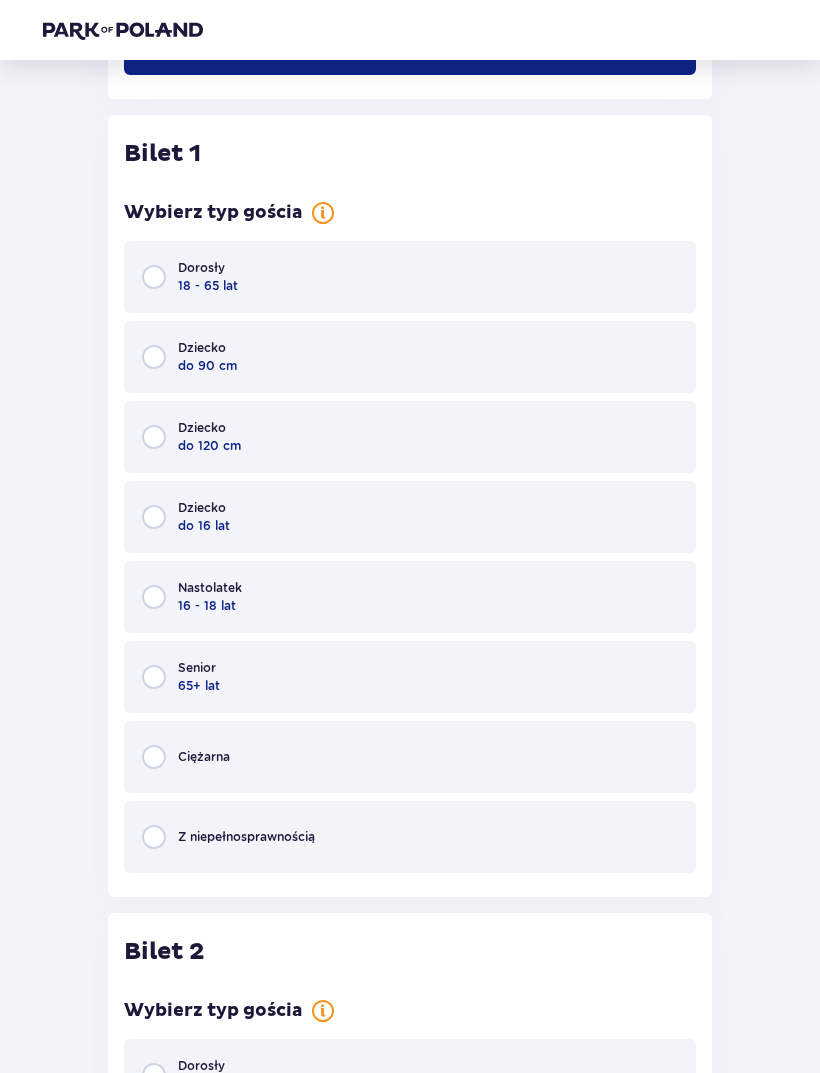 click on "Dorosły 18 - 65 lat" at bounding box center [410, 277] 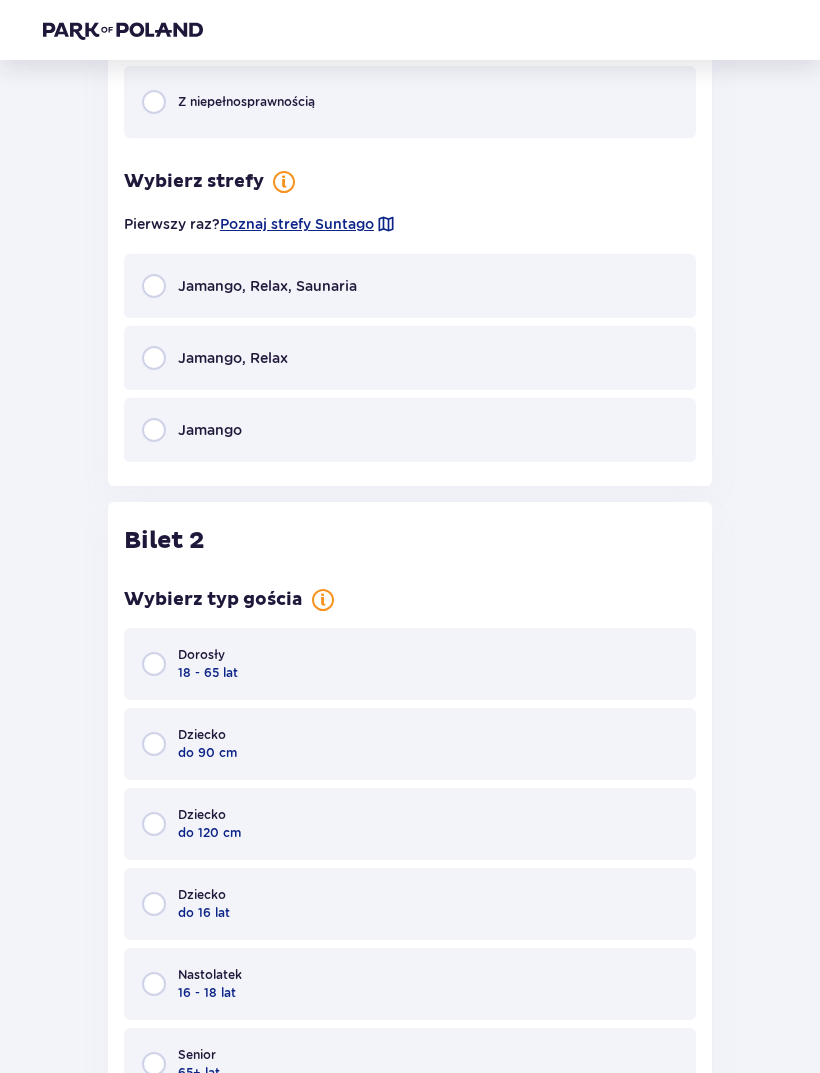 scroll, scrollTop: 1498, scrollLeft: 0, axis: vertical 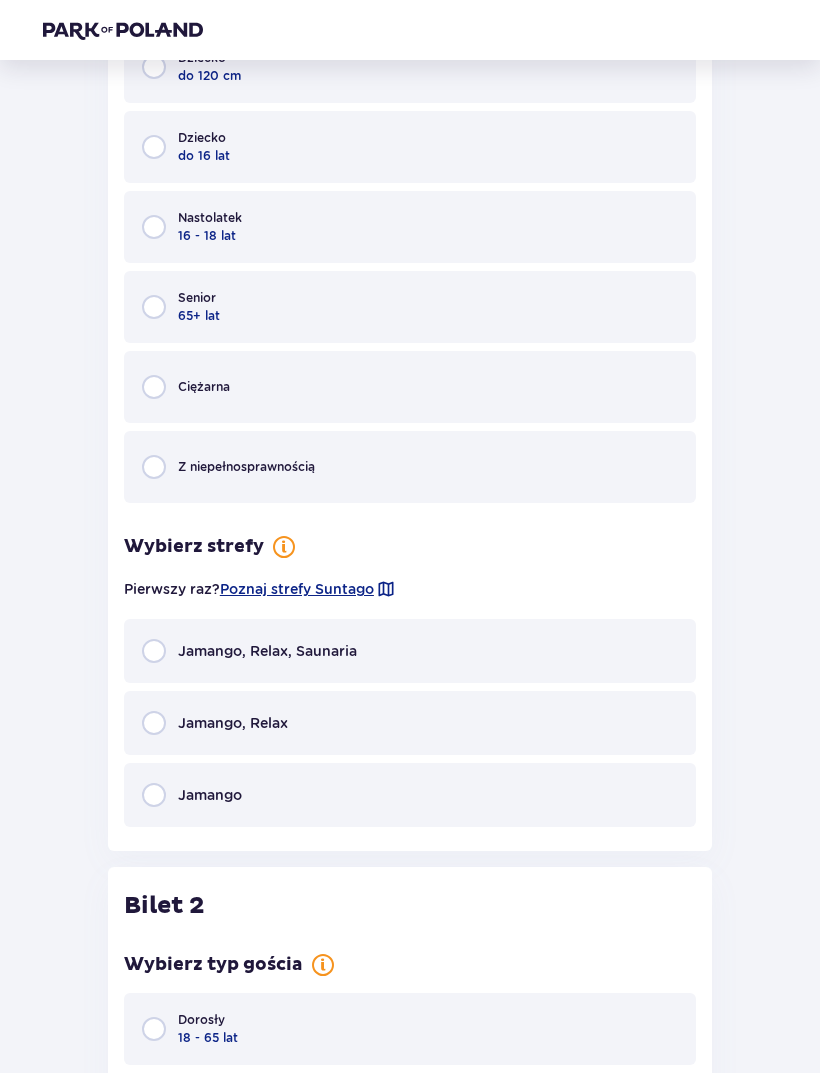 click on "Jamango, Relax" at bounding box center [410, 724] 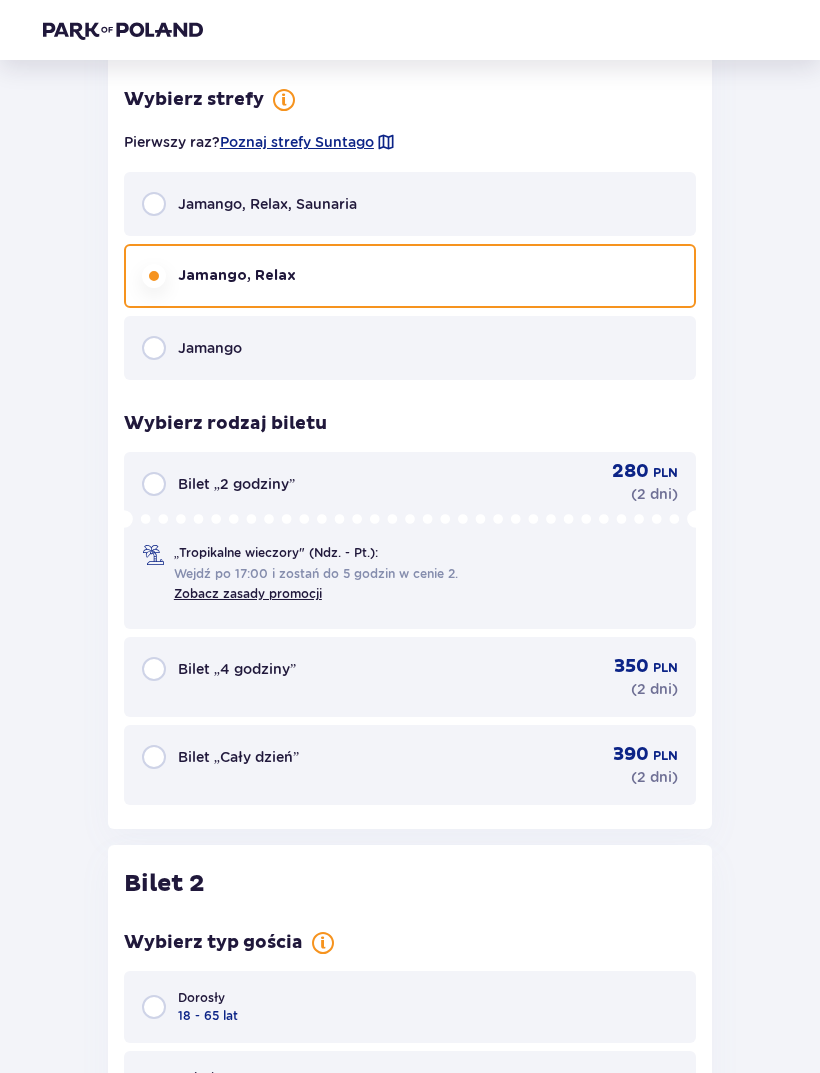 scroll, scrollTop: 1578, scrollLeft: 0, axis: vertical 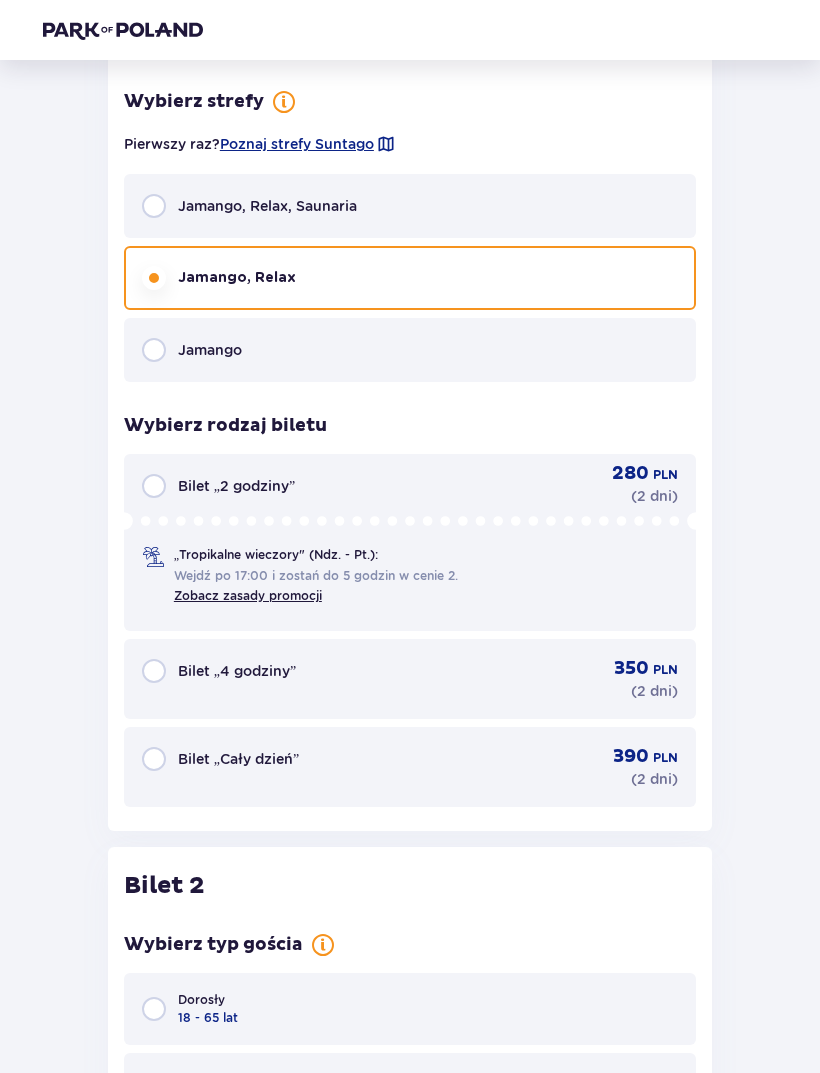 click on "Bilet „2 godziny” 280 PLN ( 2 dni ) „Tropikalne wieczory" (Ndz. - Pt.): Wejdź po 17:00 i zostań do 5 godzin w cenie 2. Zobacz zasady promocji" at bounding box center [410, 542] 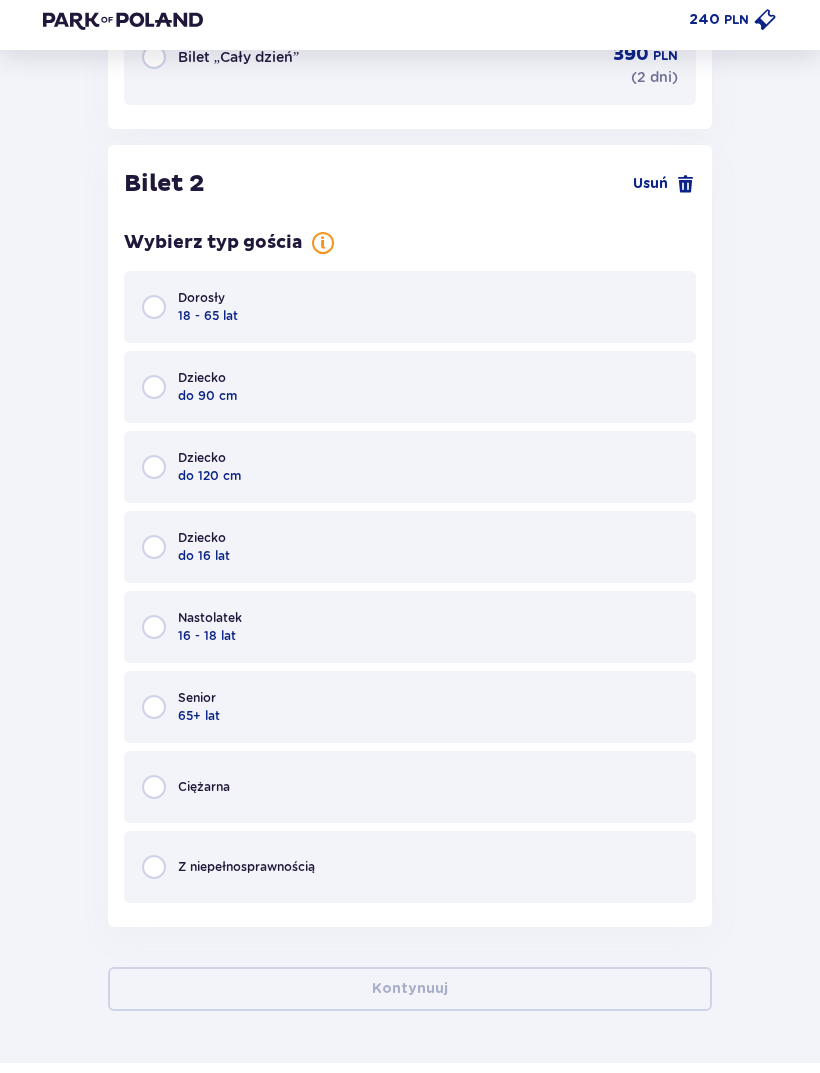scroll, scrollTop: 2269, scrollLeft: 0, axis: vertical 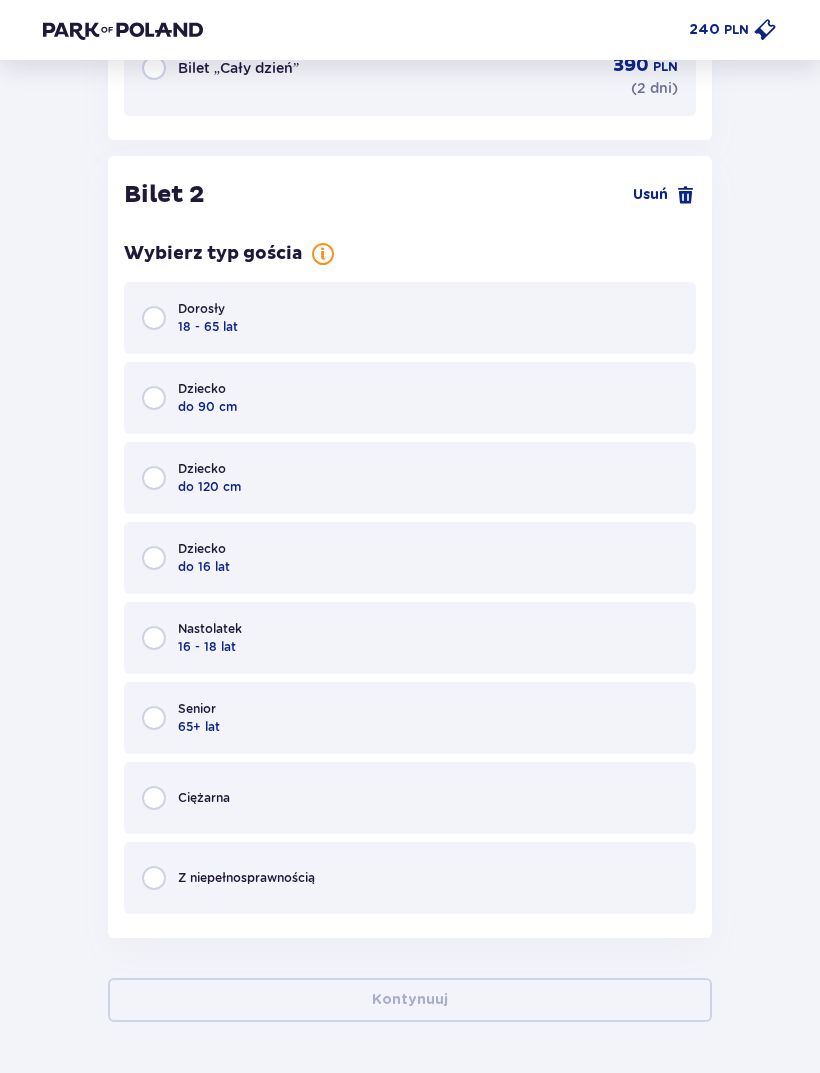 click on "Dorosły 18 - 65 lat" at bounding box center [410, 318] 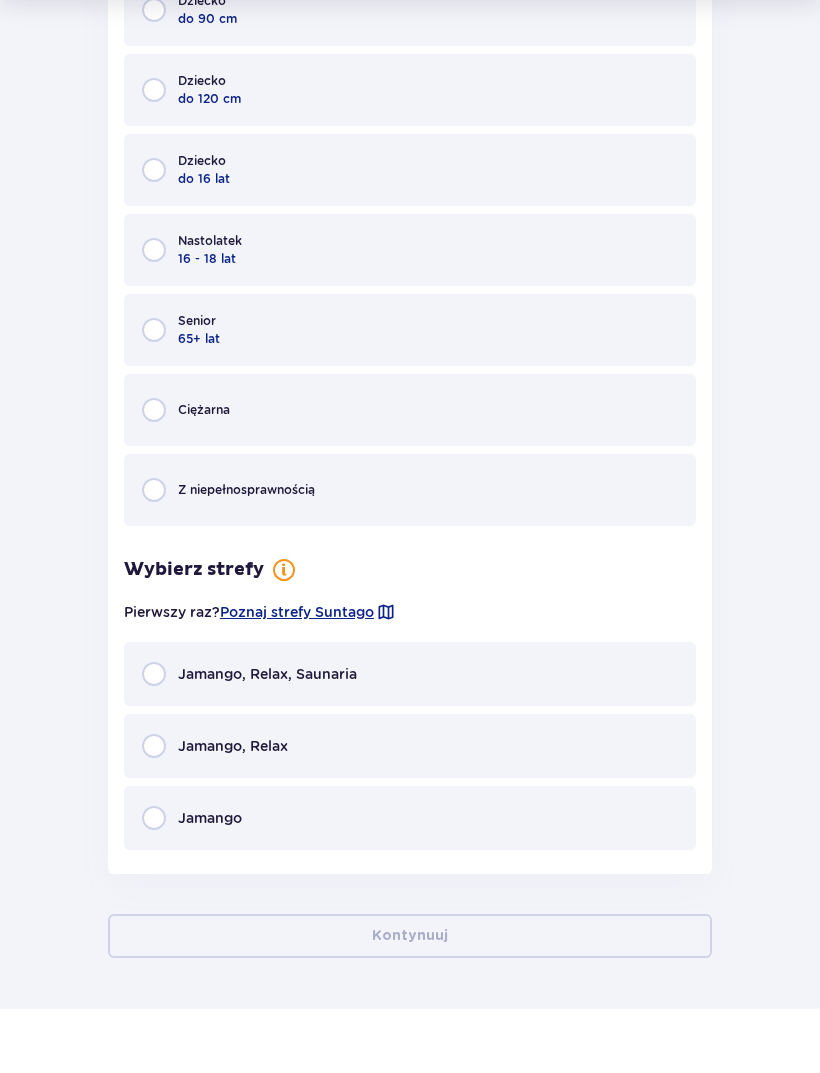 scroll, scrollTop: 2593, scrollLeft: 0, axis: vertical 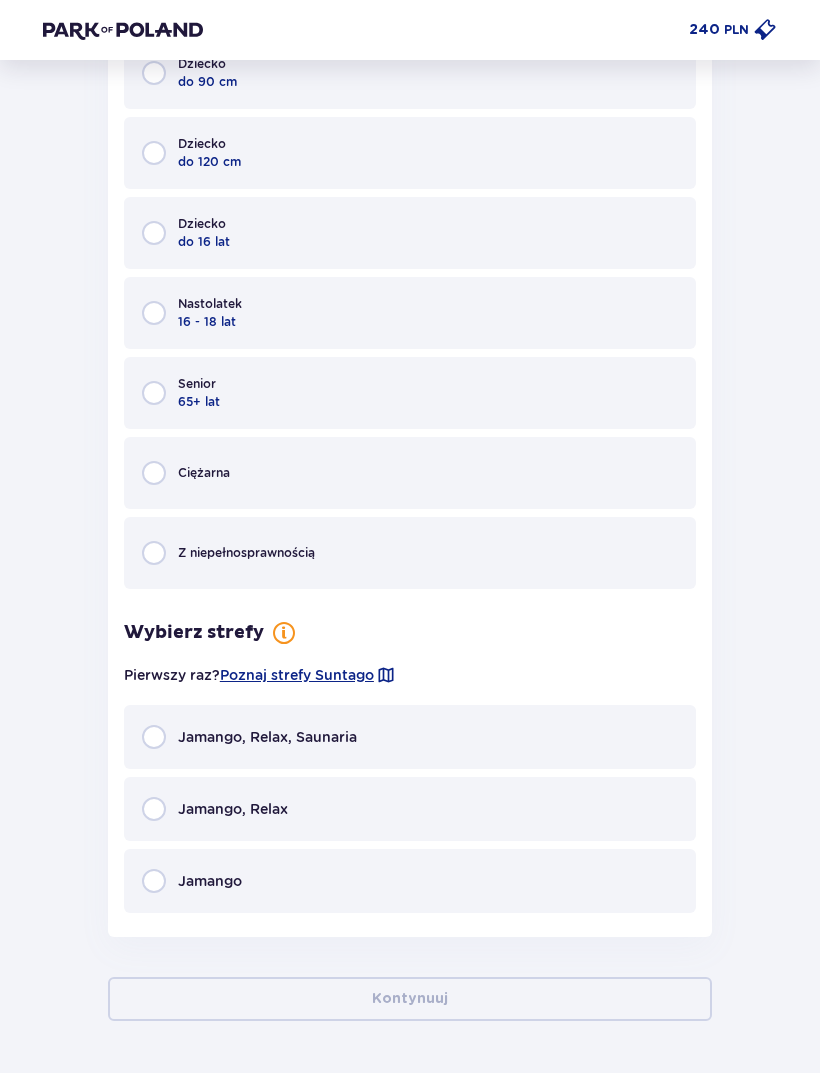click on "Jamango, Relax" at bounding box center [410, 810] 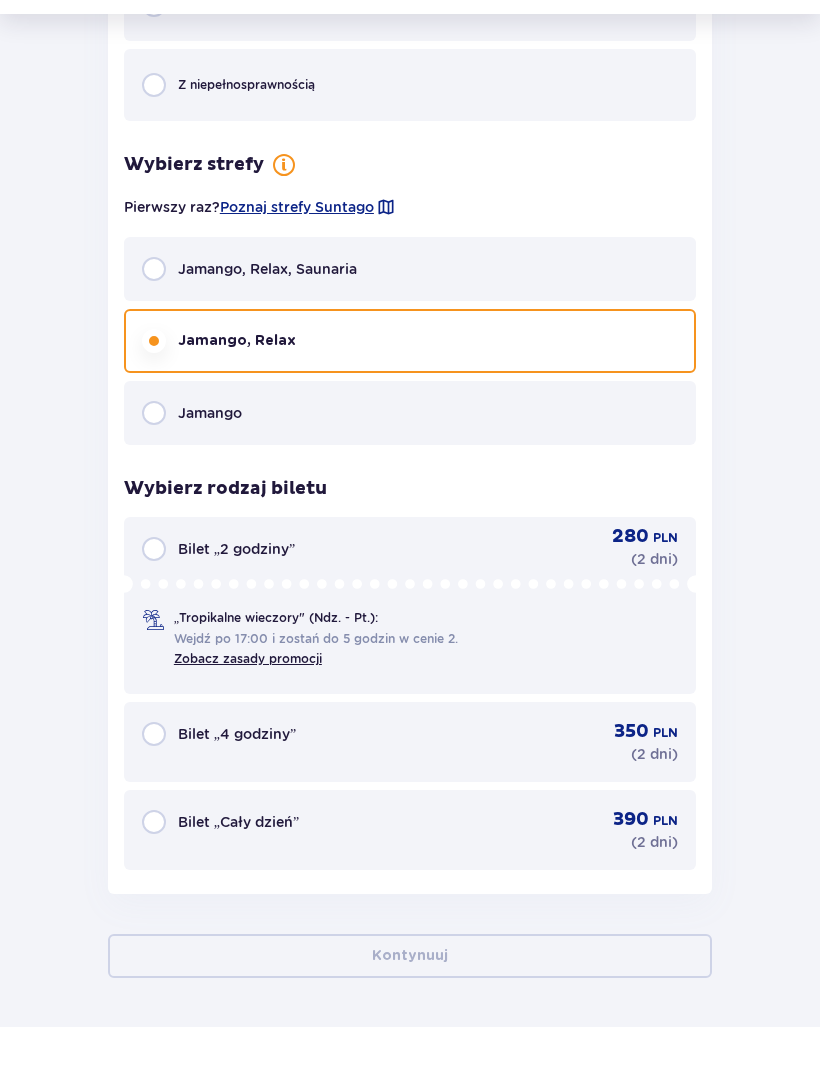 scroll, scrollTop: 3016, scrollLeft: 0, axis: vertical 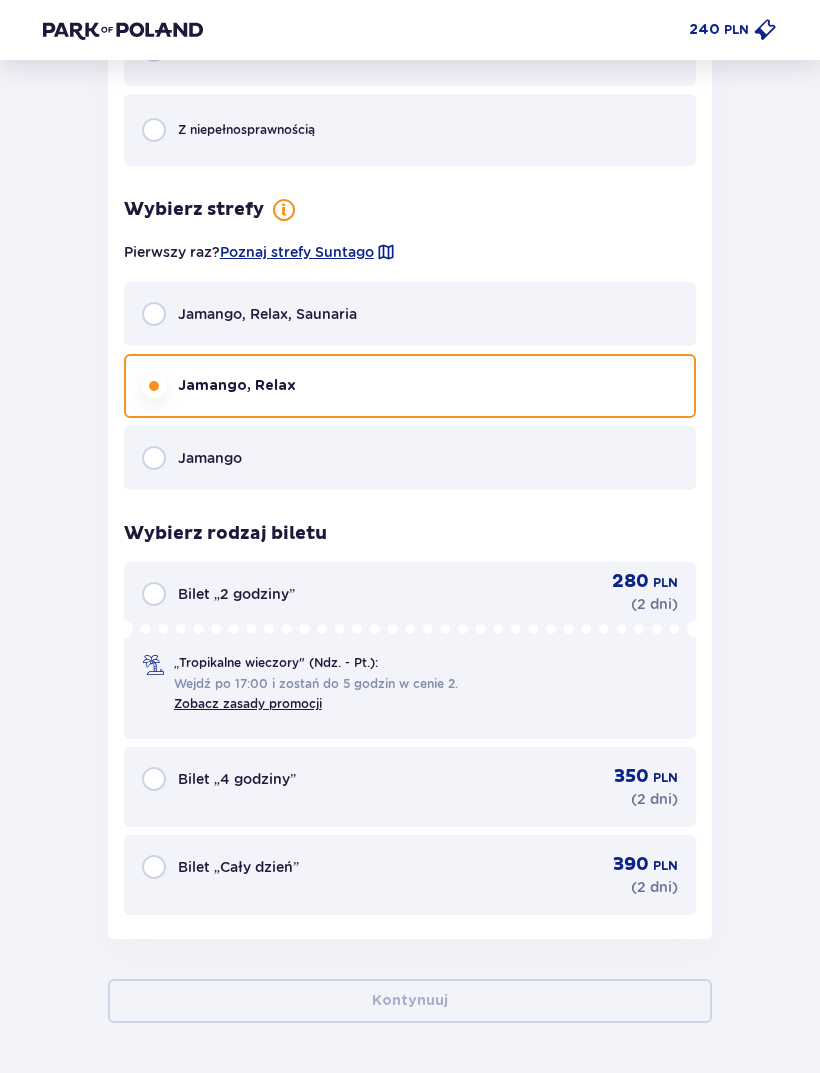 click on "Bilet „2 godziny” 280 PLN ( 2 dni ) „Tropikalne wieczory" (Ndz. - Pt.): Wejdź po 17:00 i zostań do 5 godzin w cenie 2. Zobacz zasady promocji" at bounding box center (410, 651) 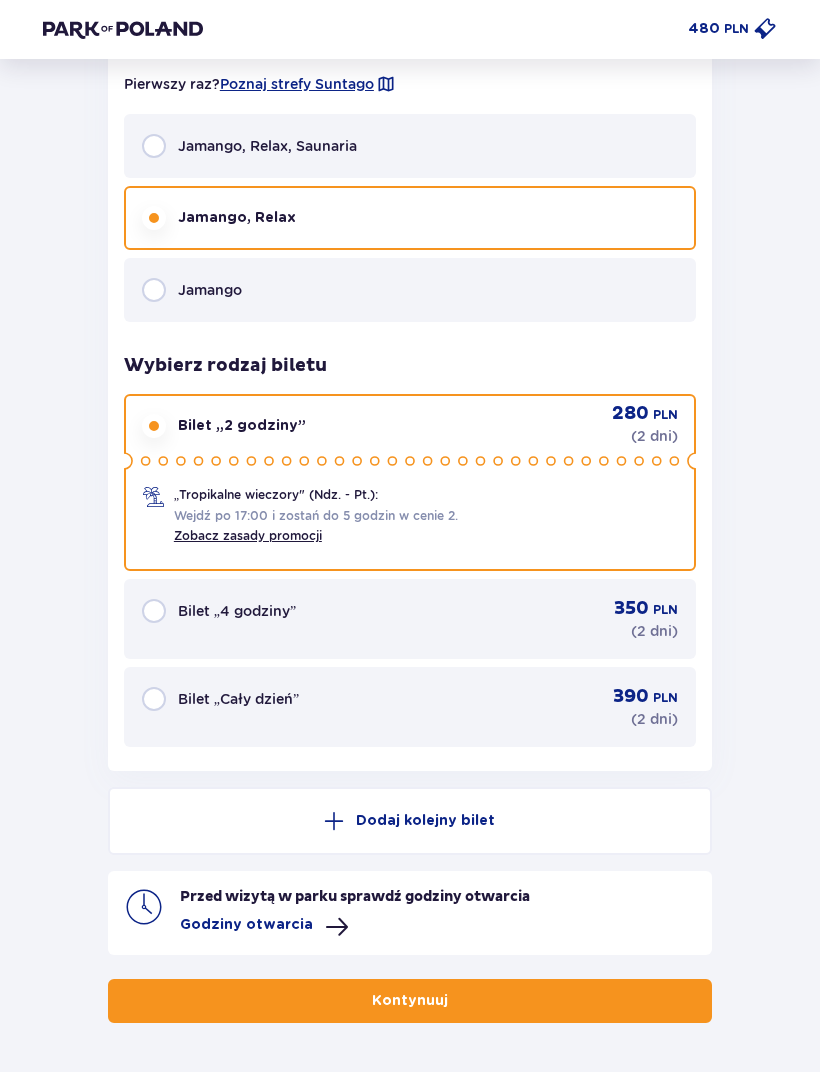 scroll, scrollTop: 3184, scrollLeft: 0, axis: vertical 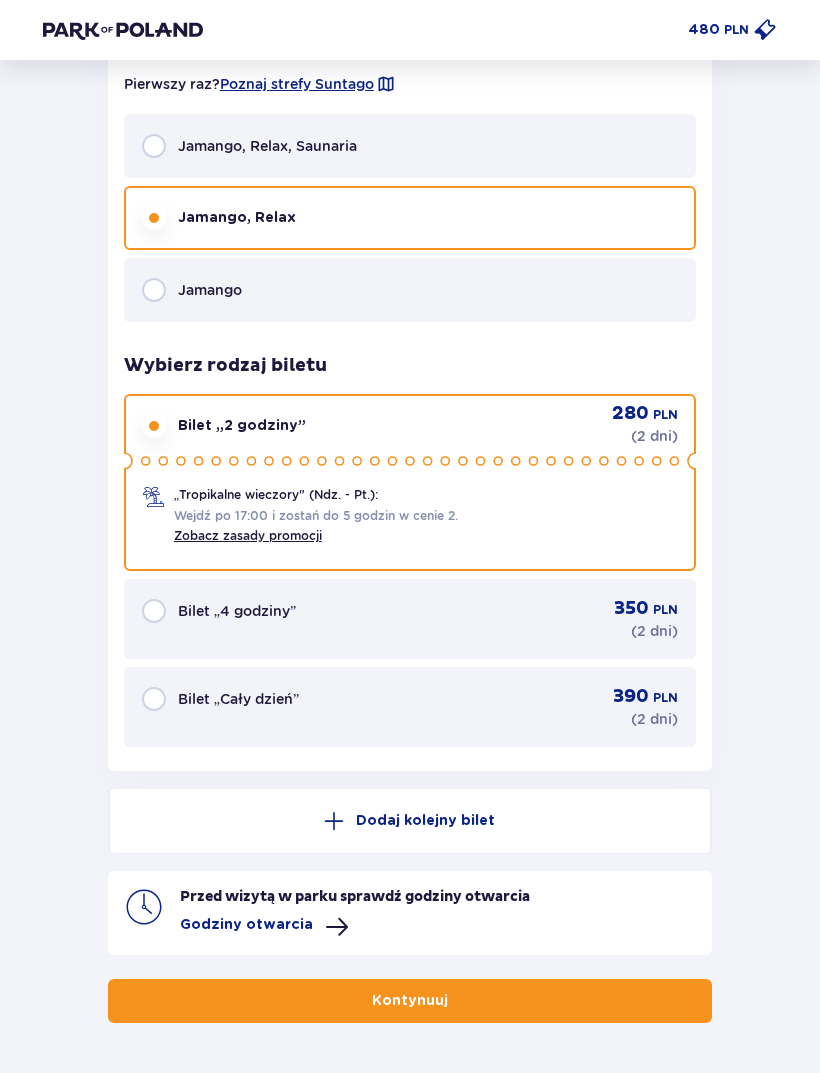 click on "Godziny otwarcia" at bounding box center [246, 926] 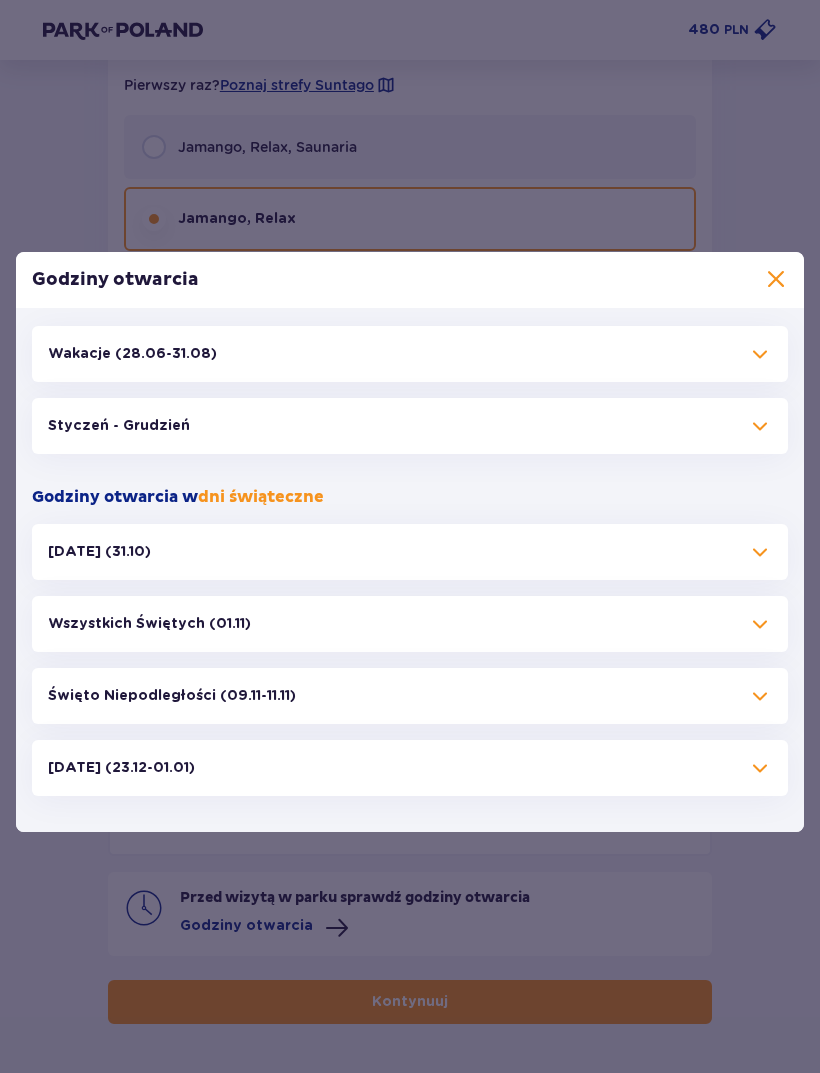 click on "Godziny otwarcia" at bounding box center (410, 280) 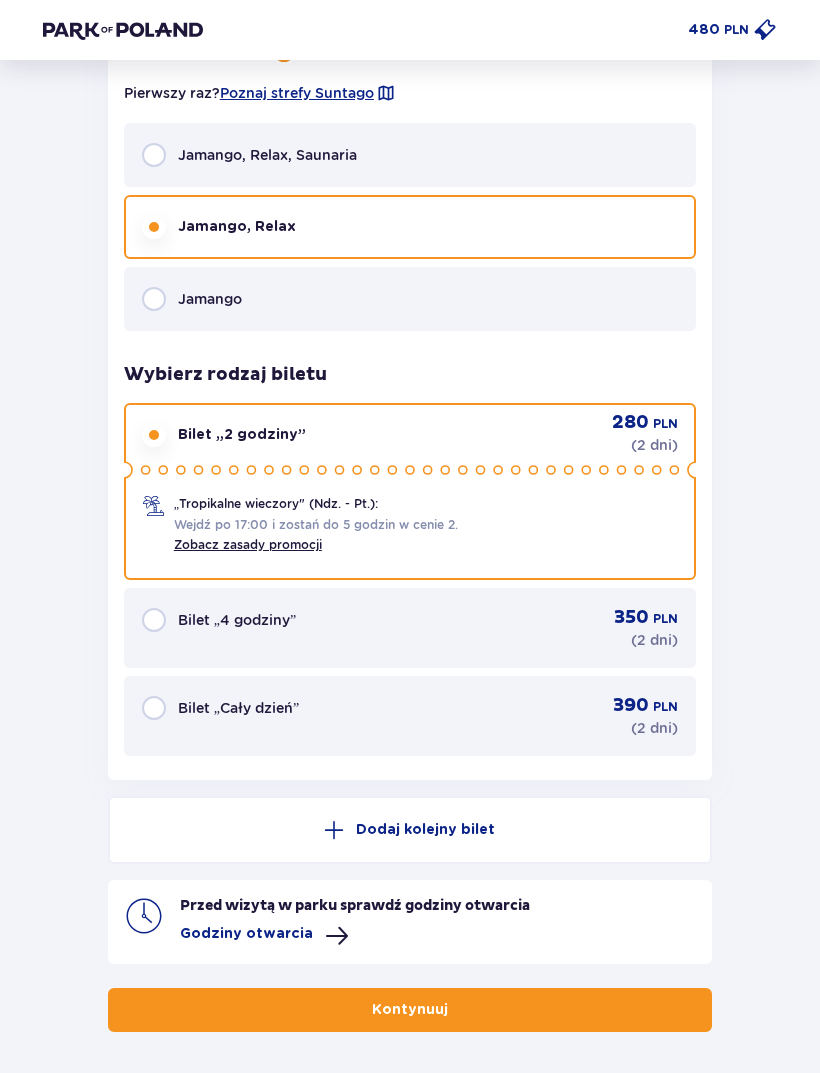 scroll, scrollTop: 3184, scrollLeft: 0, axis: vertical 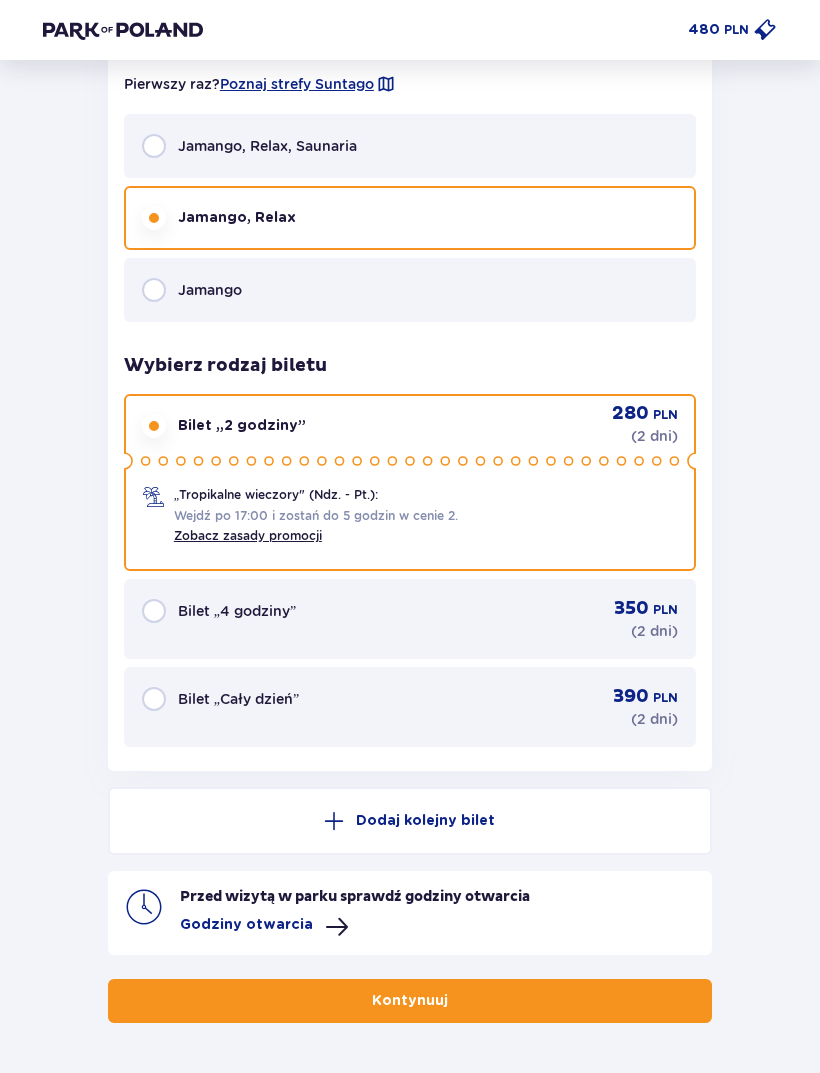 click on "Kontynuuj" at bounding box center (410, 1002) 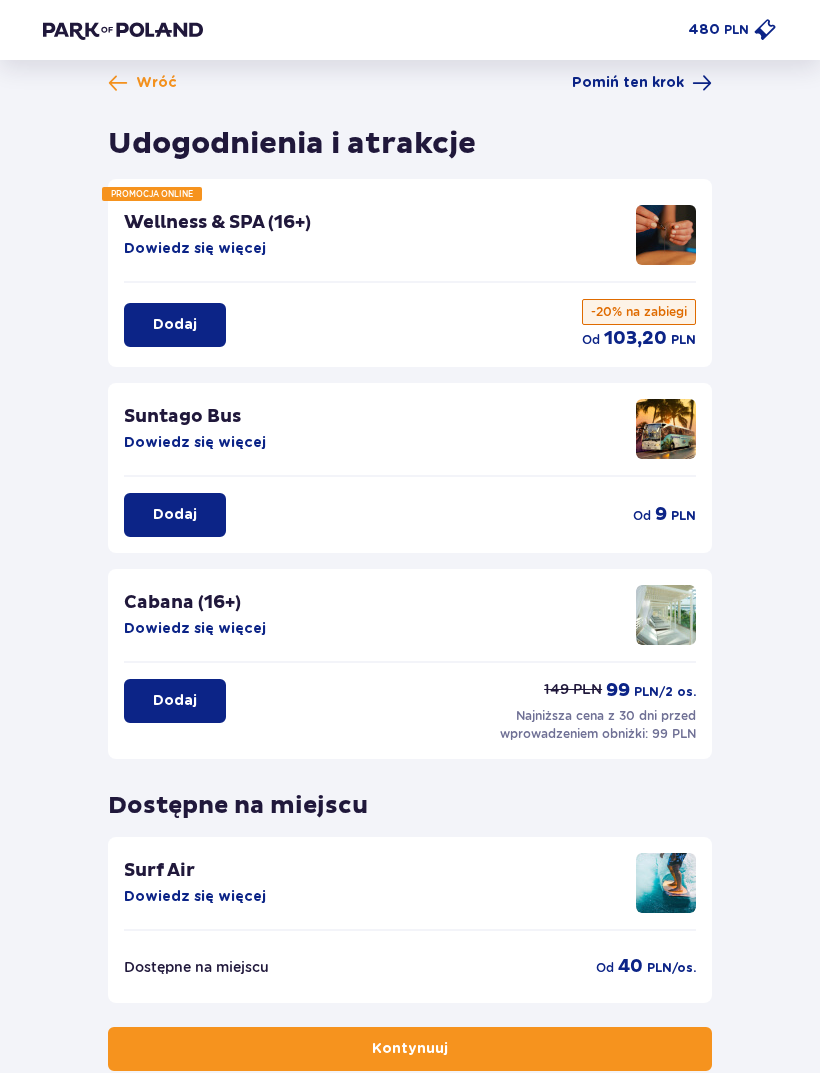 scroll, scrollTop: 66, scrollLeft: 0, axis: vertical 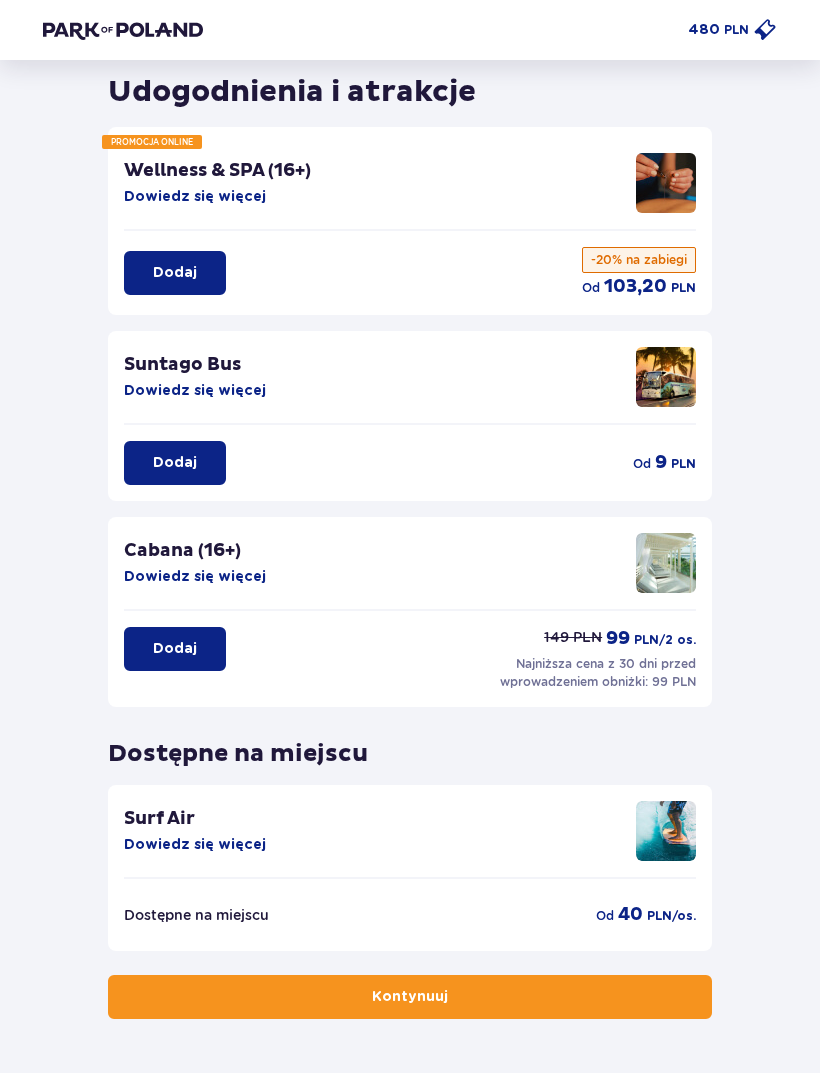 click on "Dowiedz się więcej" at bounding box center [195, 392] 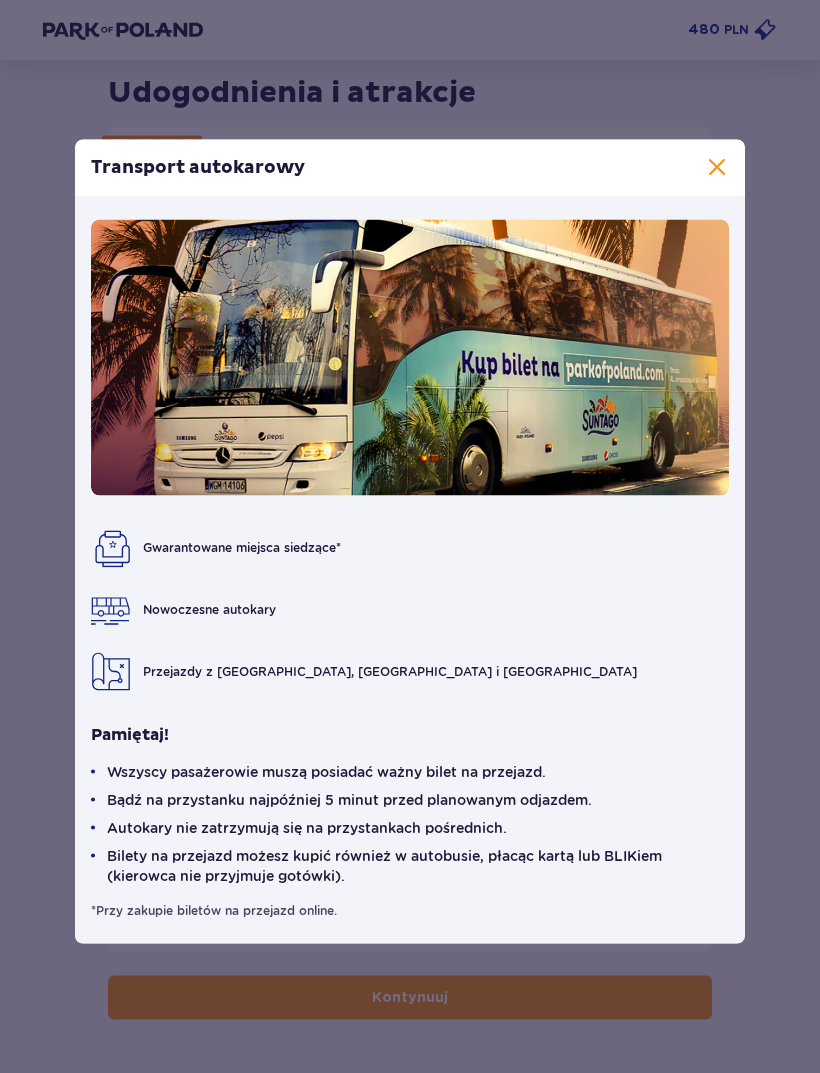 scroll, scrollTop: 66, scrollLeft: 0, axis: vertical 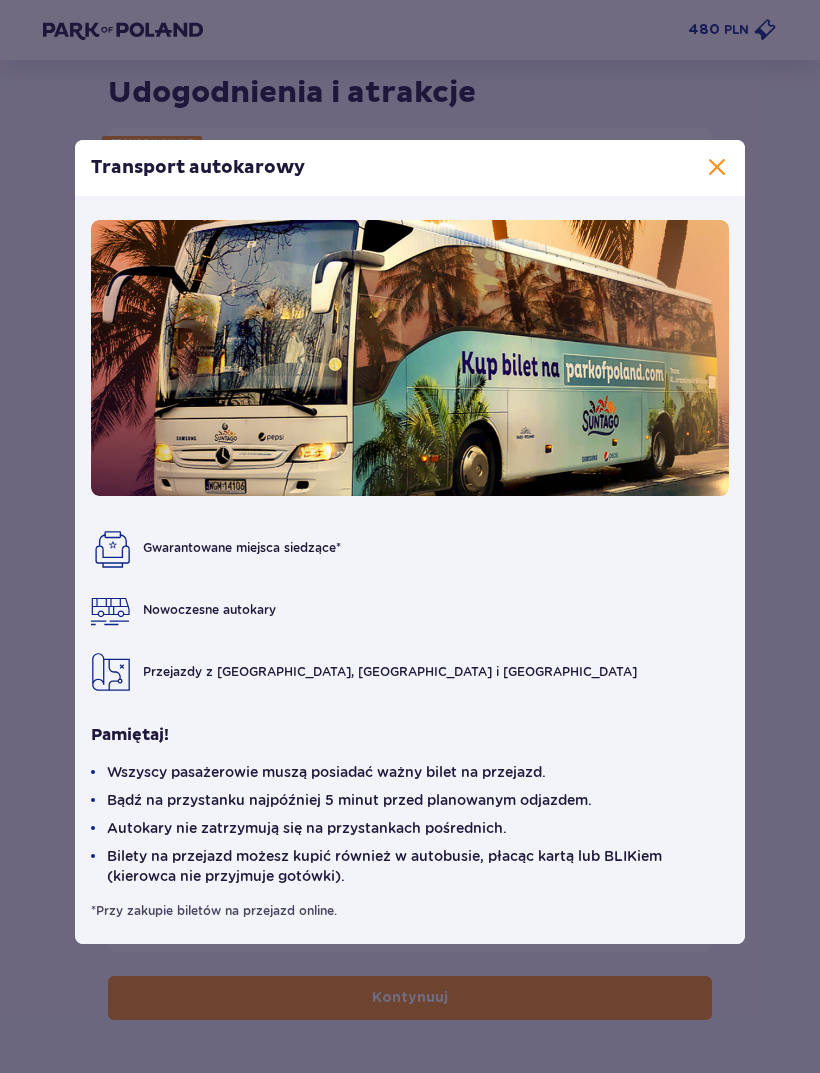 click at bounding box center (717, 168) 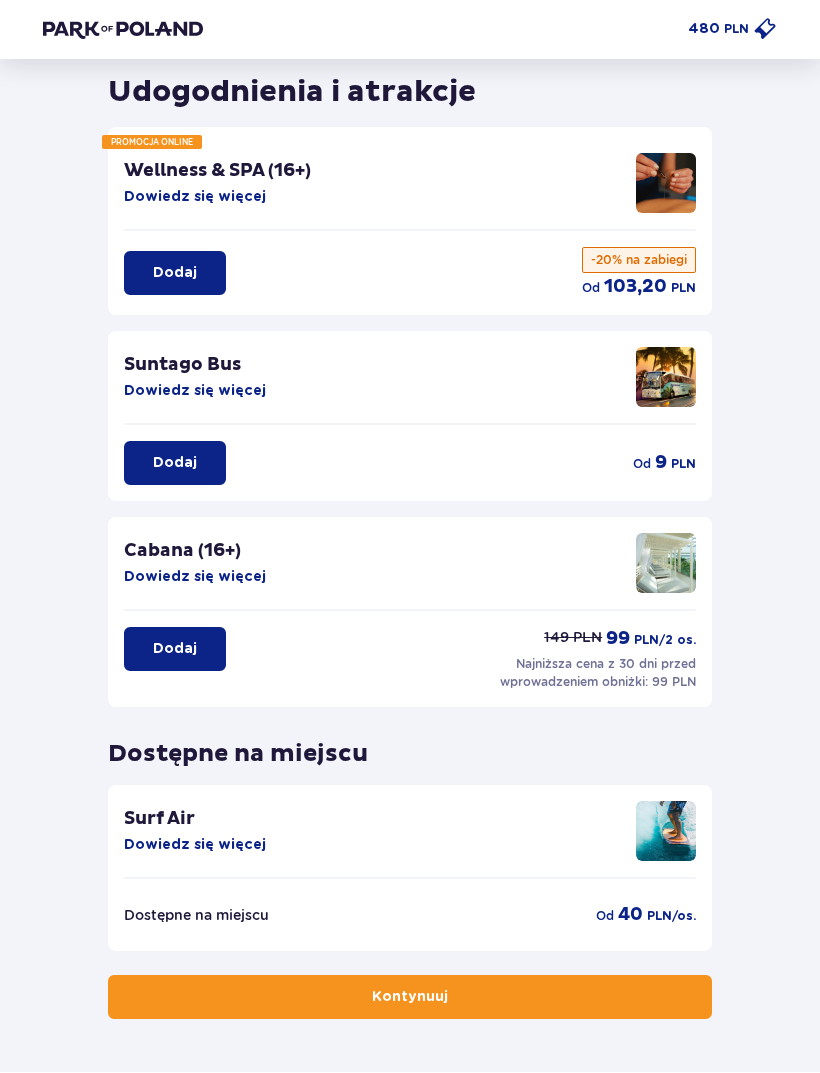 scroll, scrollTop: 66, scrollLeft: 0, axis: vertical 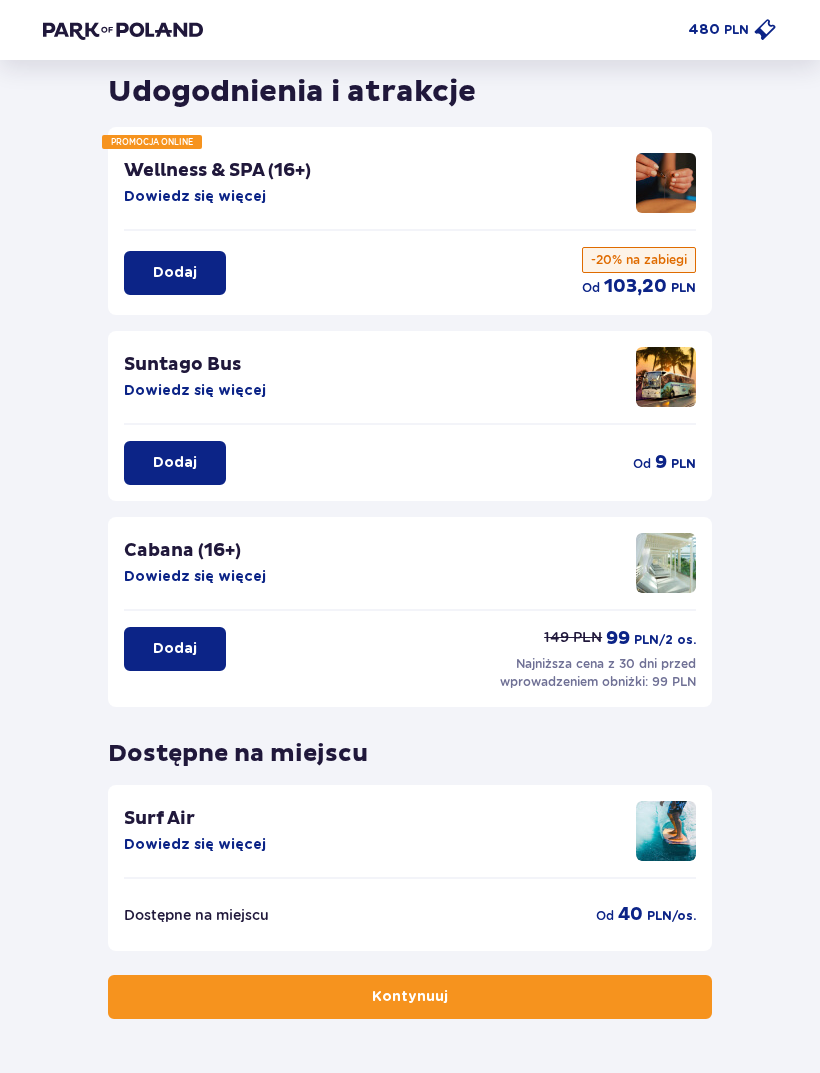 click on "Kontynuuj" at bounding box center [410, 998] 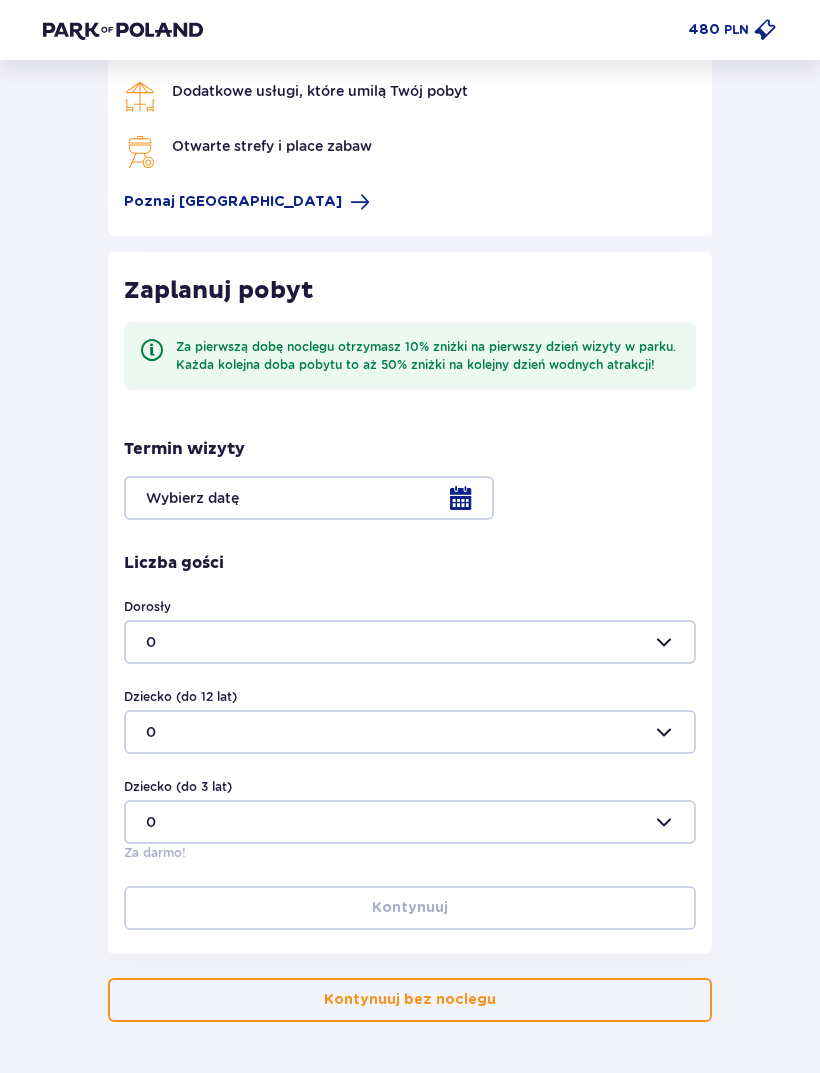 scroll, scrollTop: 194, scrollLeft: 0, axis: vertical 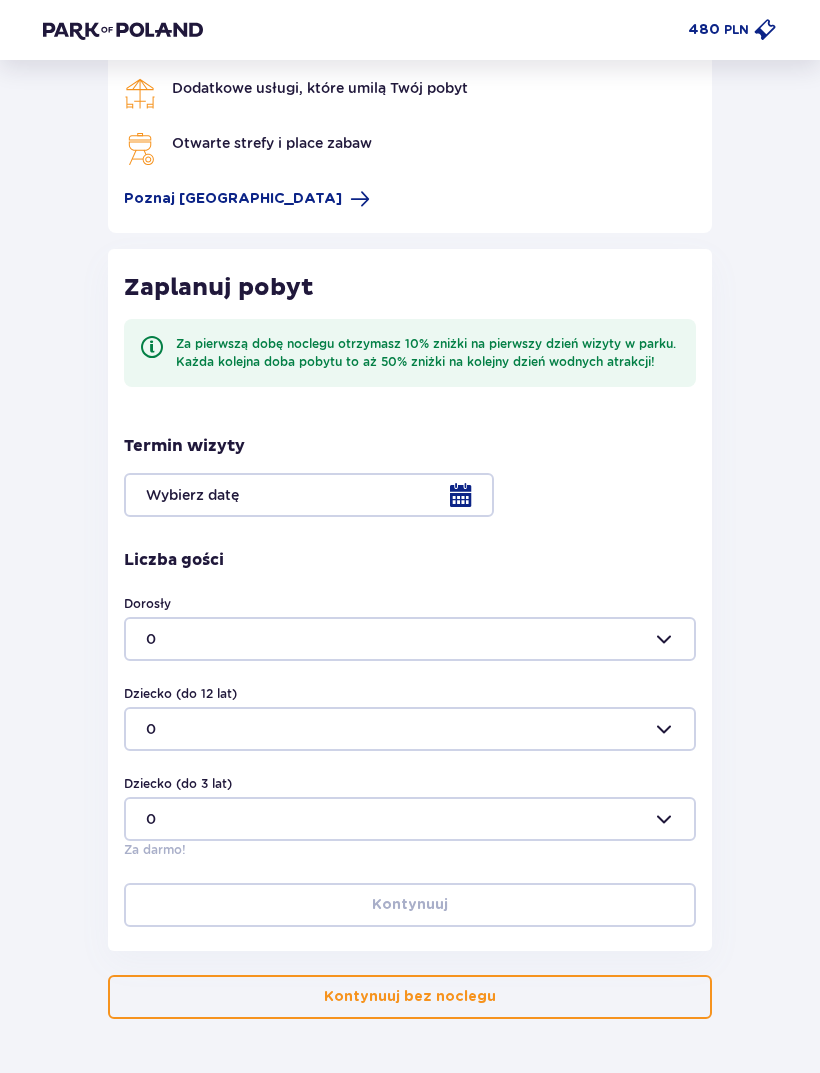 click at bounding box center (410, 496) 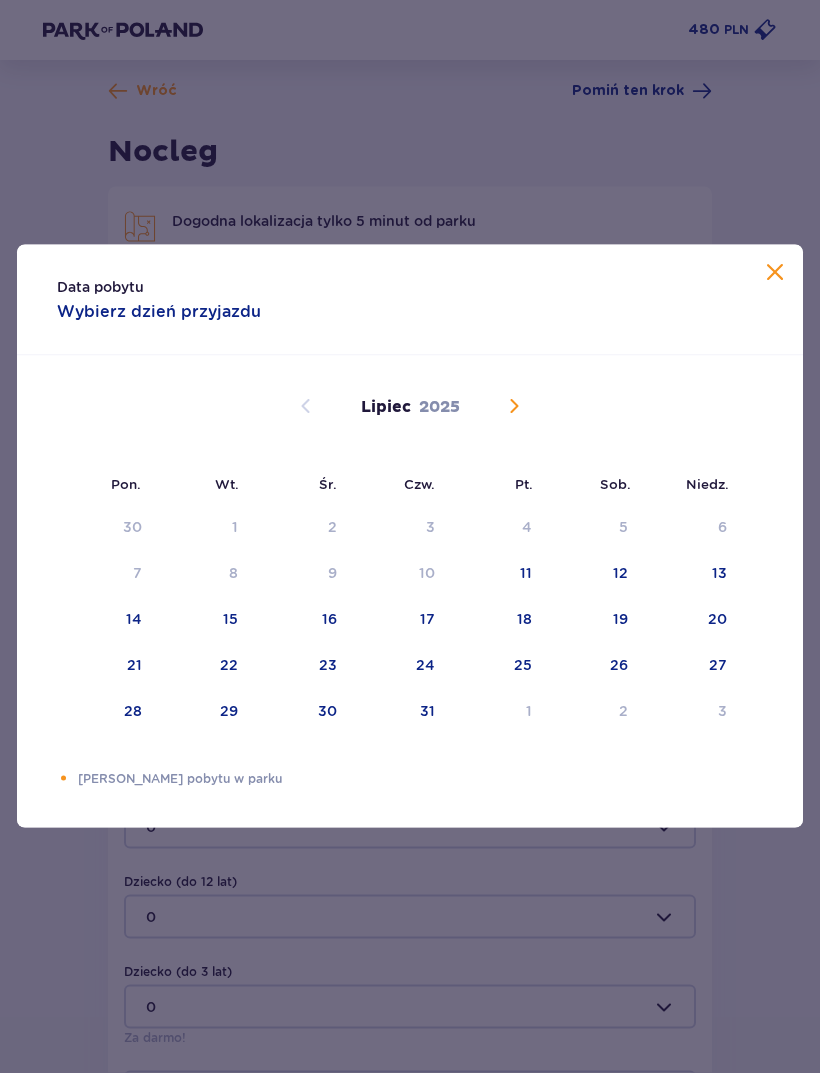 scroll, scrollTop: 0, scrollLeft: 0, axis: both 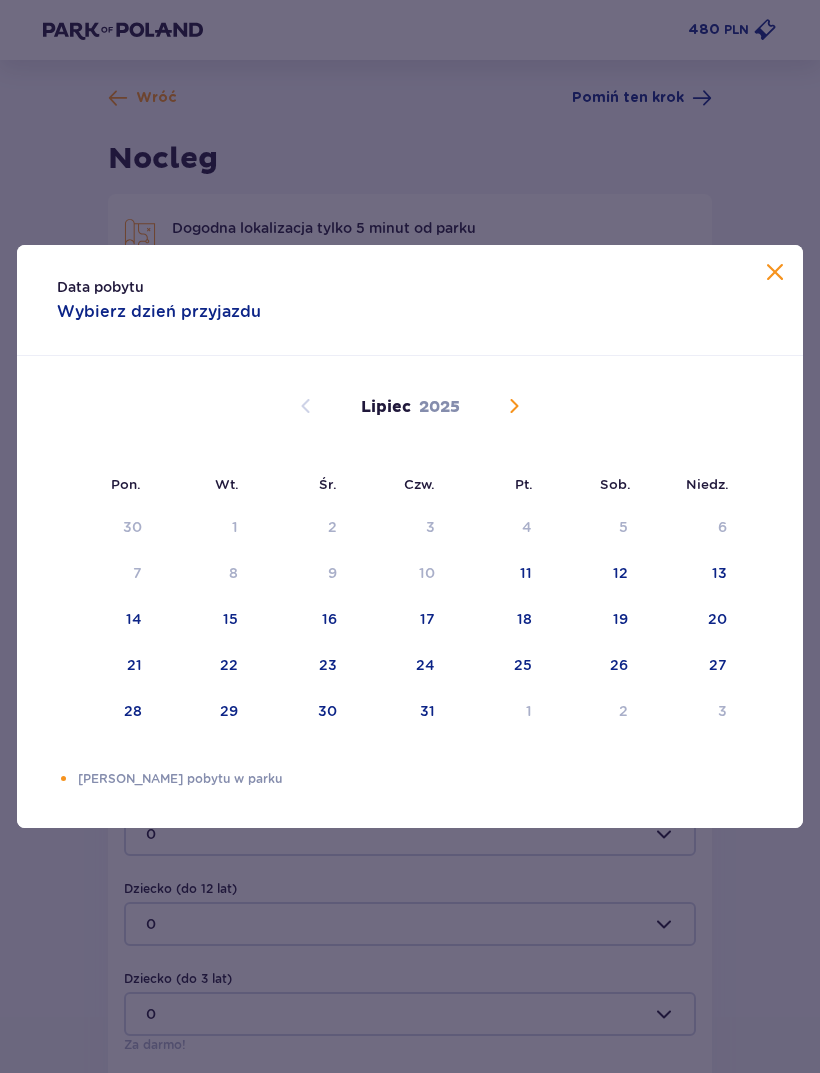 click at bounding box center (514, 406) 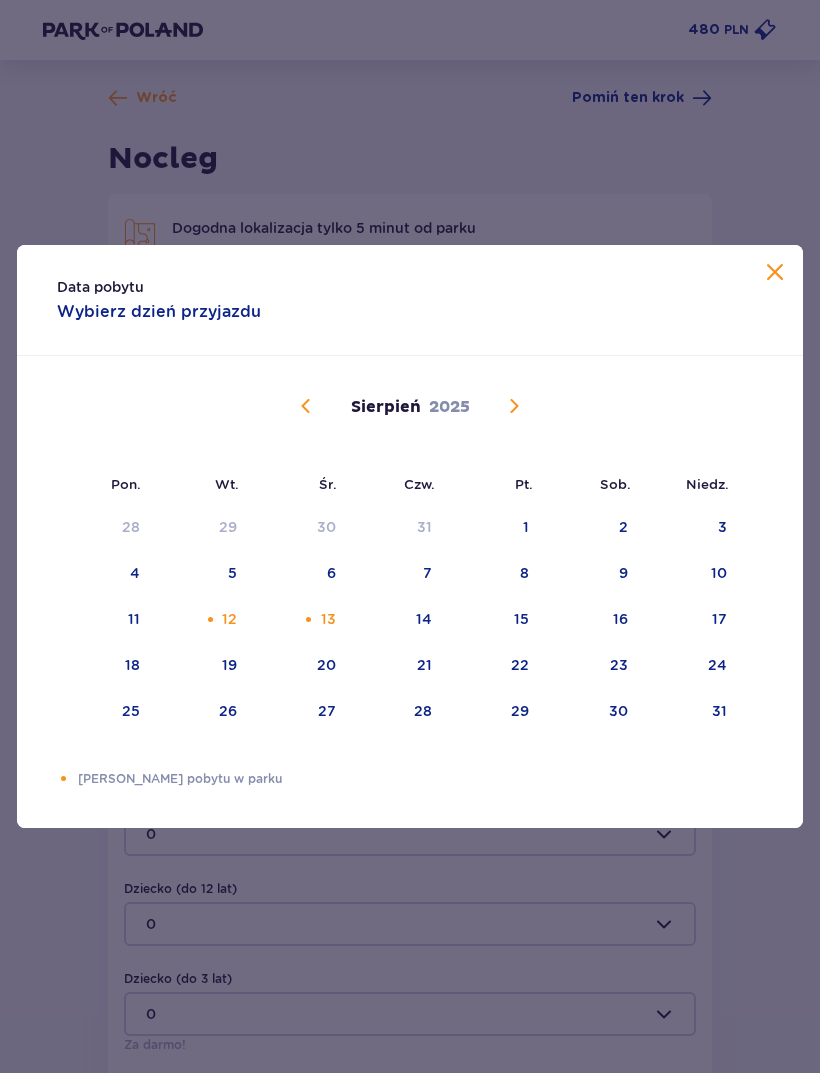 click on "12" at bounding box center (229, 619) 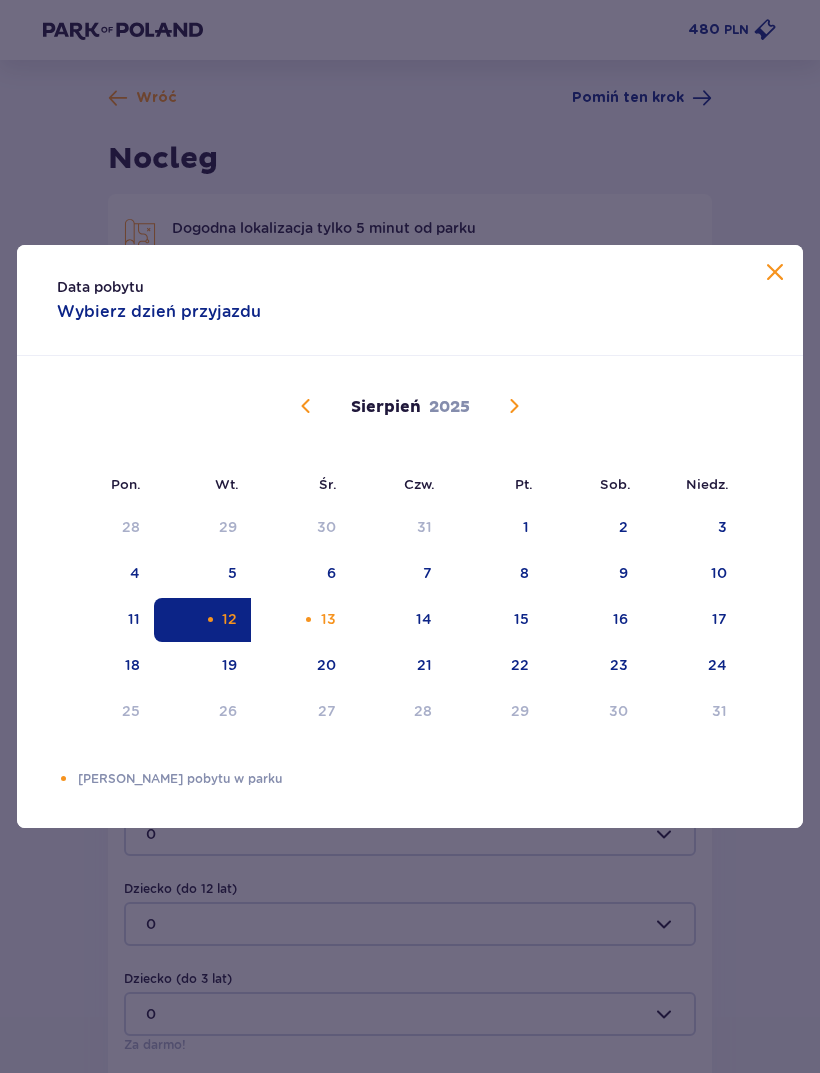 click on "13" at bounding box center [300, 620] 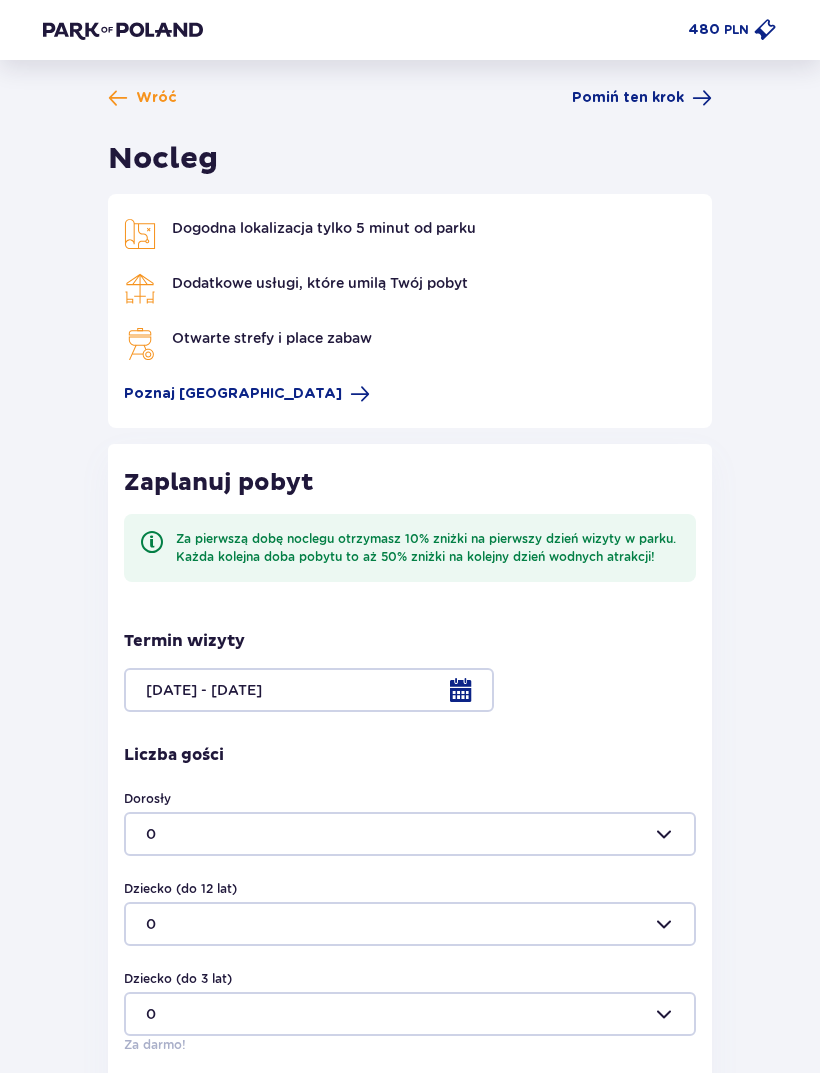 scroll, scrollTop: 261, scrollLeft: 0, axis: vertical 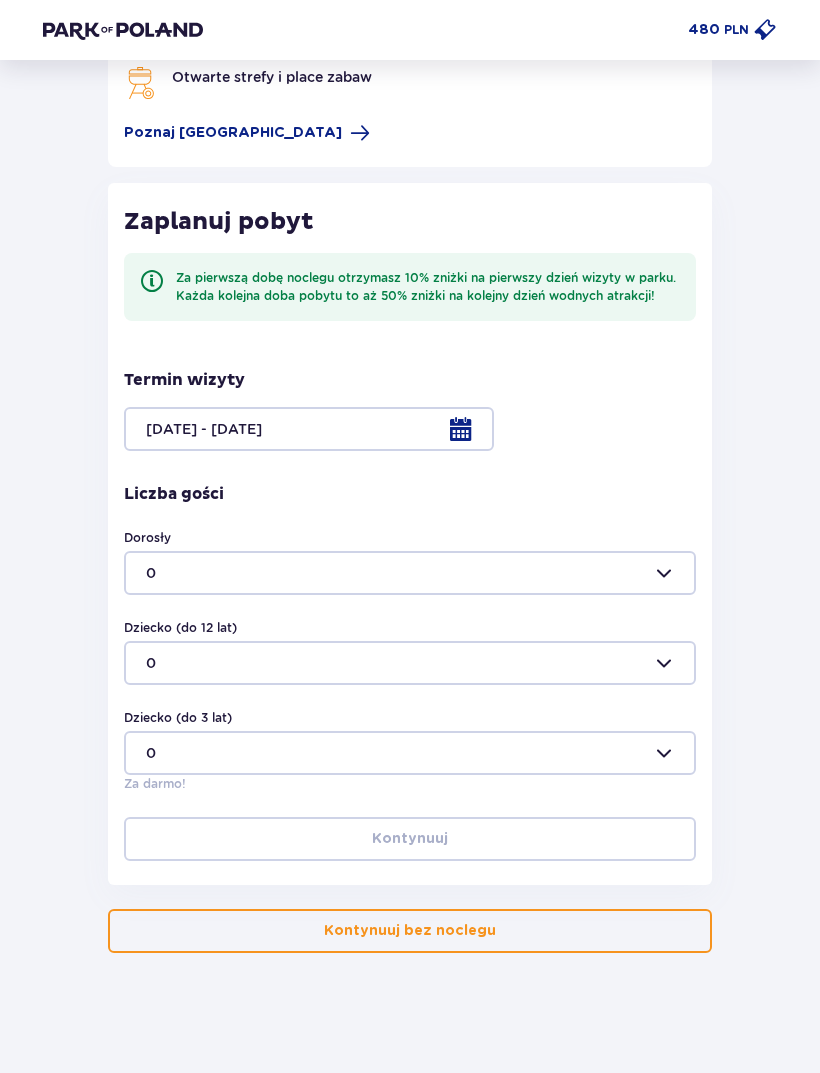 click on "Zaplanuj pobyt Za pierwszą dobę noclegu otrzymasz 10% zniżki na pierwszy dzień wizyty w parku. Każda kolejna doba pobytu to aż 50% zniżki na kolejny dzień wodnych atrakcji! Termin wizyty [DATE] - [DATE] Liczba gości Dorosły   0 Dziecko (do 12 lat)   0 Dziecko (do 3 lat)   0 Za darmo! Kontynuuj" at bounding box center (410, 534) 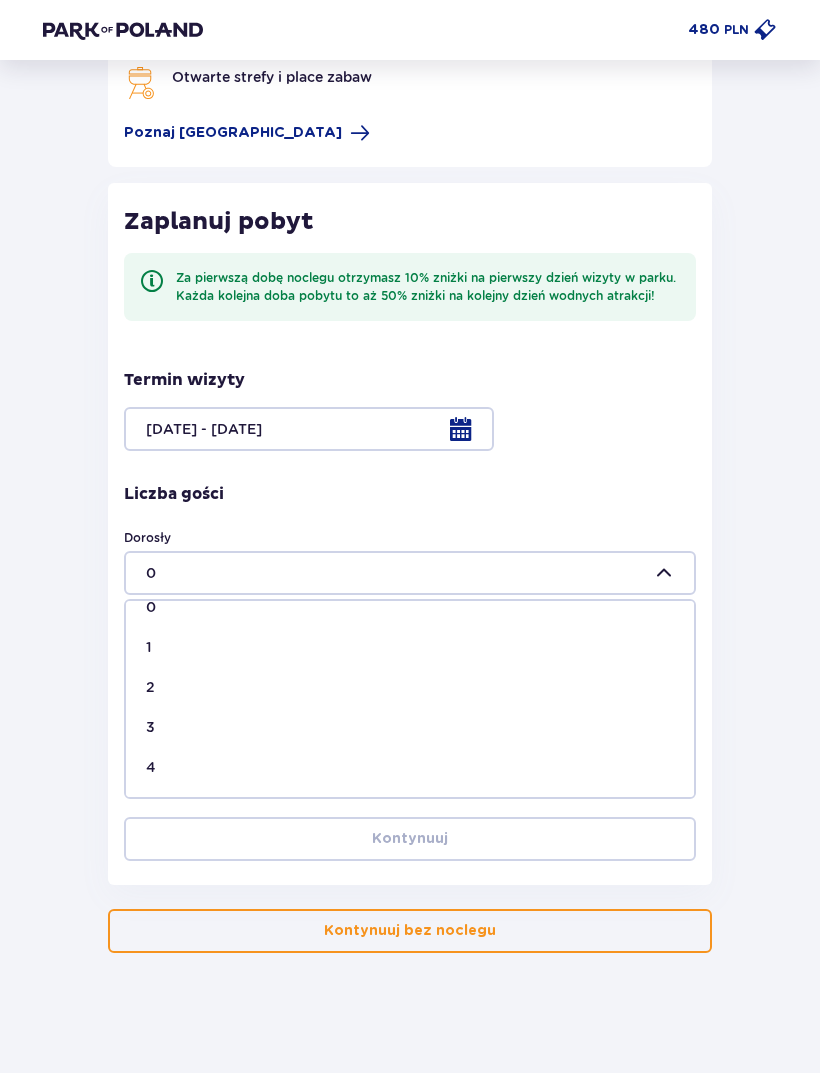 scroll, scrollTop: 28, scrollLeft: 0, axis: vertical 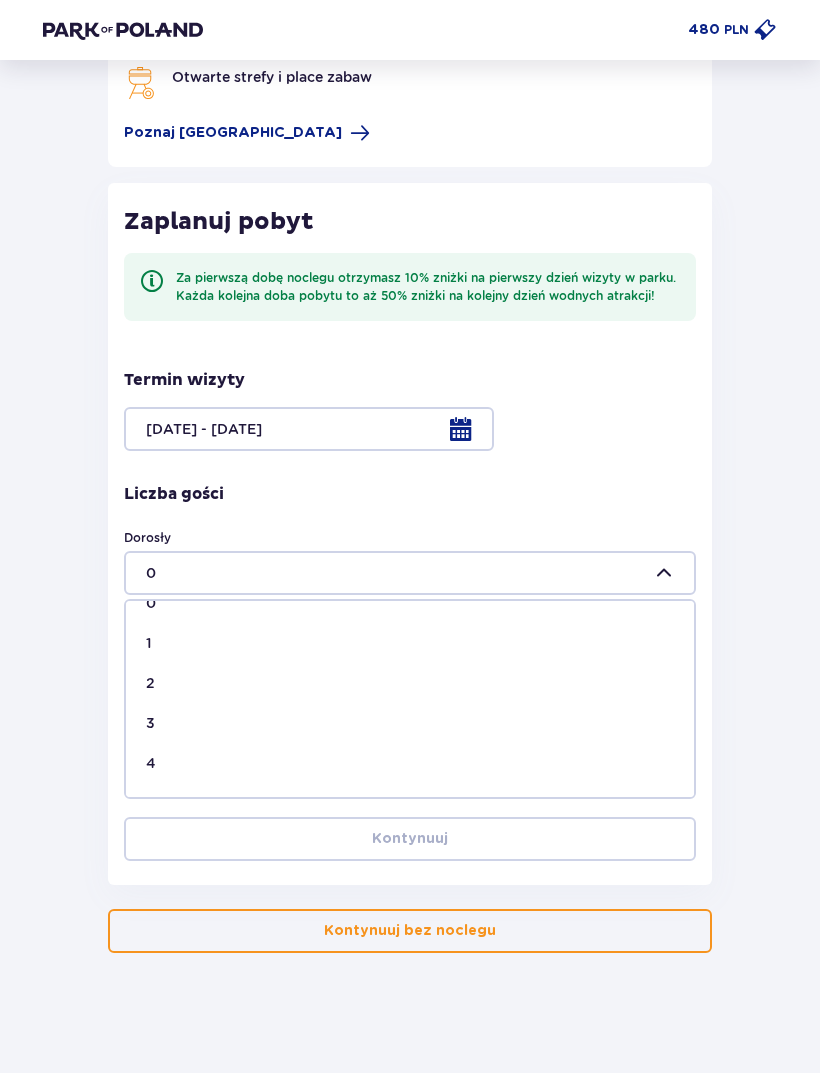 click on "2" at bounding box center (410, 683) 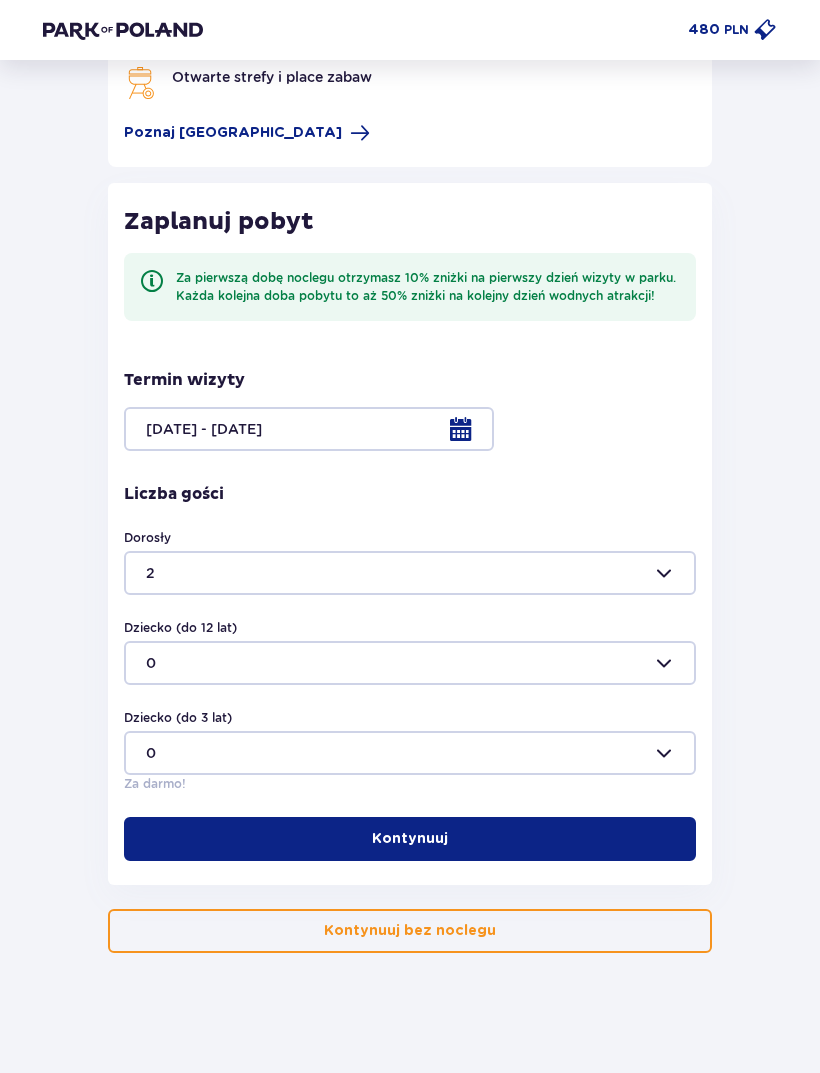 click on "Kontynuuj" at bounding box center [410, 839] 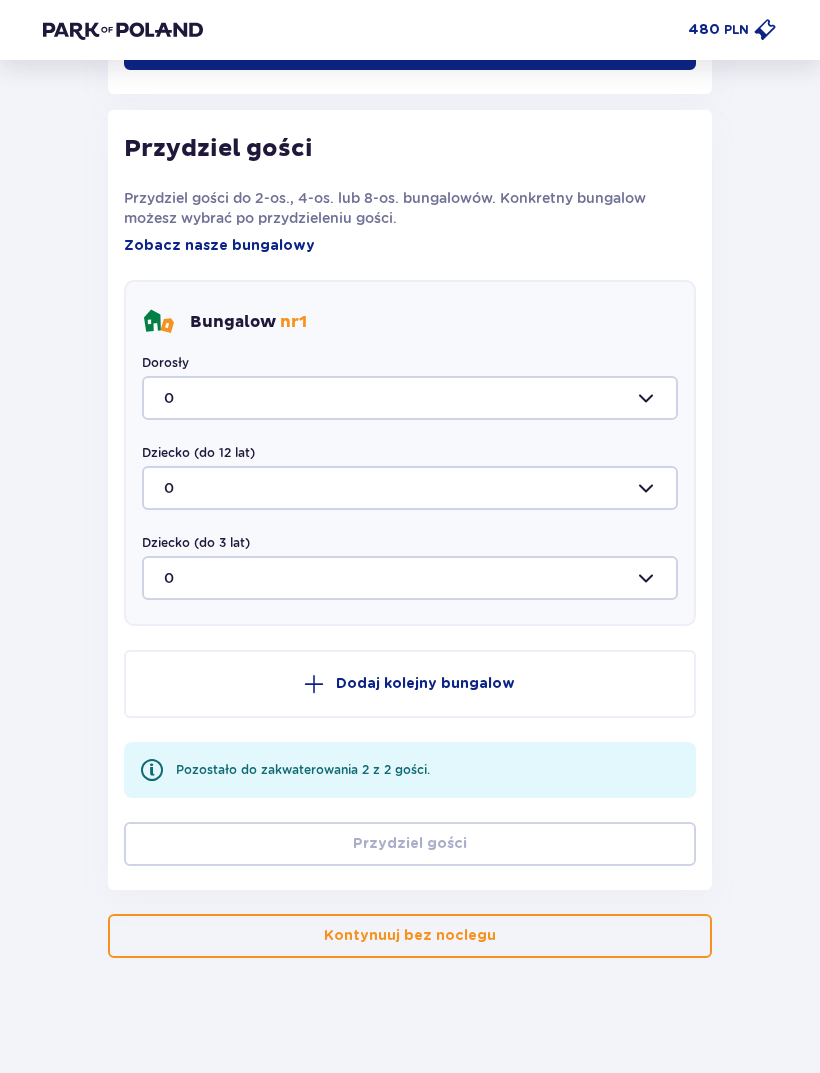 scroll, scrollTop: 1057, scrollLeft: 0, axis: vertical 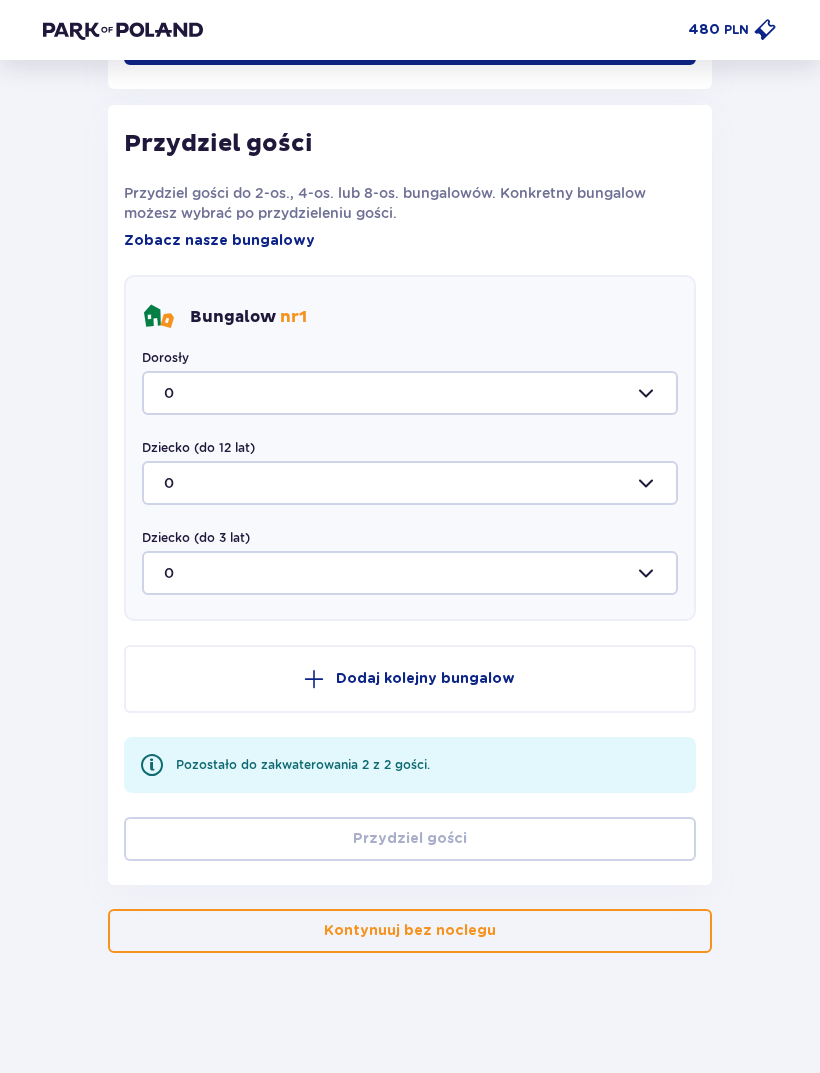 click at bounding box center (410, 393) 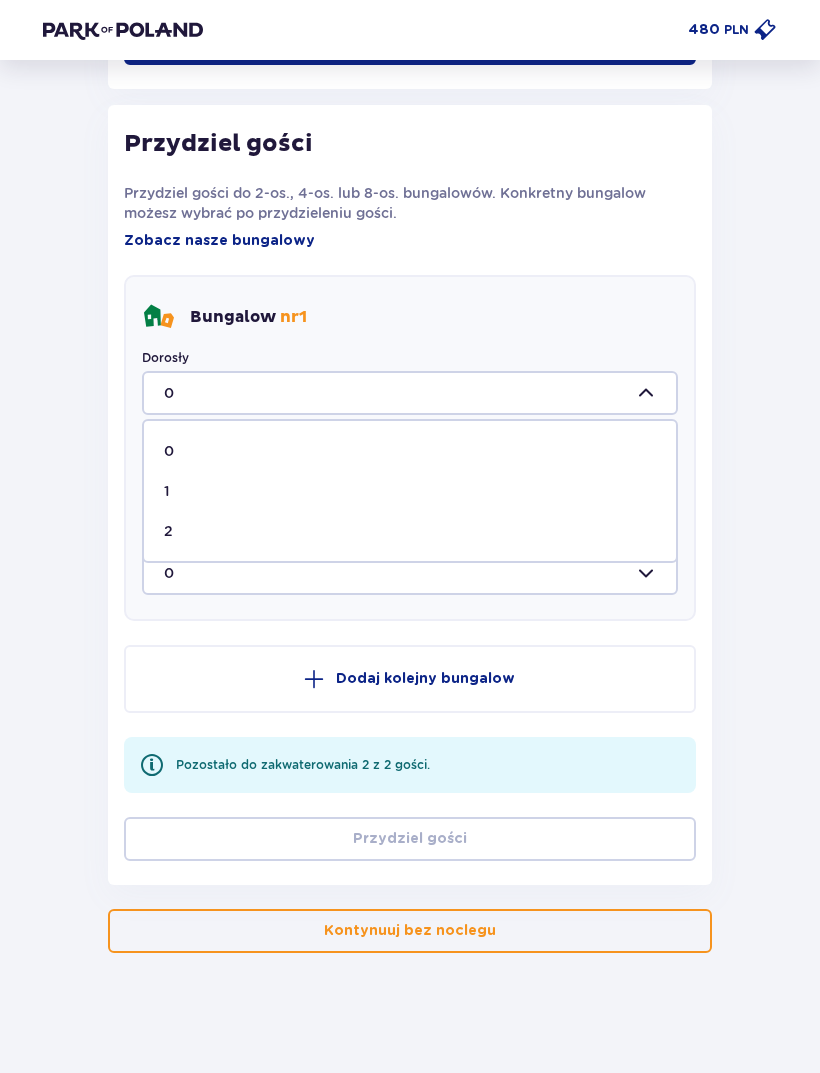 click on "2" at bounding box center (410, 531) 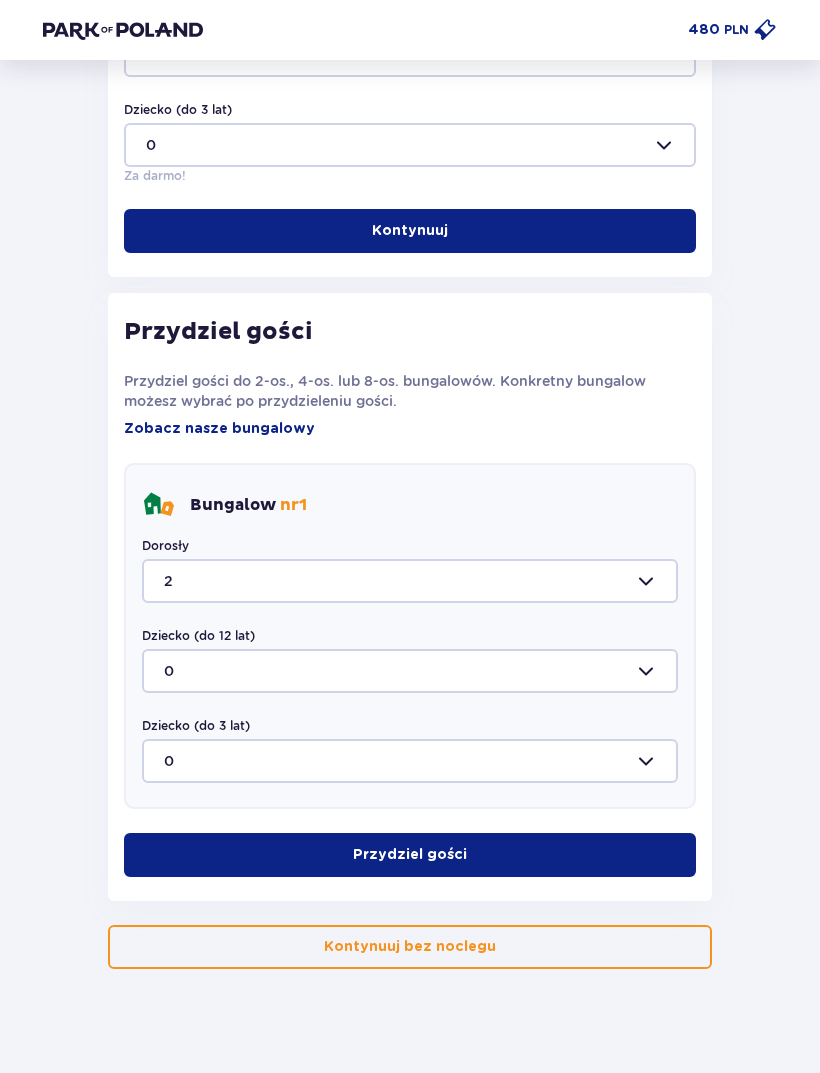 scroll, scrollTop: 869, scrollLeft: 0, axis: vertical 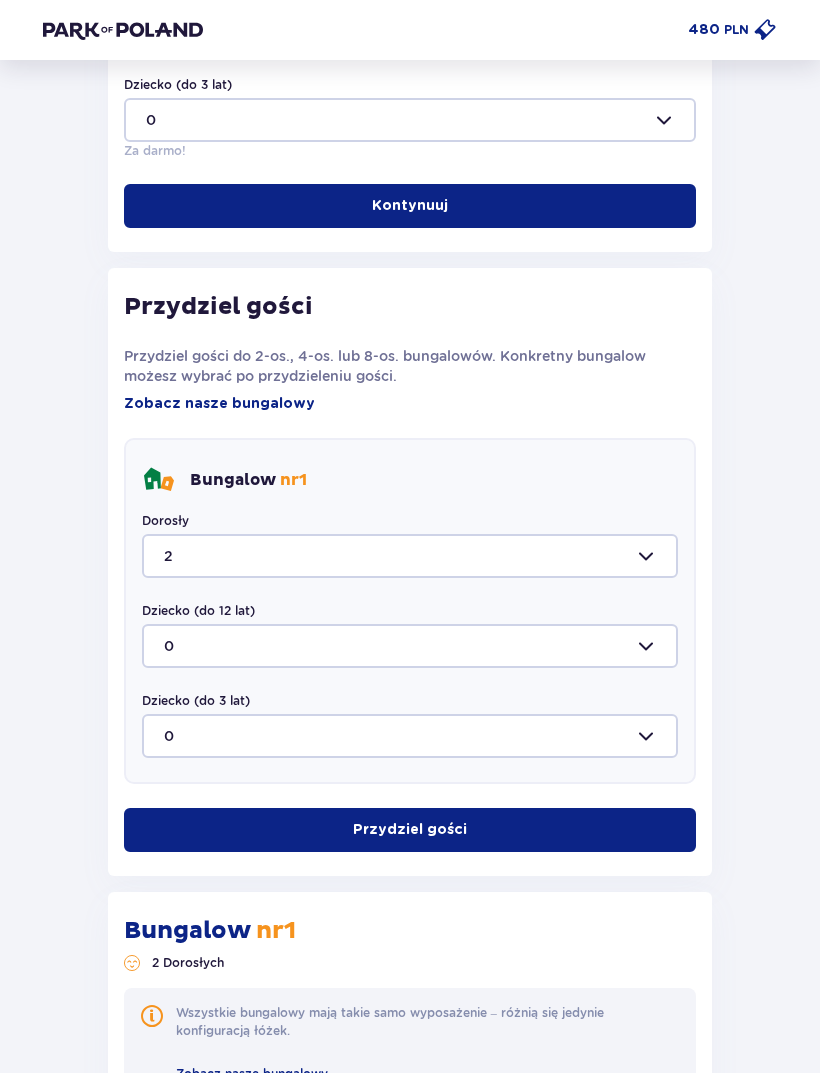 click at bounding box center (410, 556) 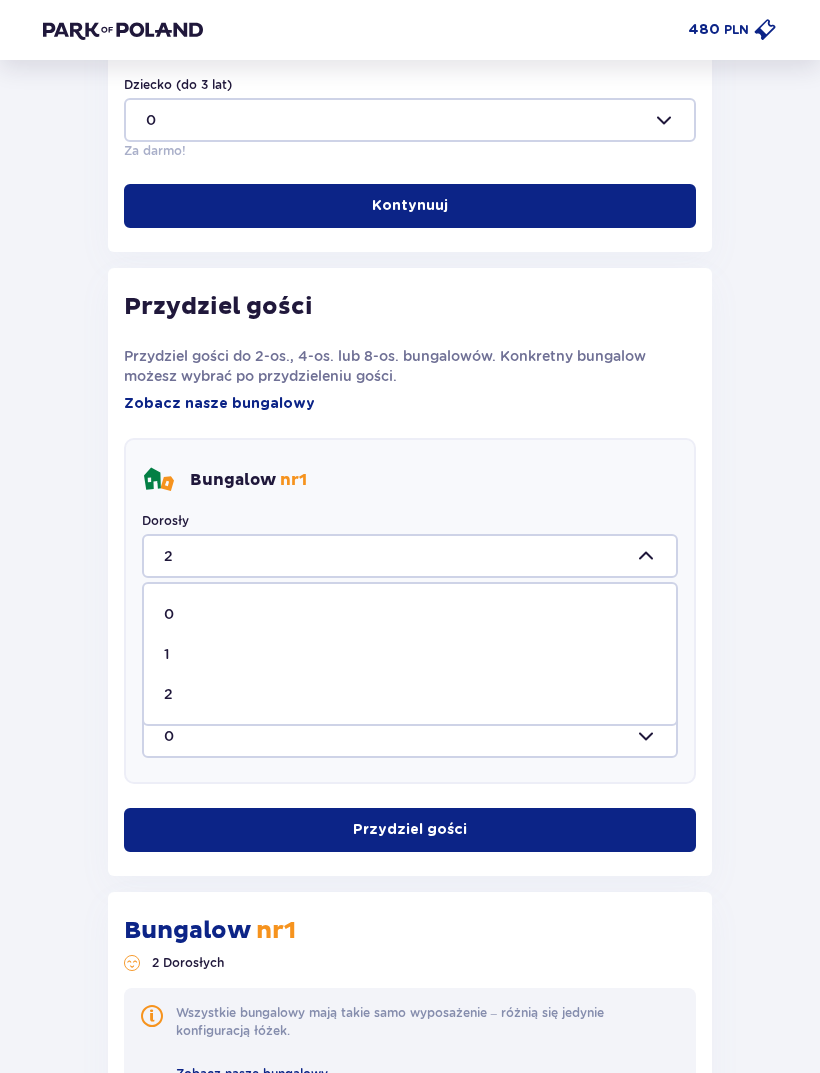 click on "0" at bounding box center [410, 614] 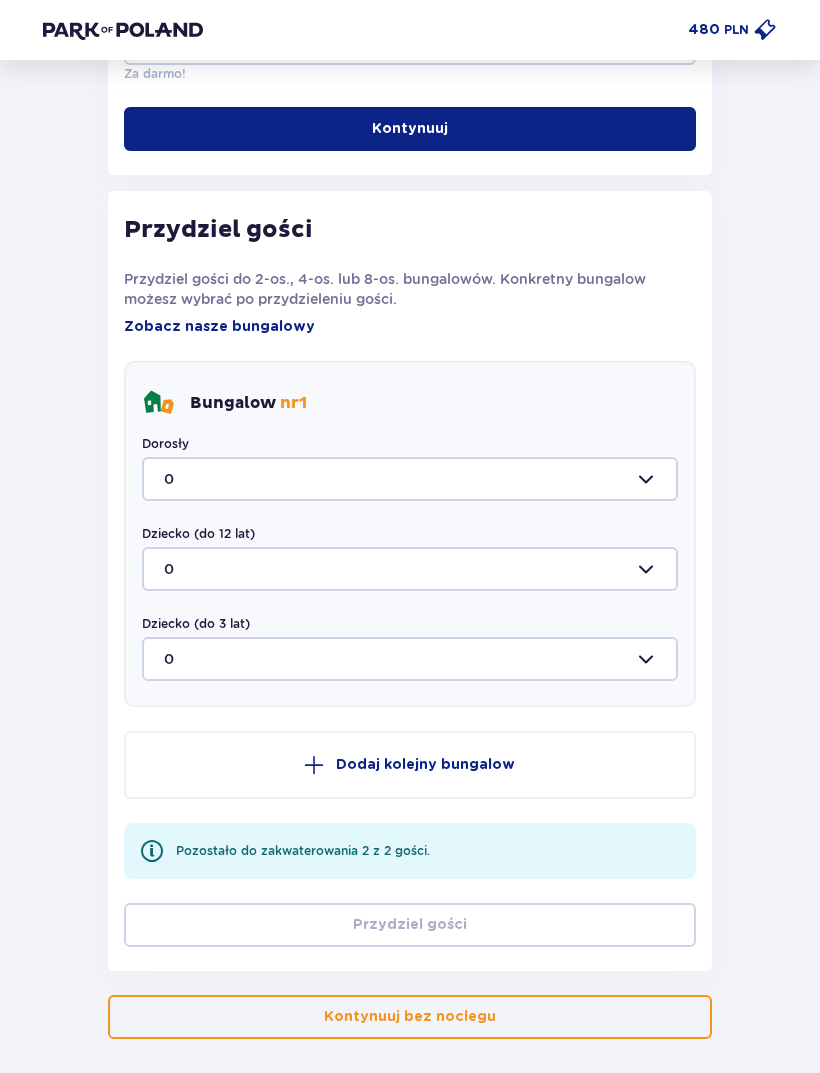 scroll, scrollTop: 990, scrollLeft: 0, axis: vertical 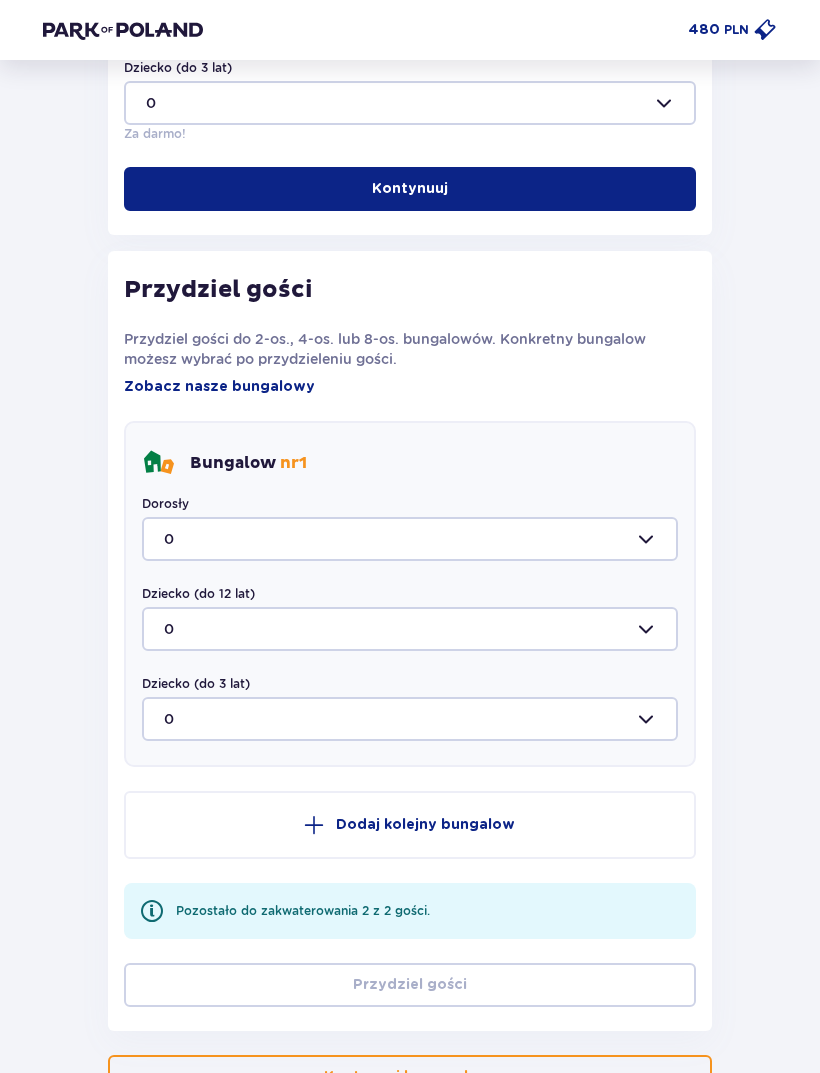 click at bounding box center [410, 540] 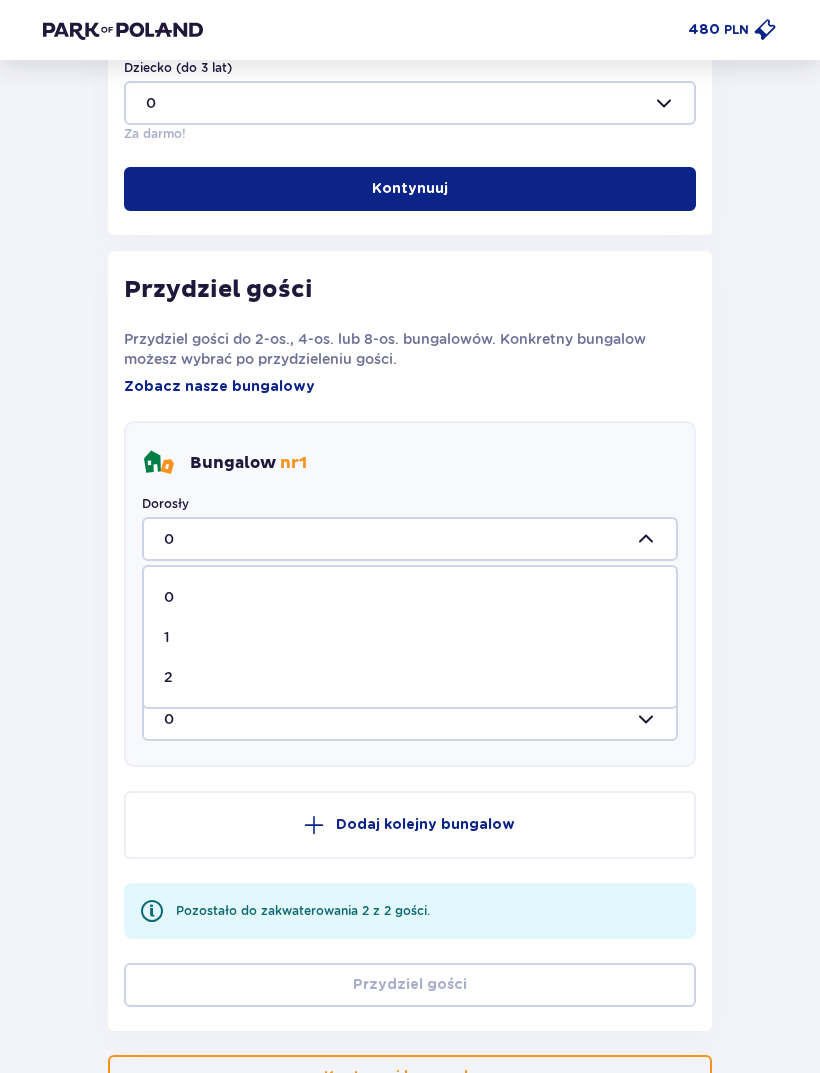 click on "2" at bounding box center [410, 677] 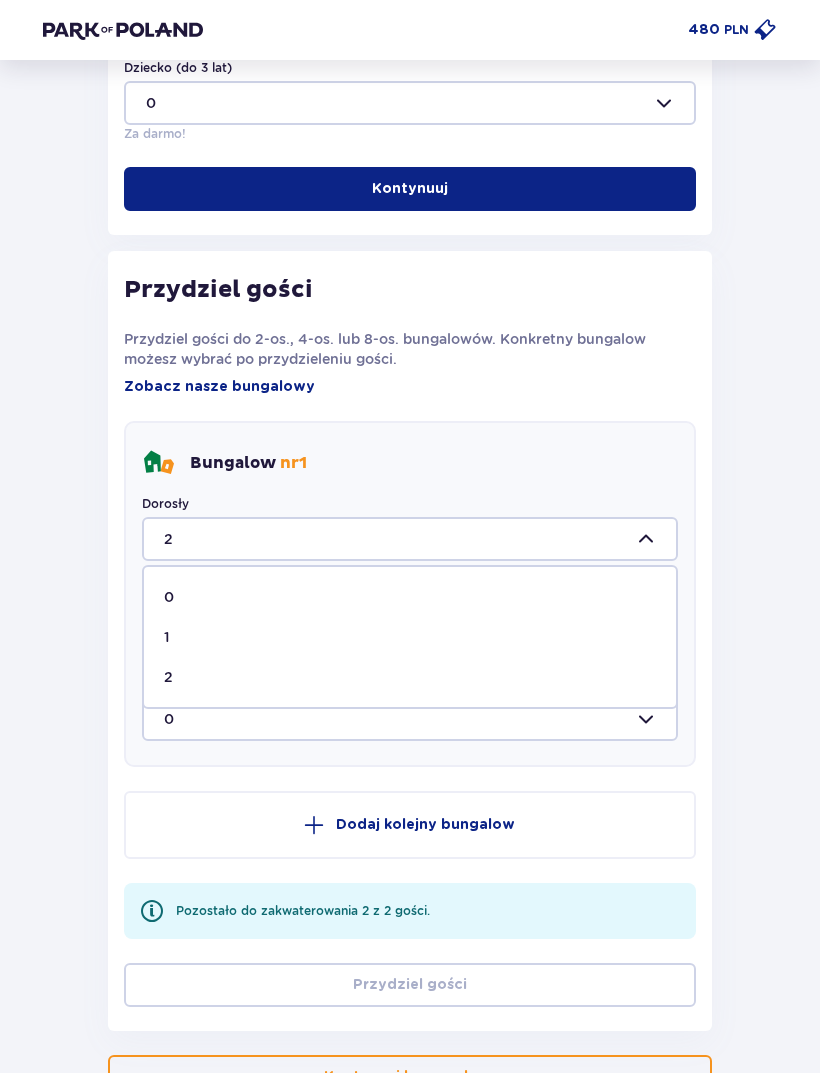 scroll, scrollTop: 885, scrollLeft: 0, axis: vertical 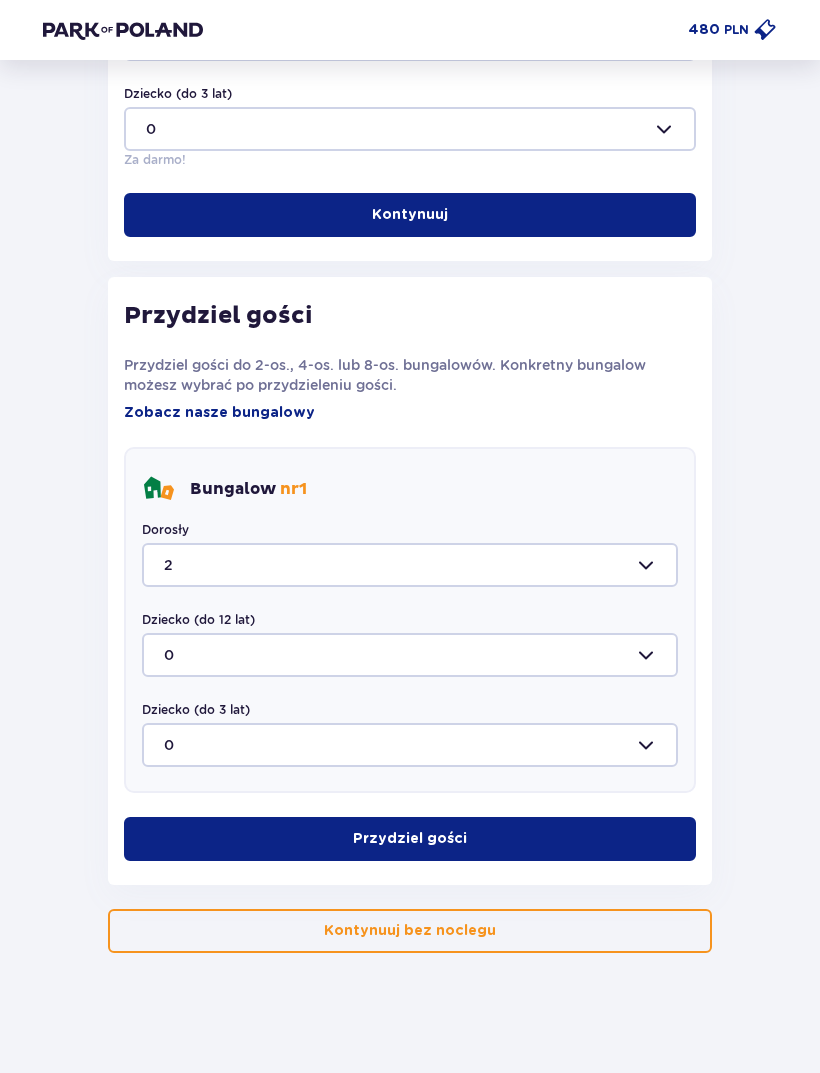 click on "Przydziel gości" at bounding box center [410, 839] 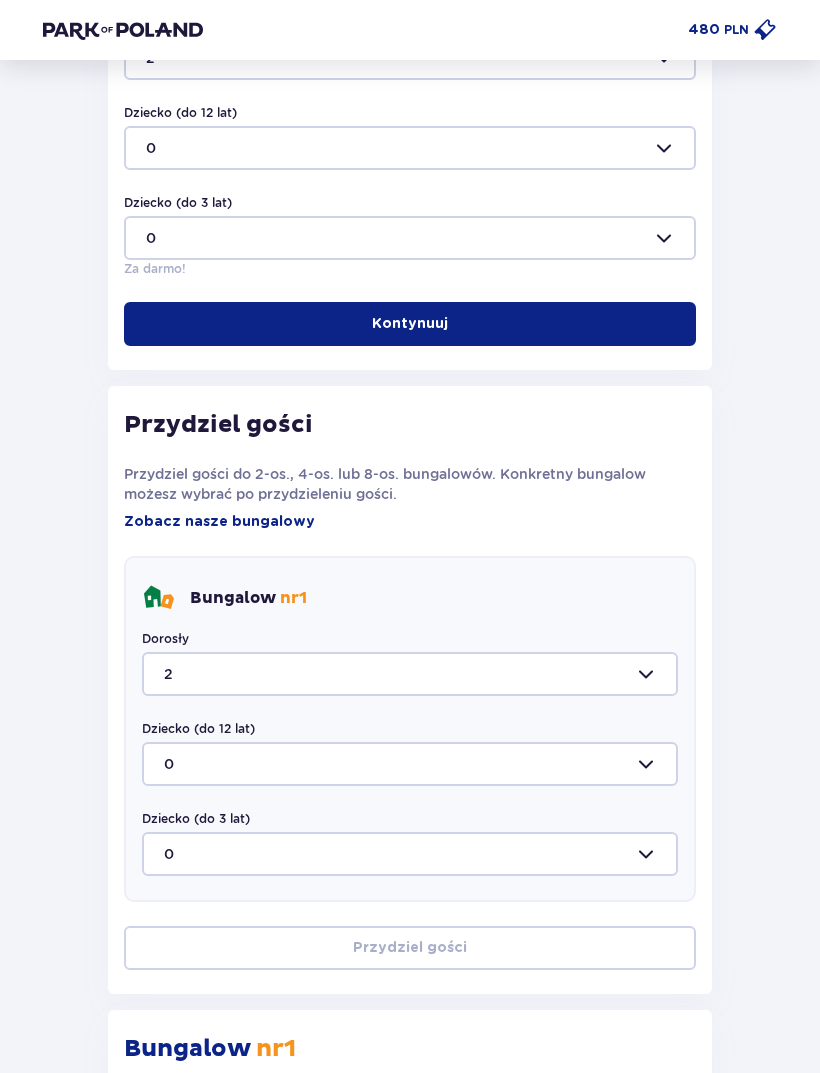 scroll, scrollTop: 517, scrollLeft: 0, axis: vertical 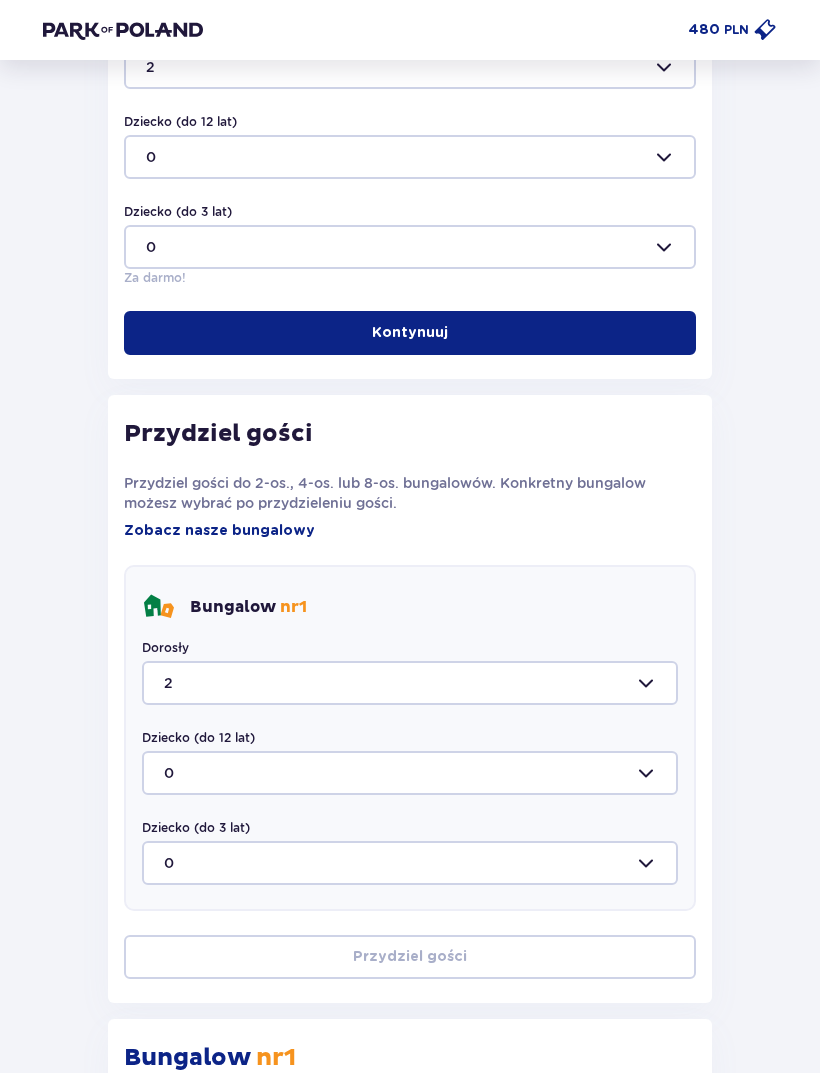 click at bounding box center (410, 683) 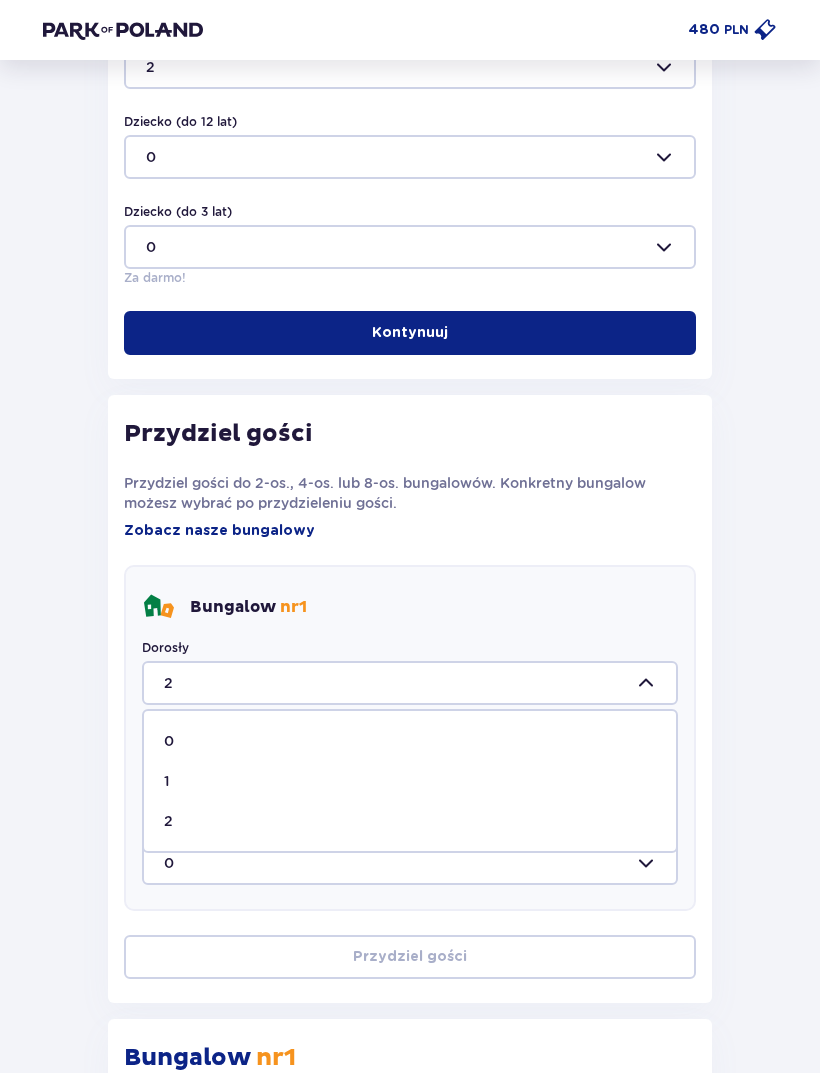 click on "0" at bounding box center [410, 741] 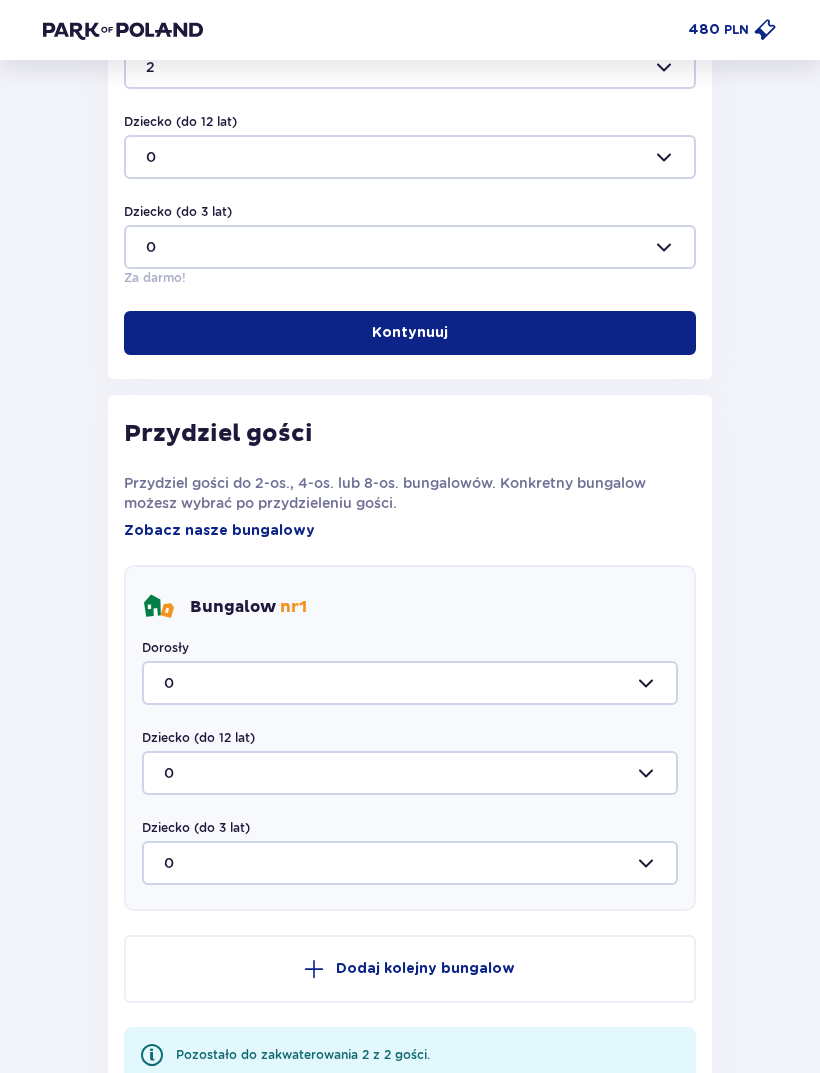 click on "Kontynuuj" at bounding box center [410, 333] 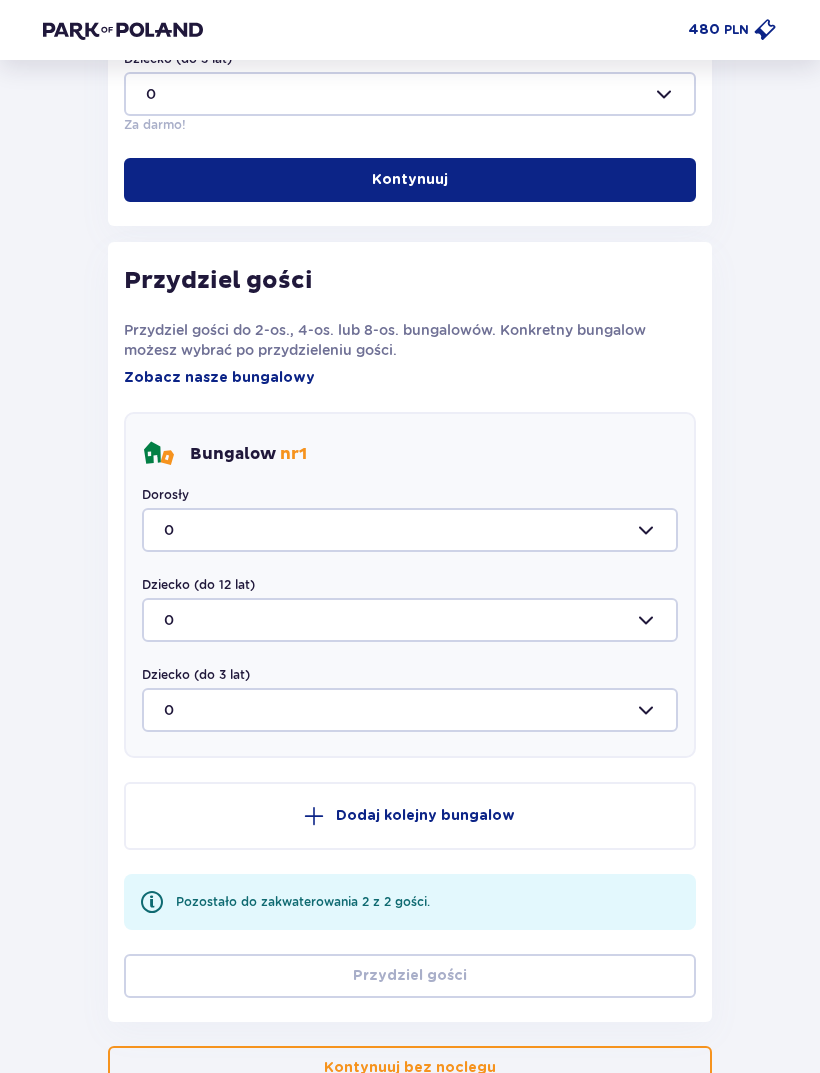scroll, scrollTop: 990, scrollLeft: 0, axis: vertical 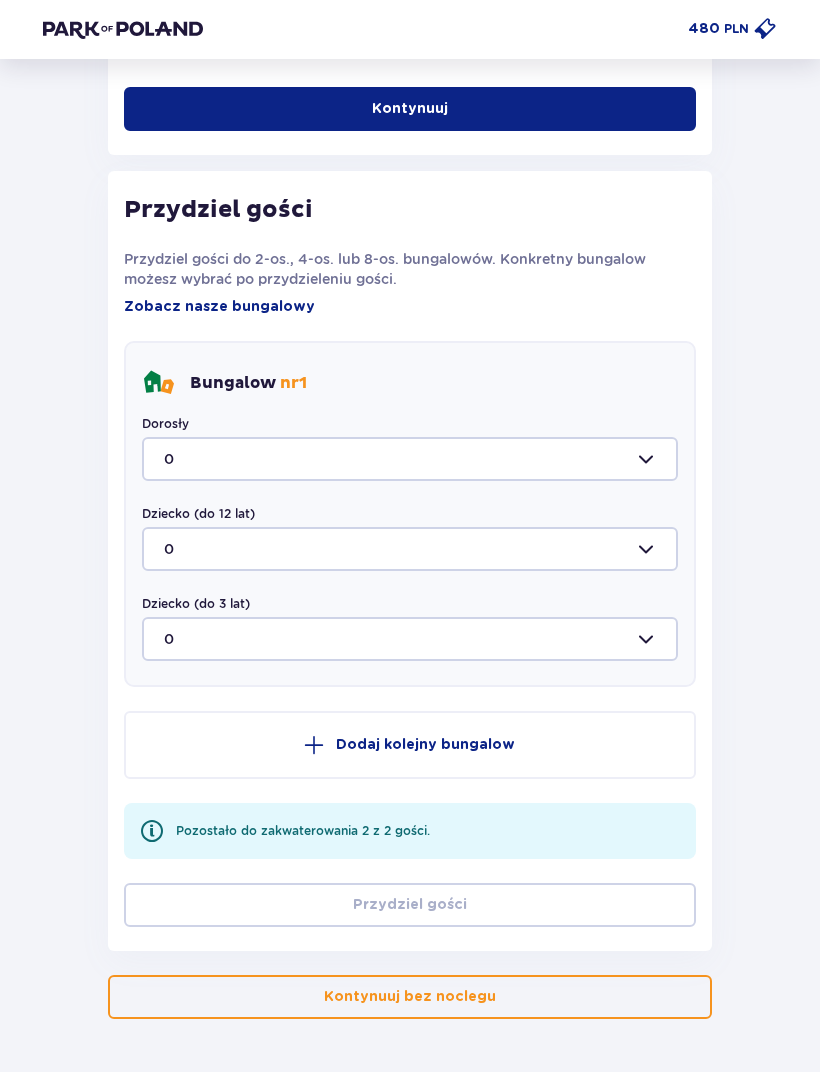click at bounding box center [410, 460] 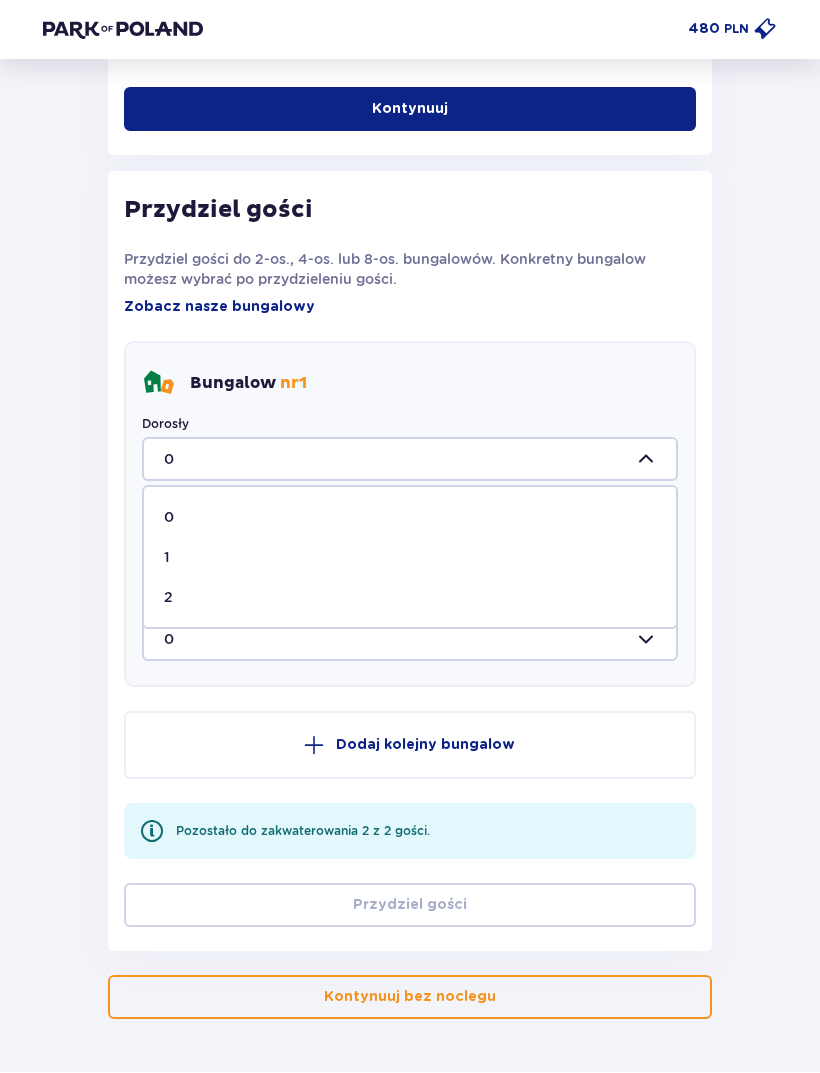 click on "2" at bounding box center (410, 598) 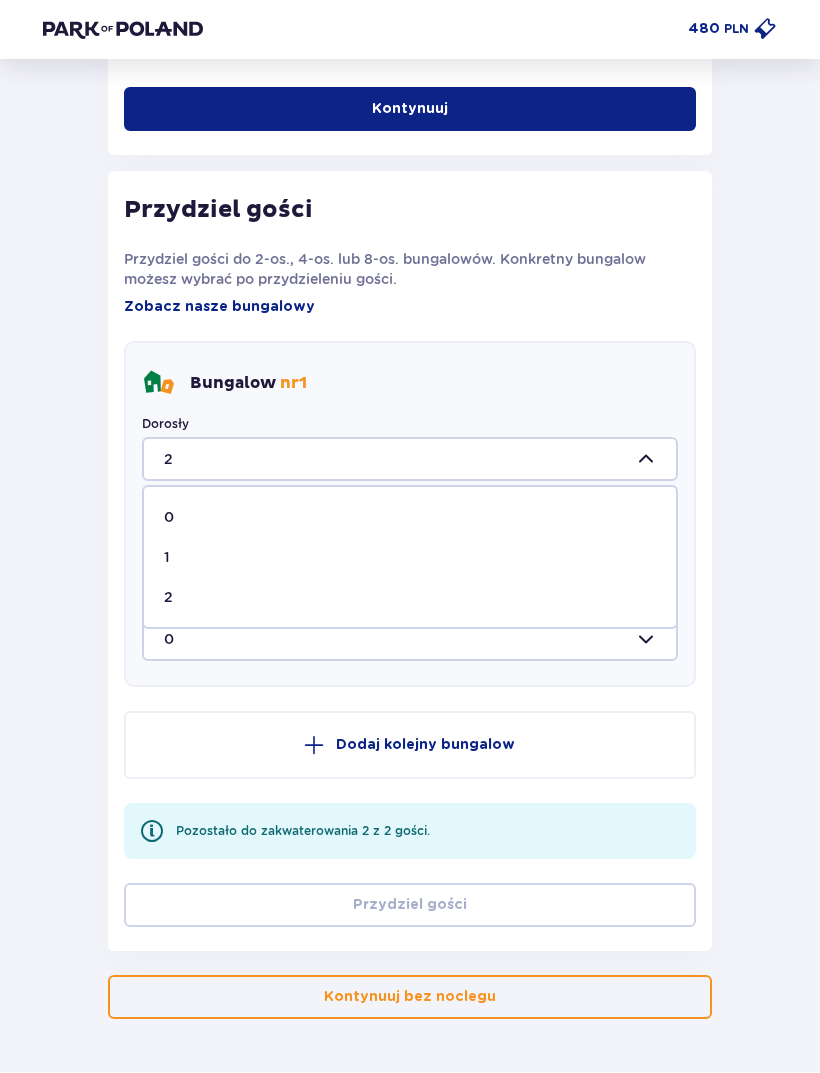 scroll, scrollTop: 818, scrollLeft: 0, axis: vertical 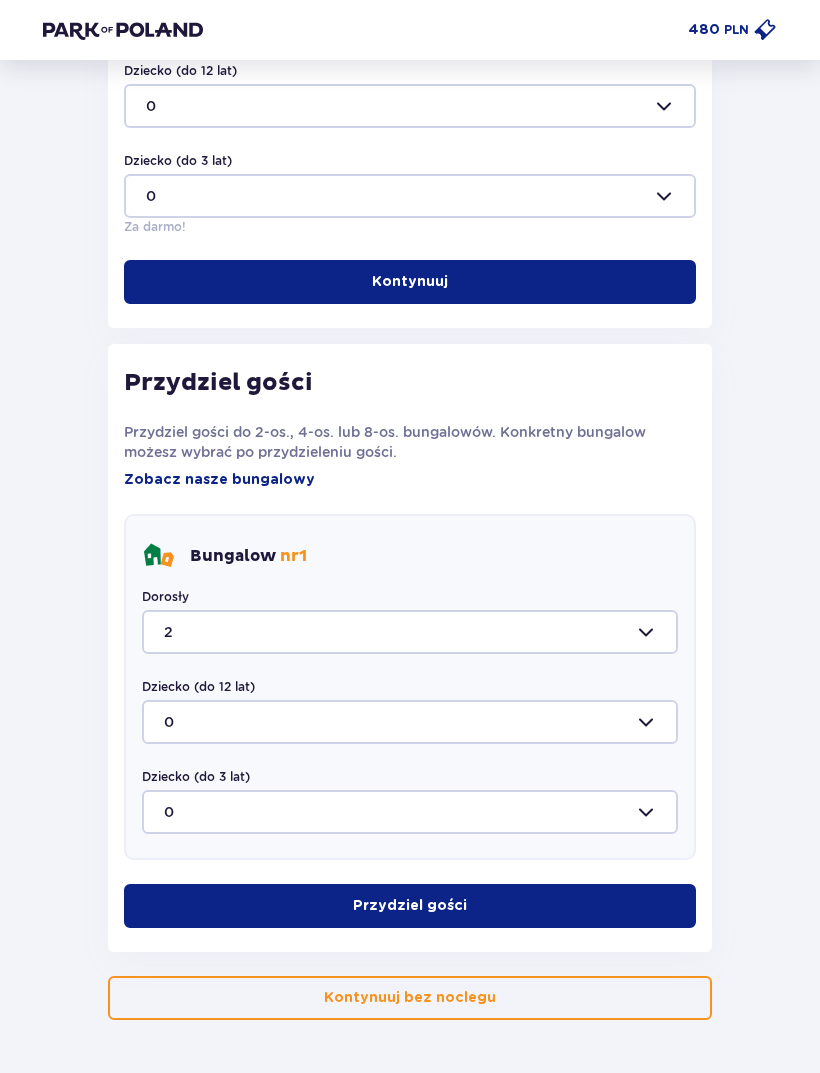 click on "Przydziel gości" at bounding box center [410, 906] 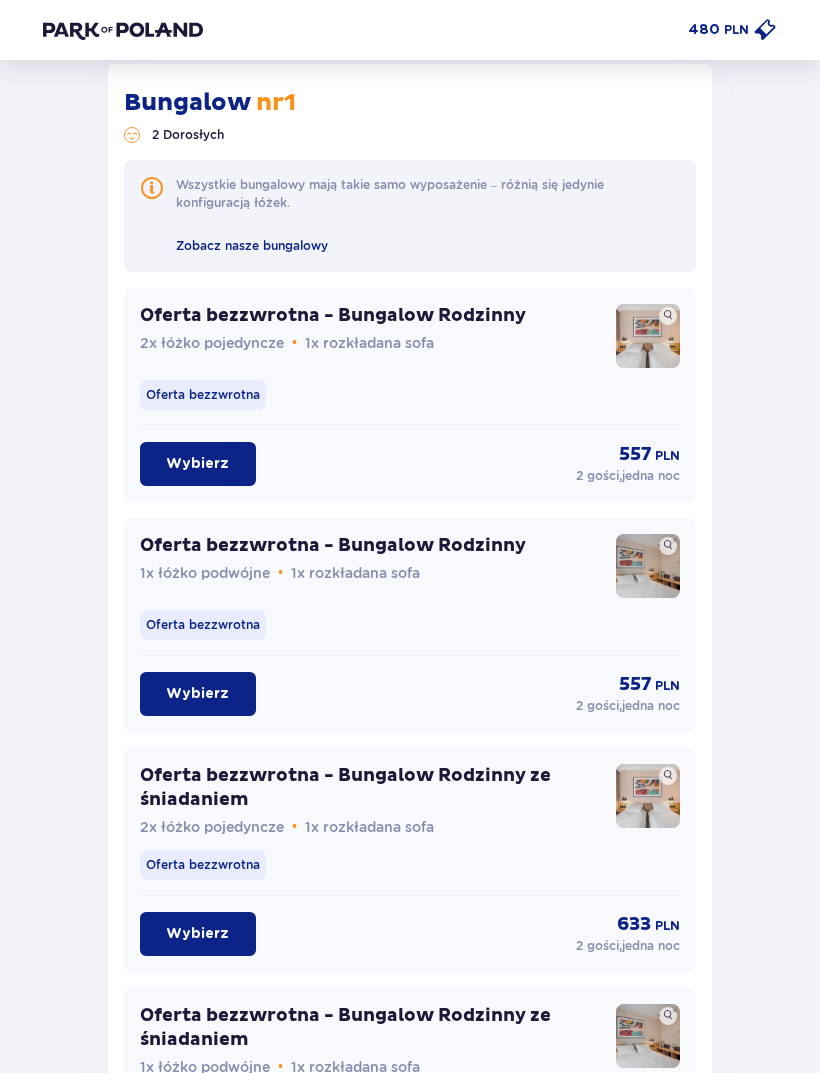 scroll, scrollTop: 1512, scrollLeft: 0, axis: vertical 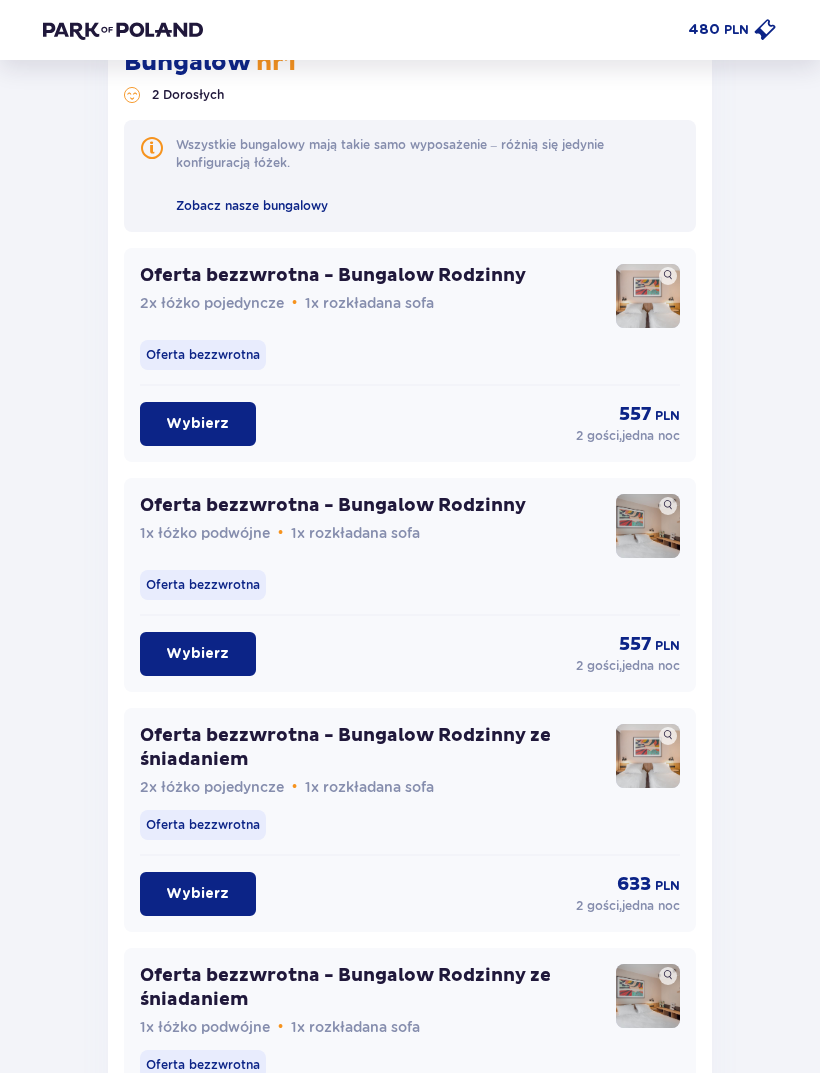 click at bounding box center (648, 296) 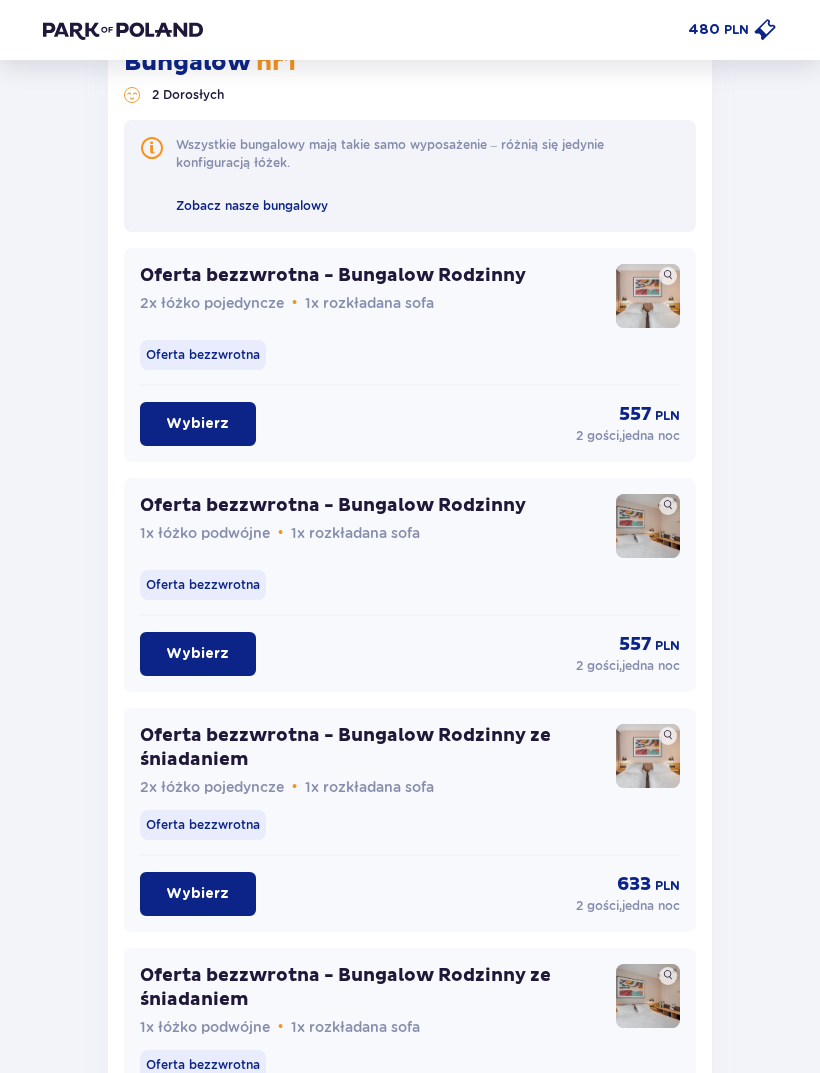 click on "Oferta bezzwrotna" at bounding box center [410, 825] 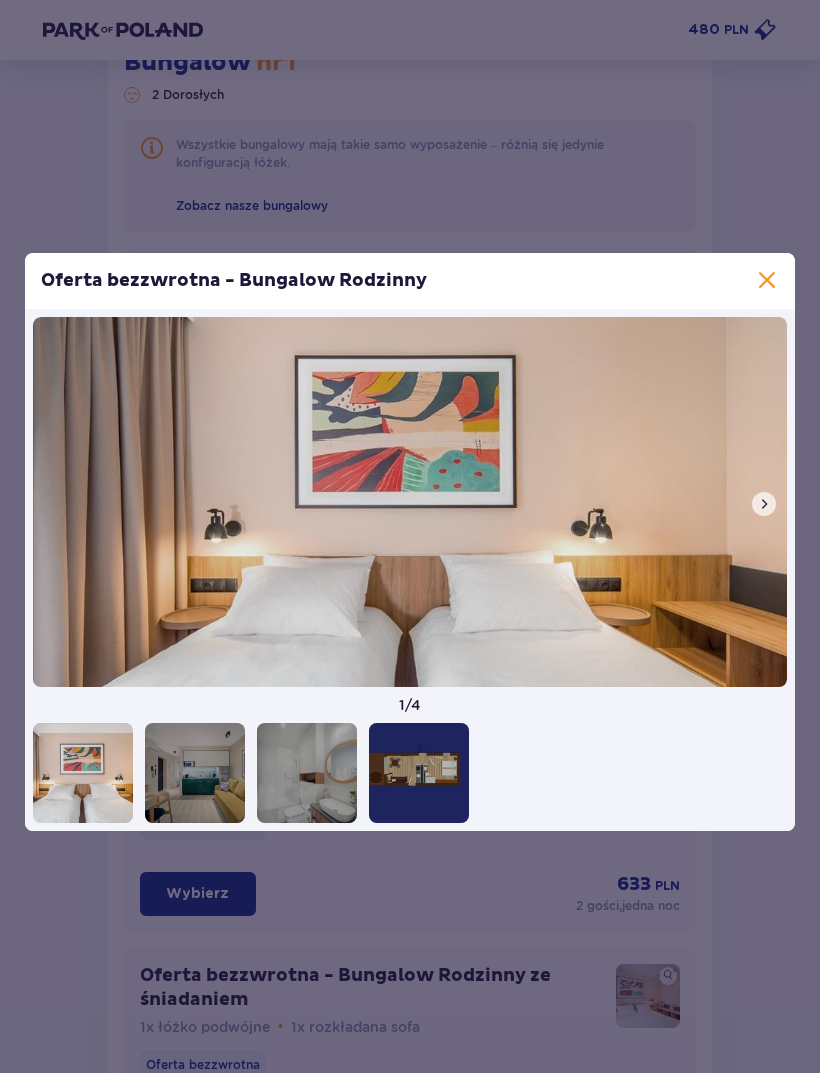 click at bounding box center [764, 504] 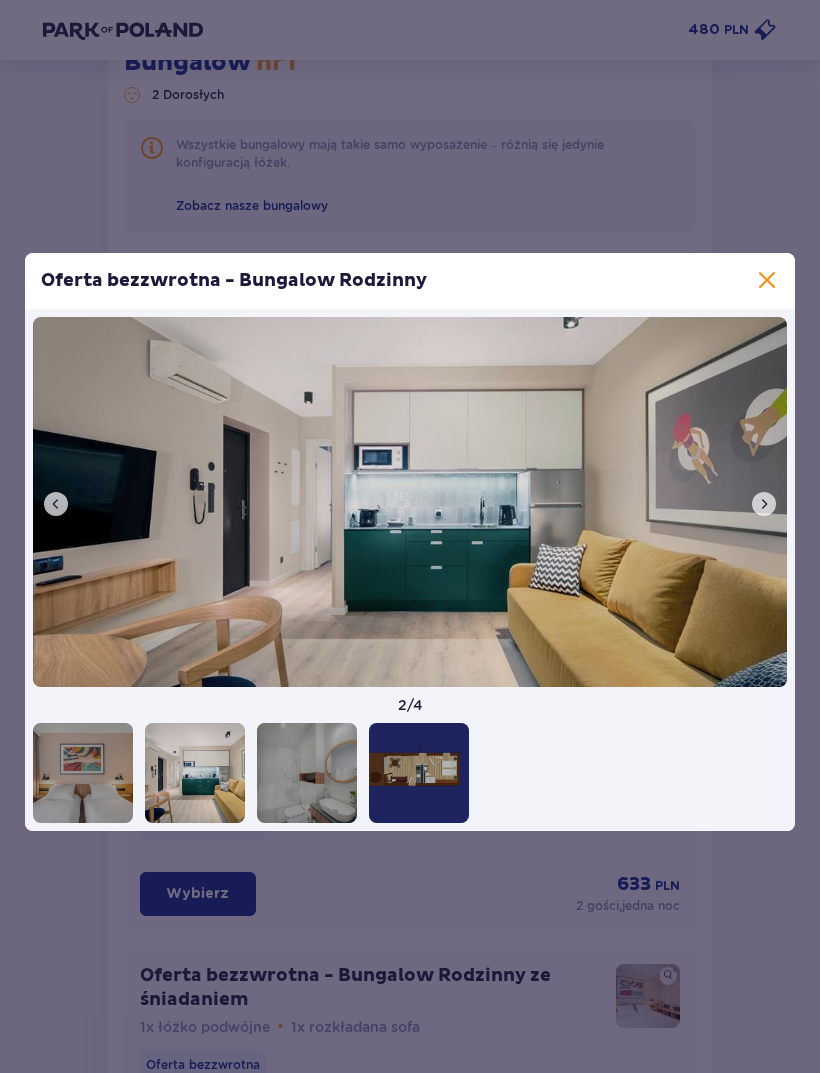 click at bounding box center (764, 504) 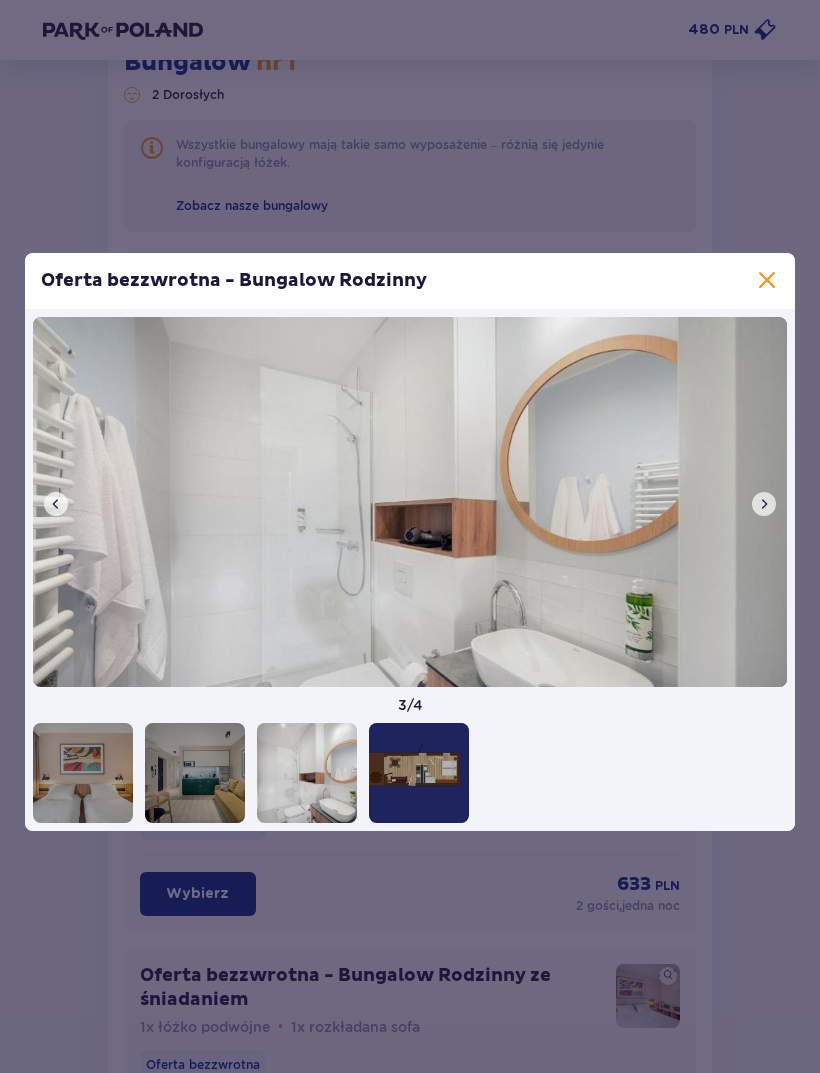 click at bounding box center (764, 504) 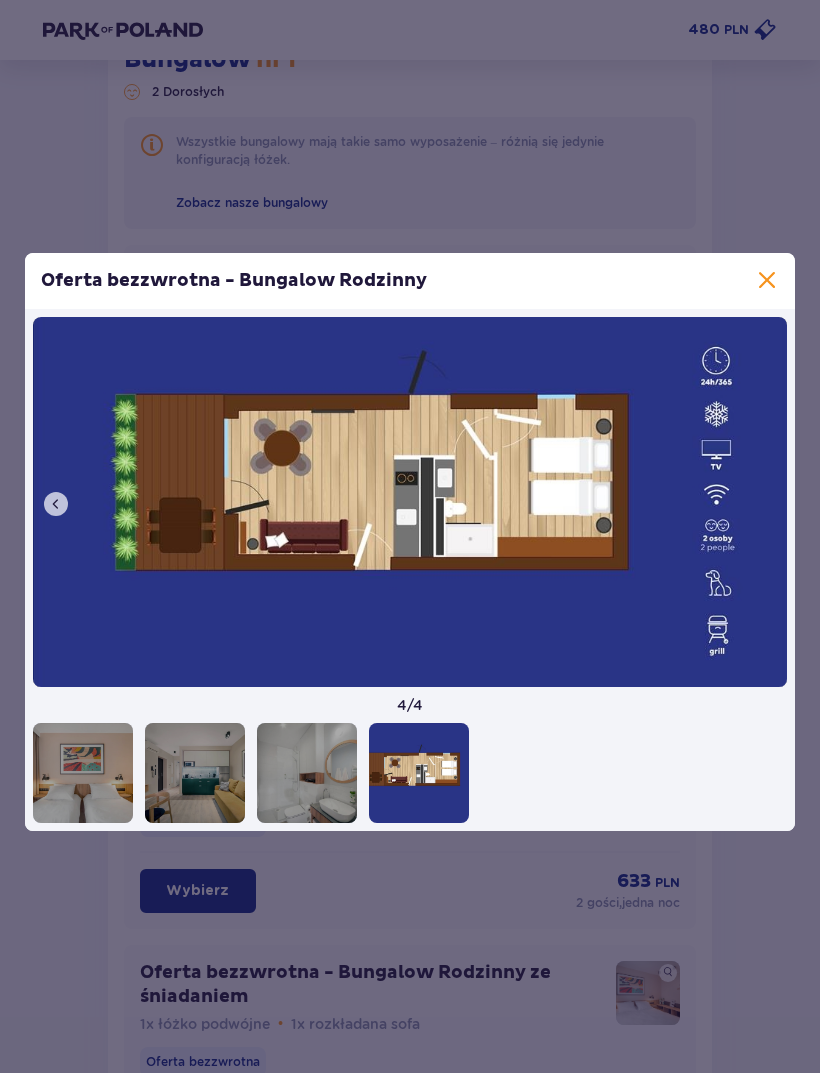 scroll, scrollTop: 1521, scrollLeft: 0, axis: vertical 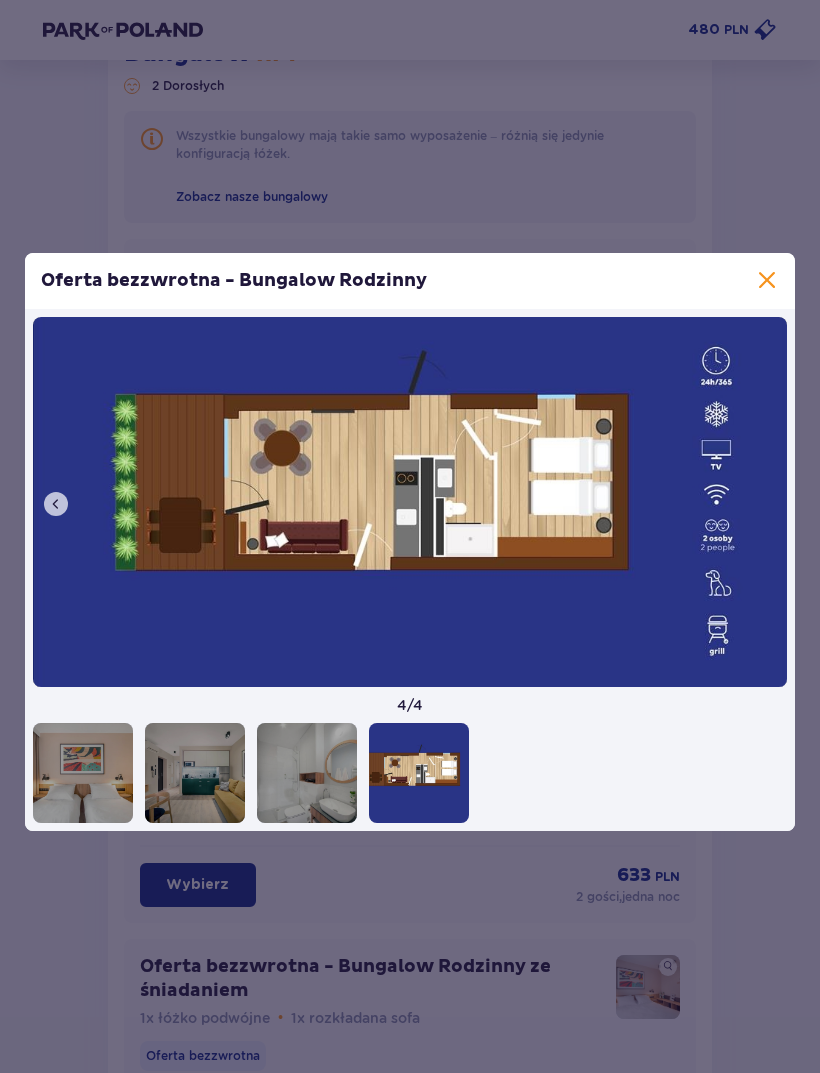click at bounding box center [56, 504] 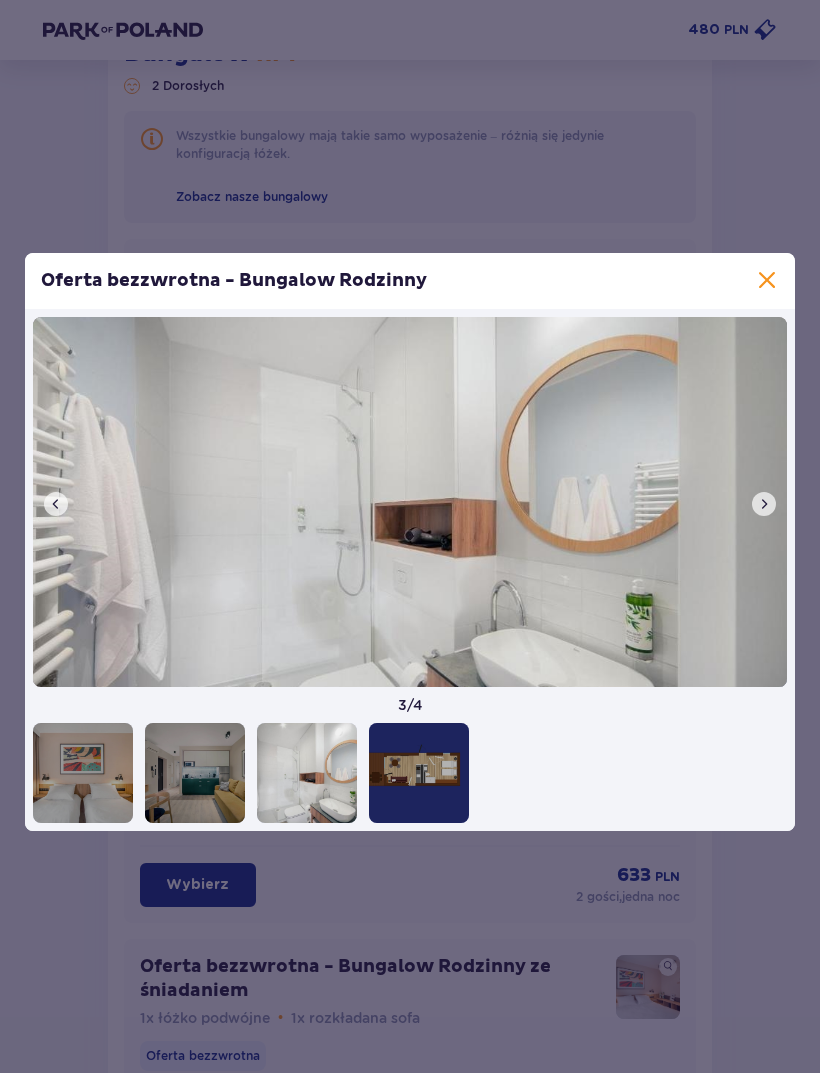 click at bounding box center (56, 504) 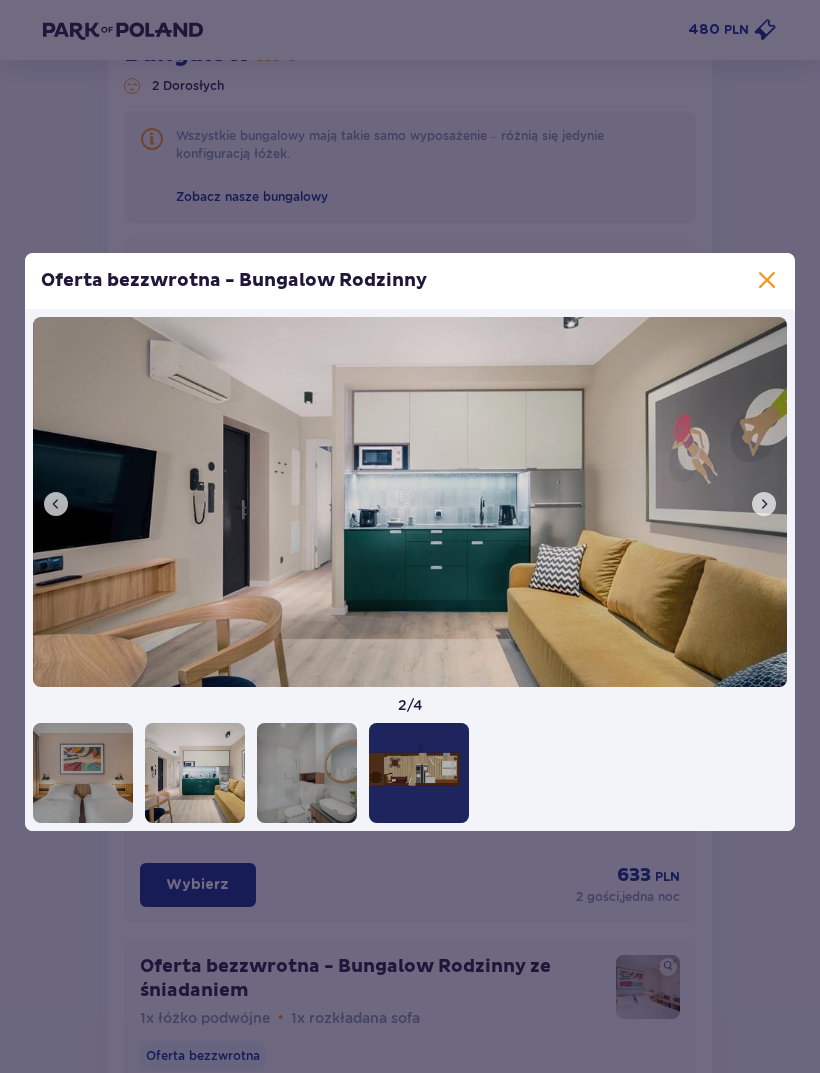 click at bounding box center [56, 504] 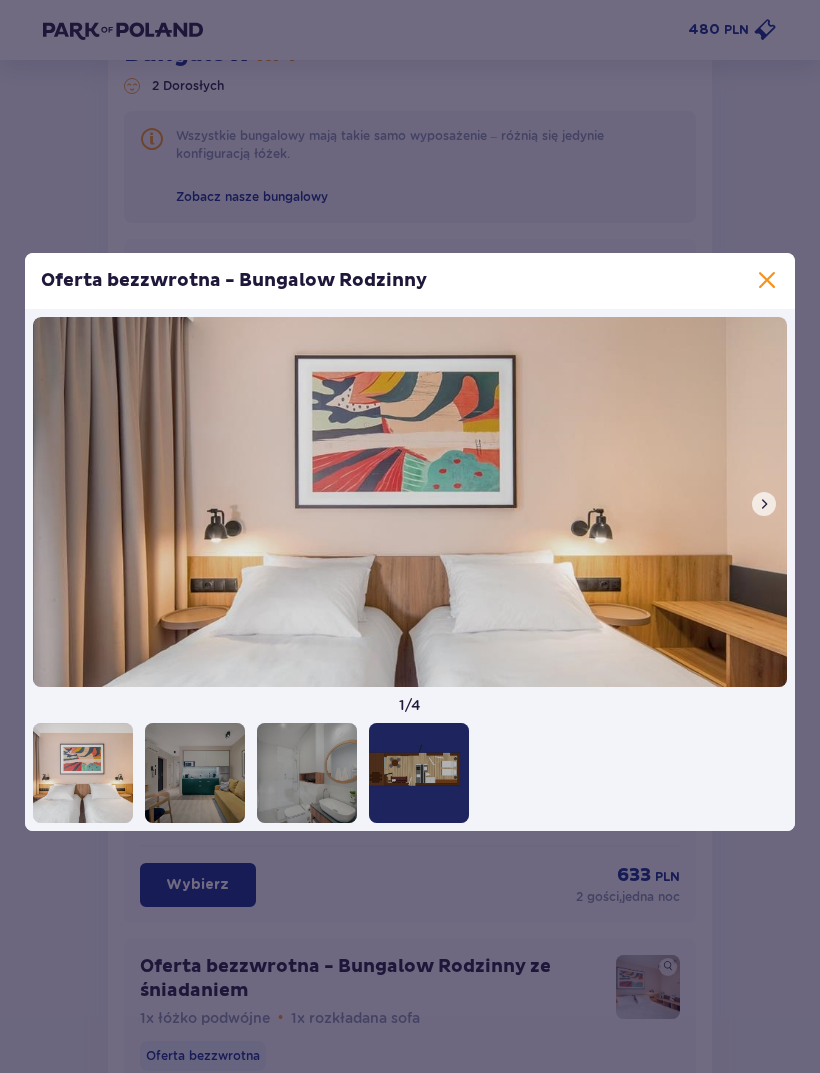 click on "Oferta bezzwrotna - Bungalow Rodzinny" at bounding box center (410, 281) 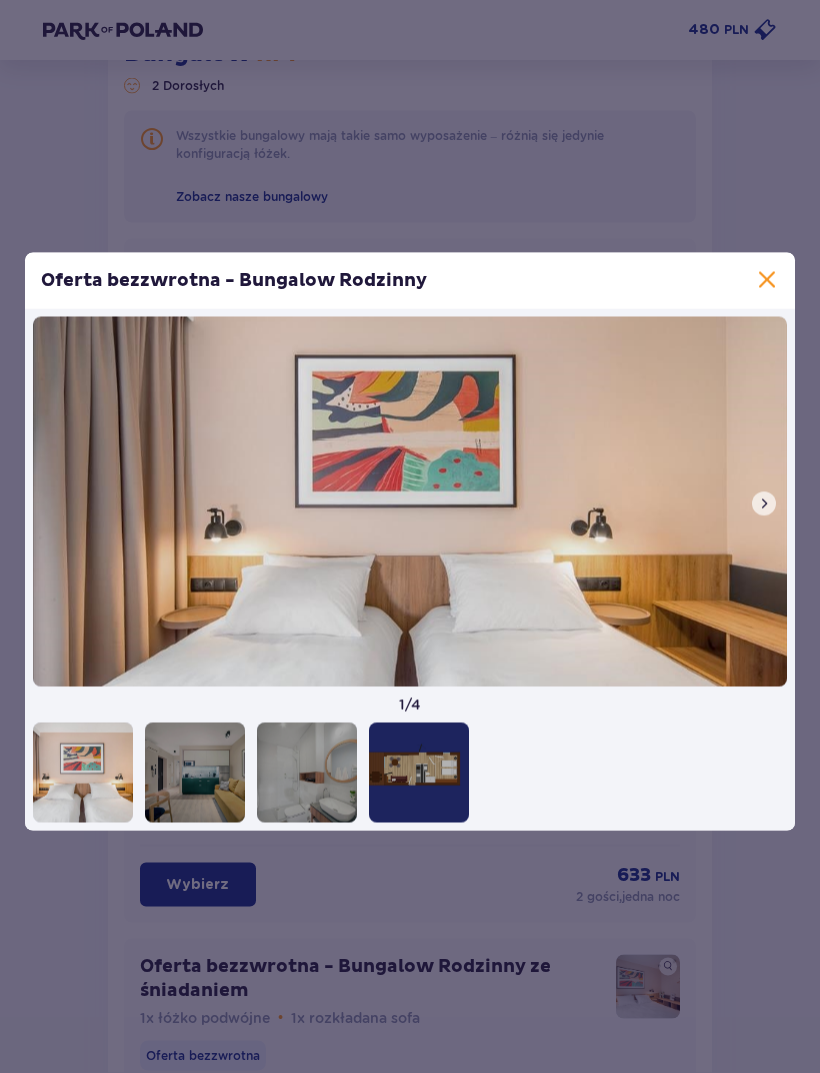 click at bounding box center (767, 281) 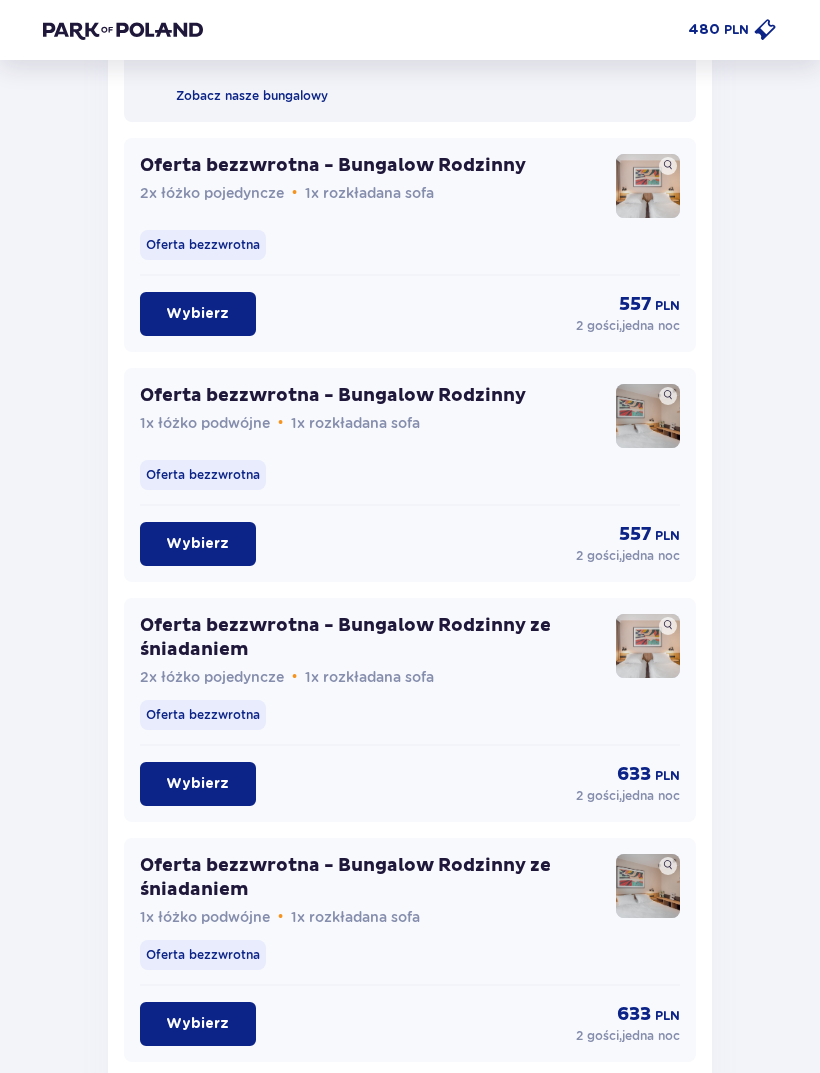 scroll, scrollTop: 1620, scrollLeft: 0, axis: vertical 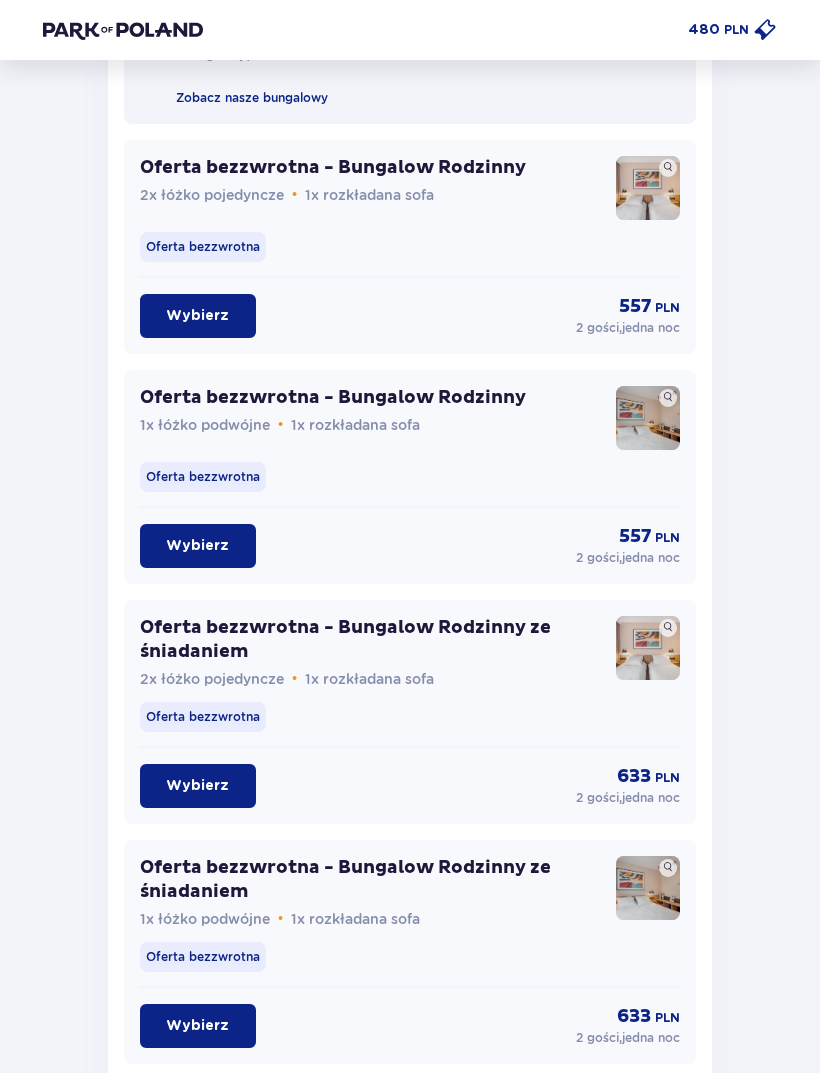 click at bounding box center (648, 418) 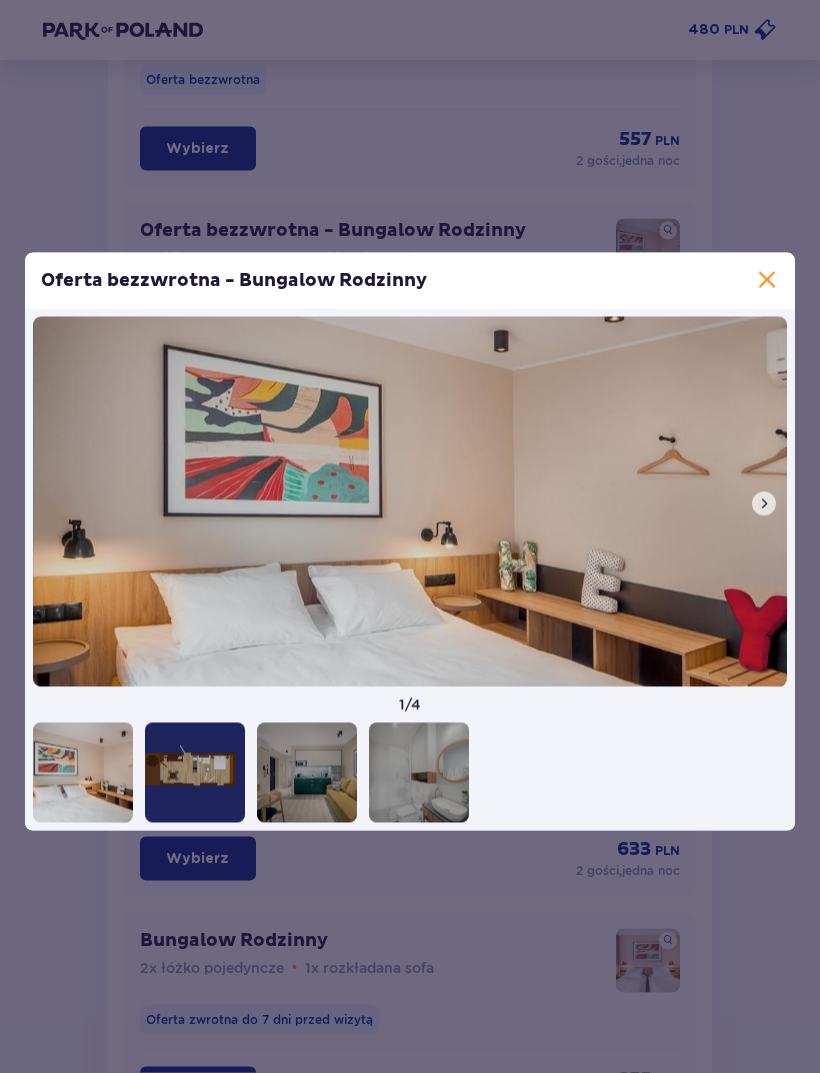 scroll, scrollTop: 1786, scrollLeft: 0, axis: vertical 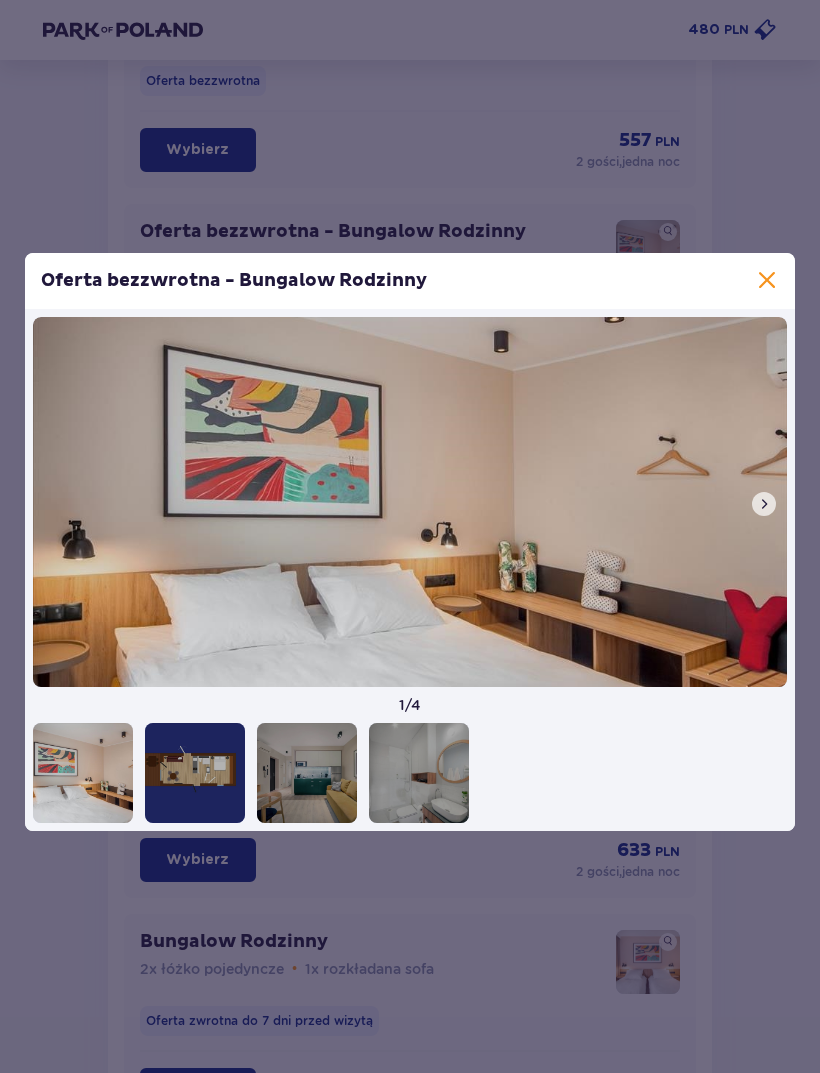 click at bounding box center (410, 502) 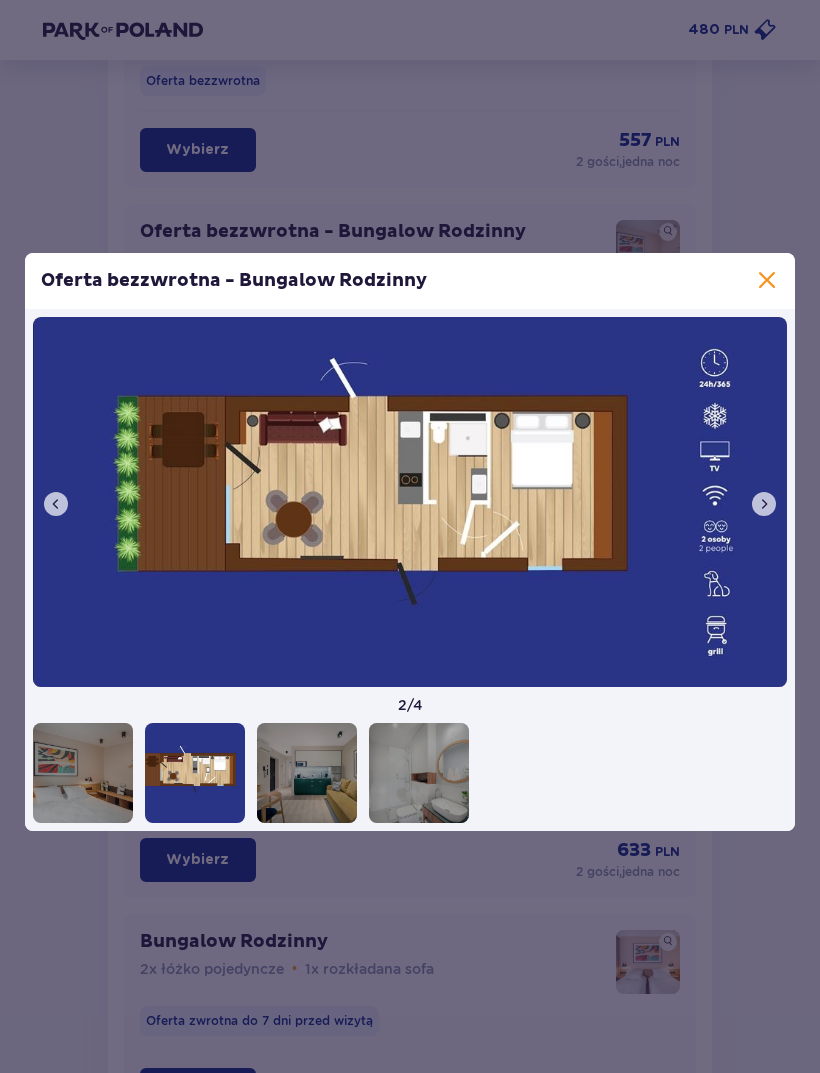 click at bounding box center (764, 504) 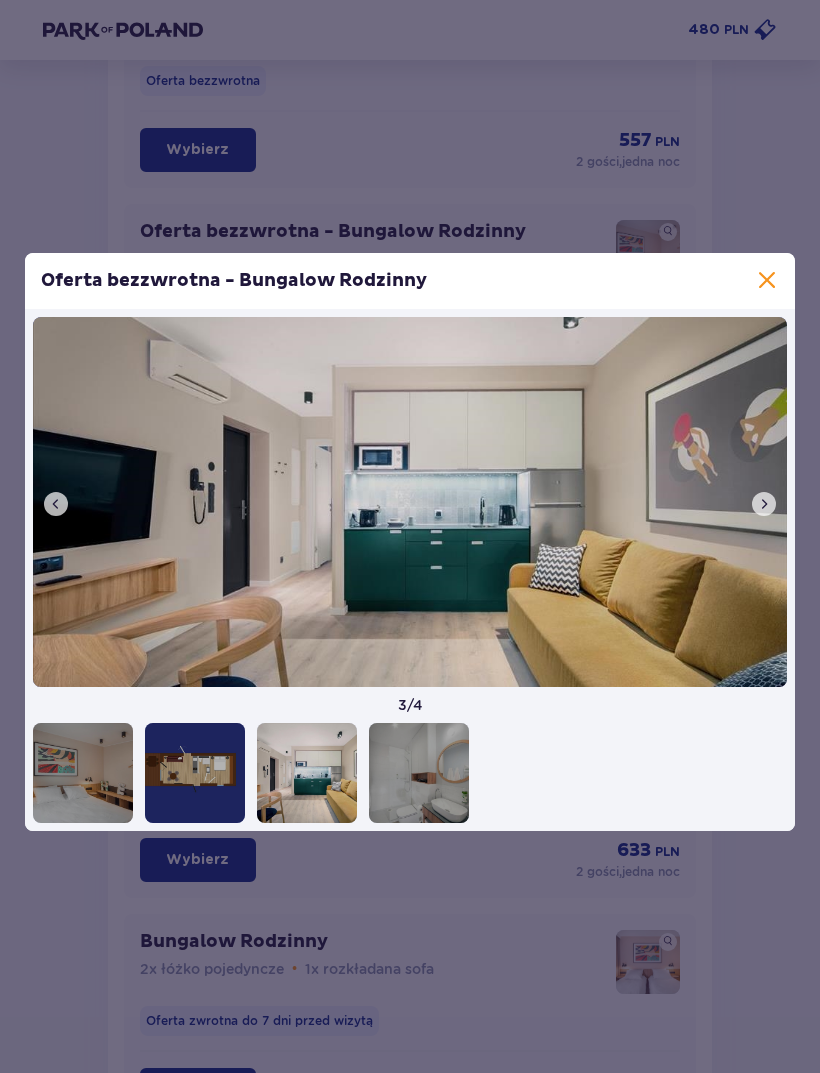 click at bounding box center (410, 502) 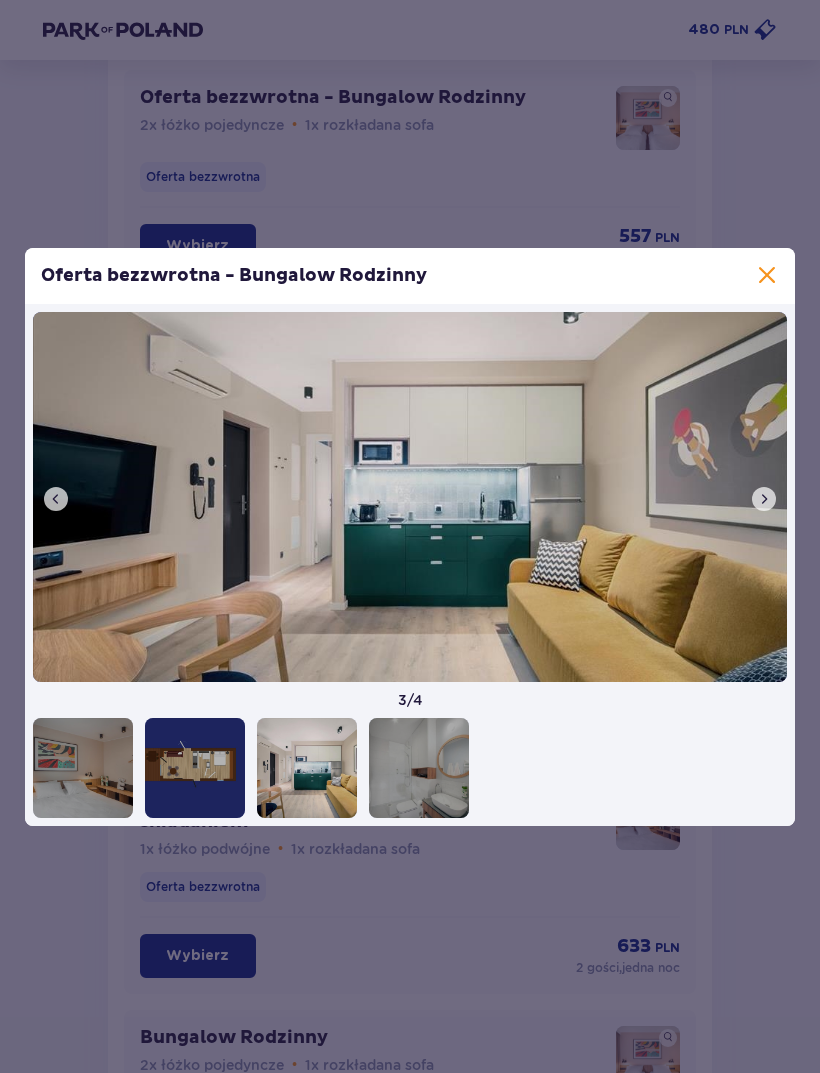 click on "Oferta bezzwrotna - Bungalow Rodzinny" at bounding box center [410, 276] 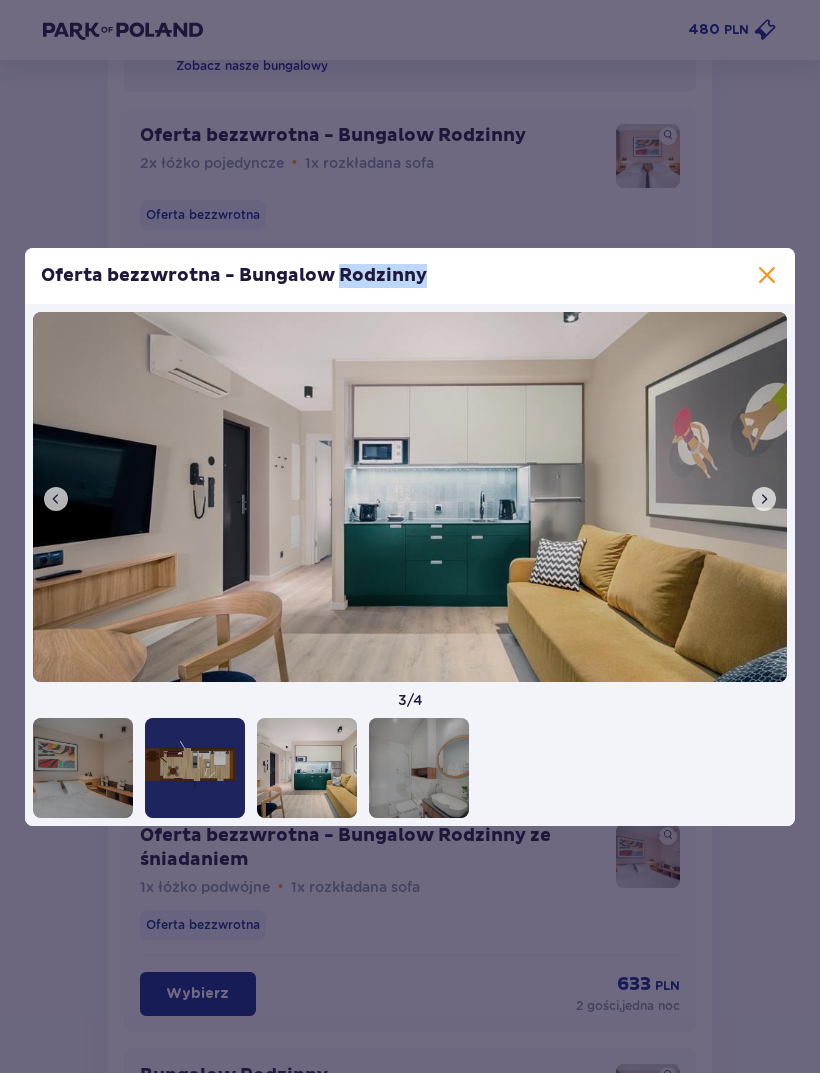 click at bounding box center (767, 276) 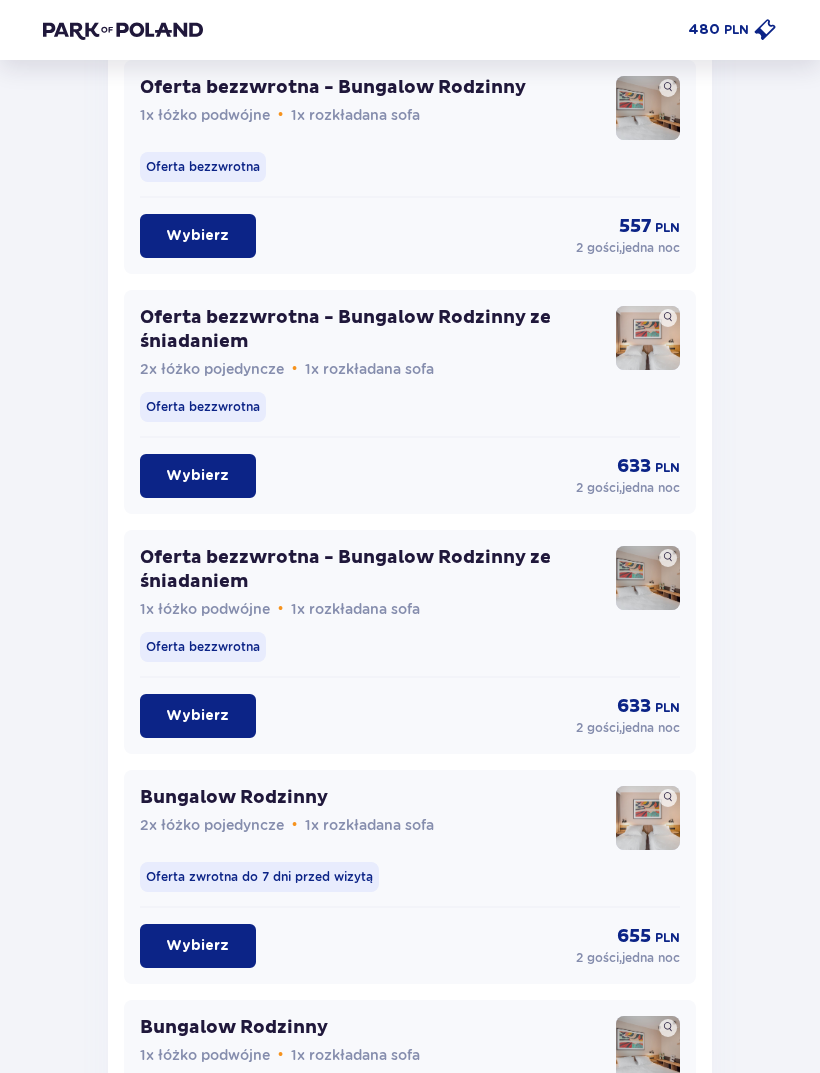 scroll, scrollTop: 1922, scrollLeft: 0, axis: vertical 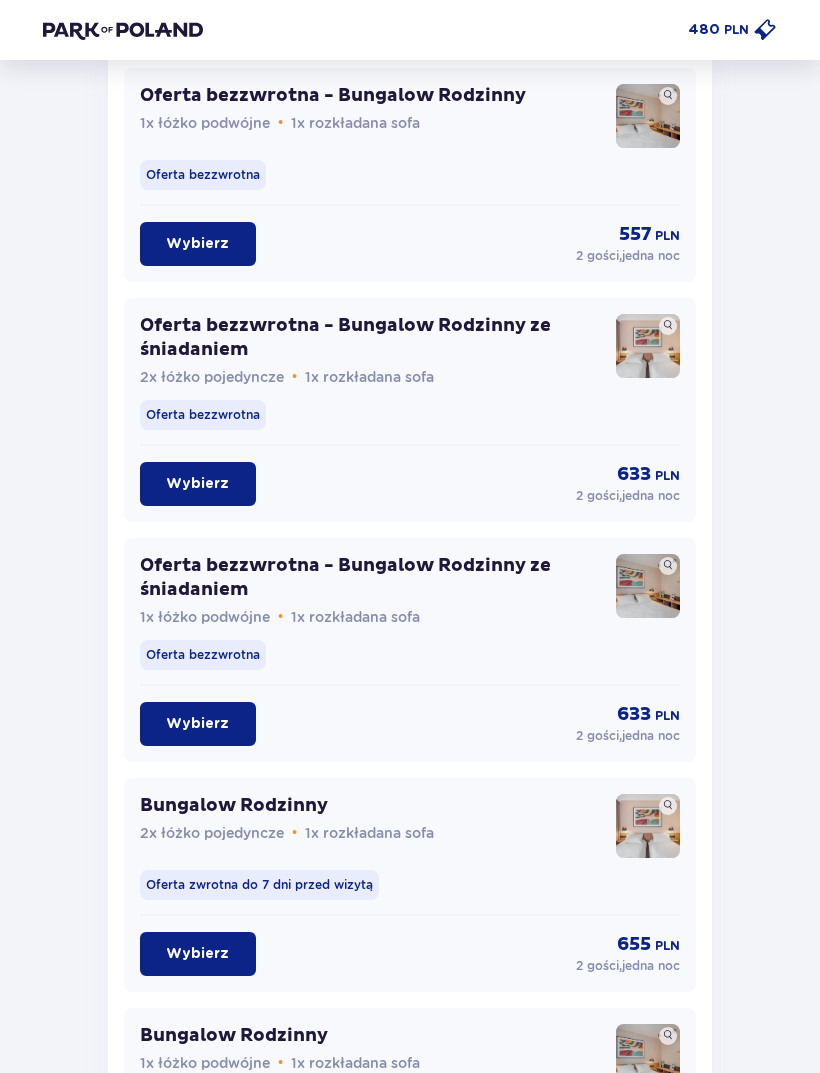 click at bounding box center [648, 586] 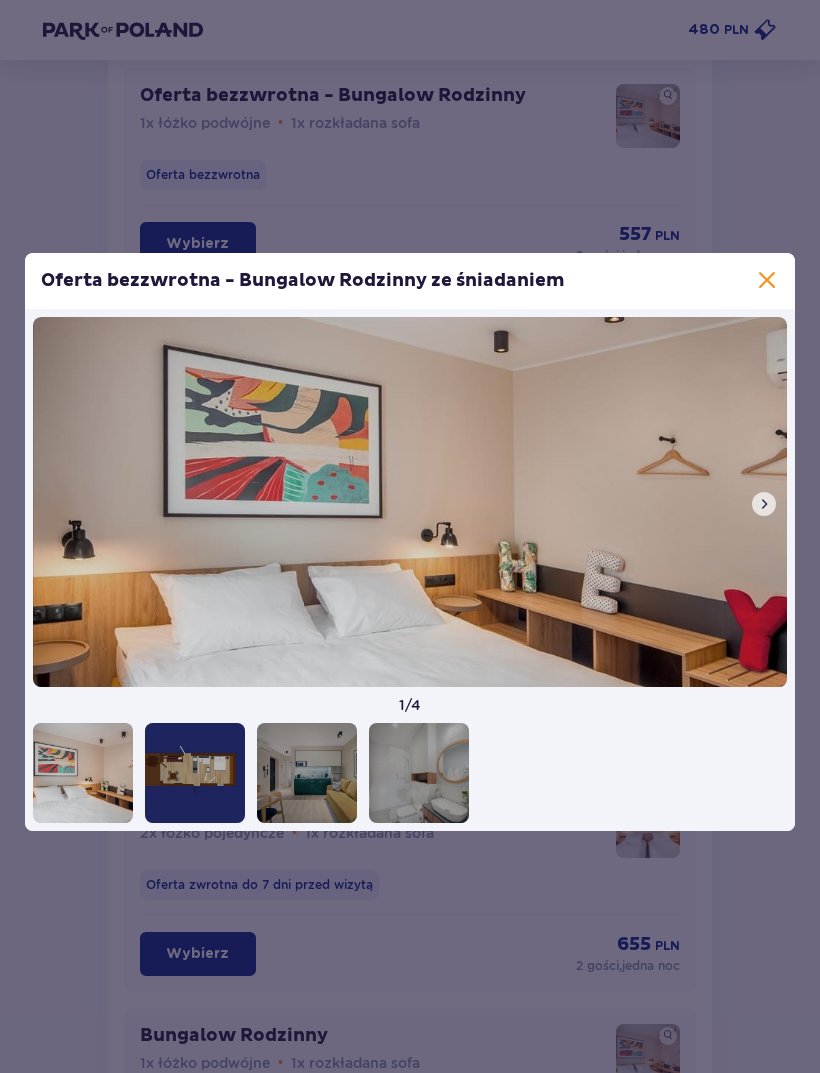 click on "Oferta bezzwrotna - Bungalow Rodzinny ze śniadaniem" at bounding box center [410, 281] 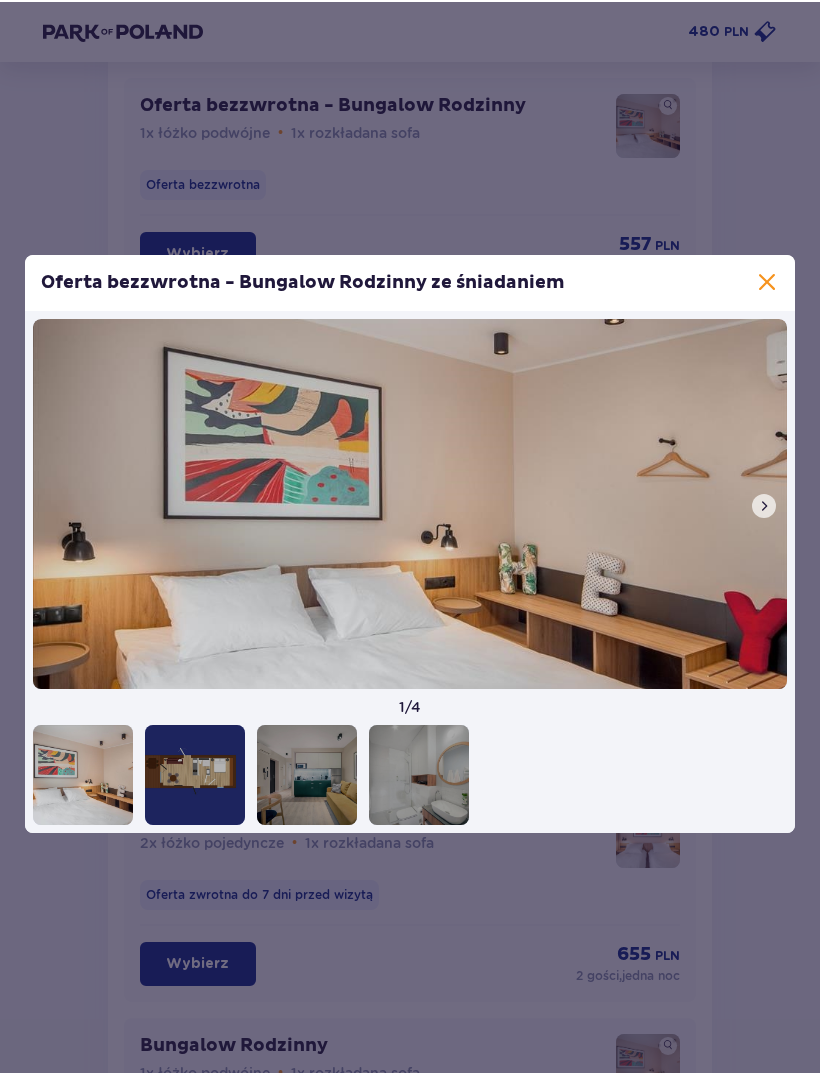 click on "Oferta bezzwrotna - Bungalow Rodzinny ze śniadaniem" at bounding box center (410, 281) 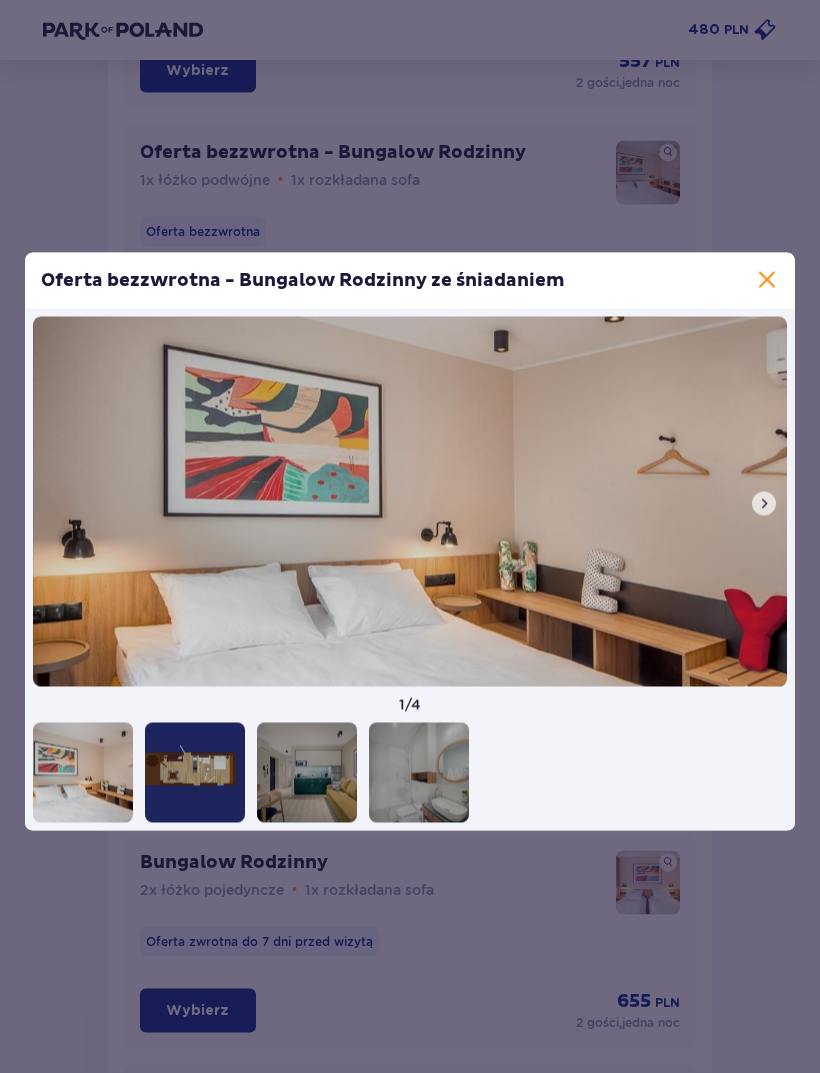 click at bounding box center (767, 281) 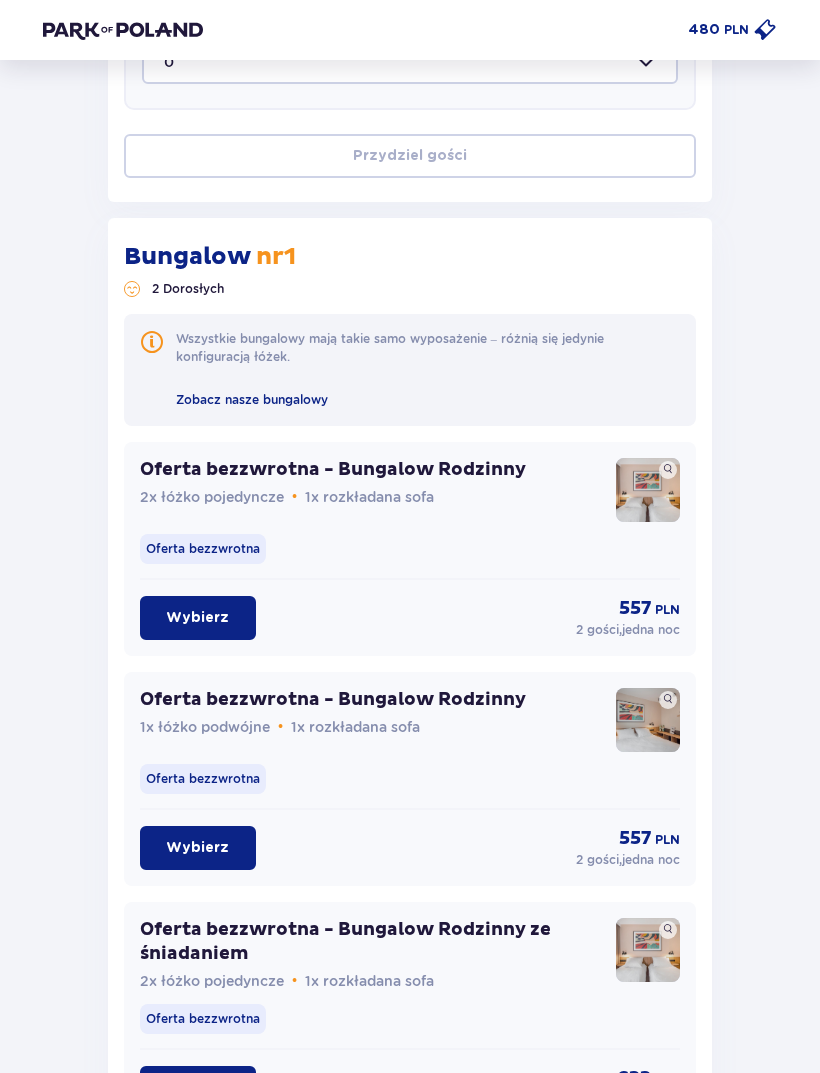 scroll, scrollTop: 1383, scrollLeft: 0, axis: vertical 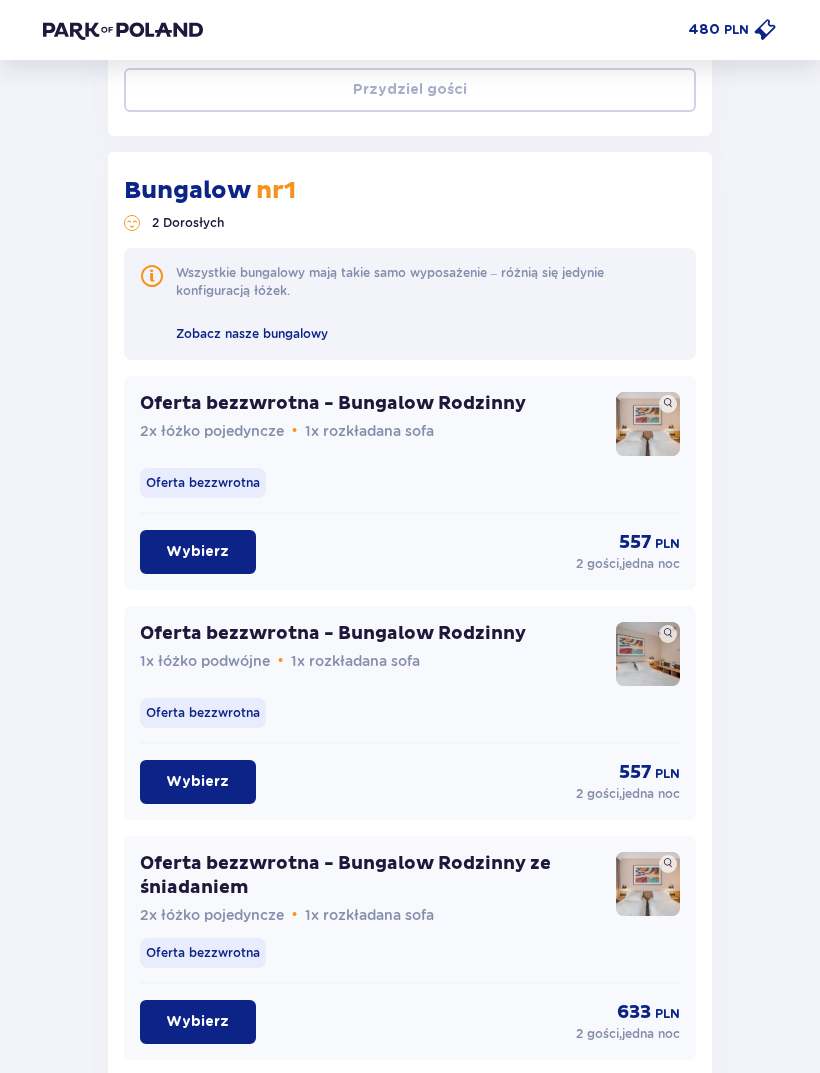 click on "Wybierz" at bounding box center (198, 783) 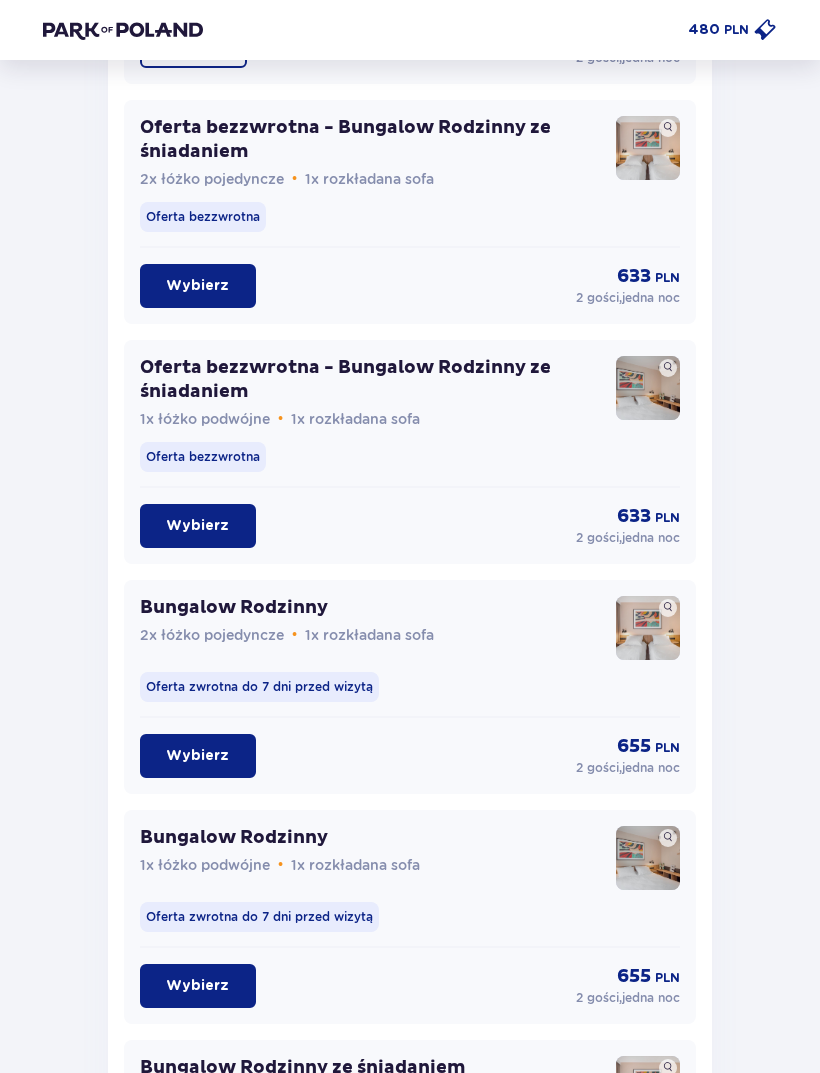 scroll, scrollTop: 2700, scrollLeft: 0, axis: vertical 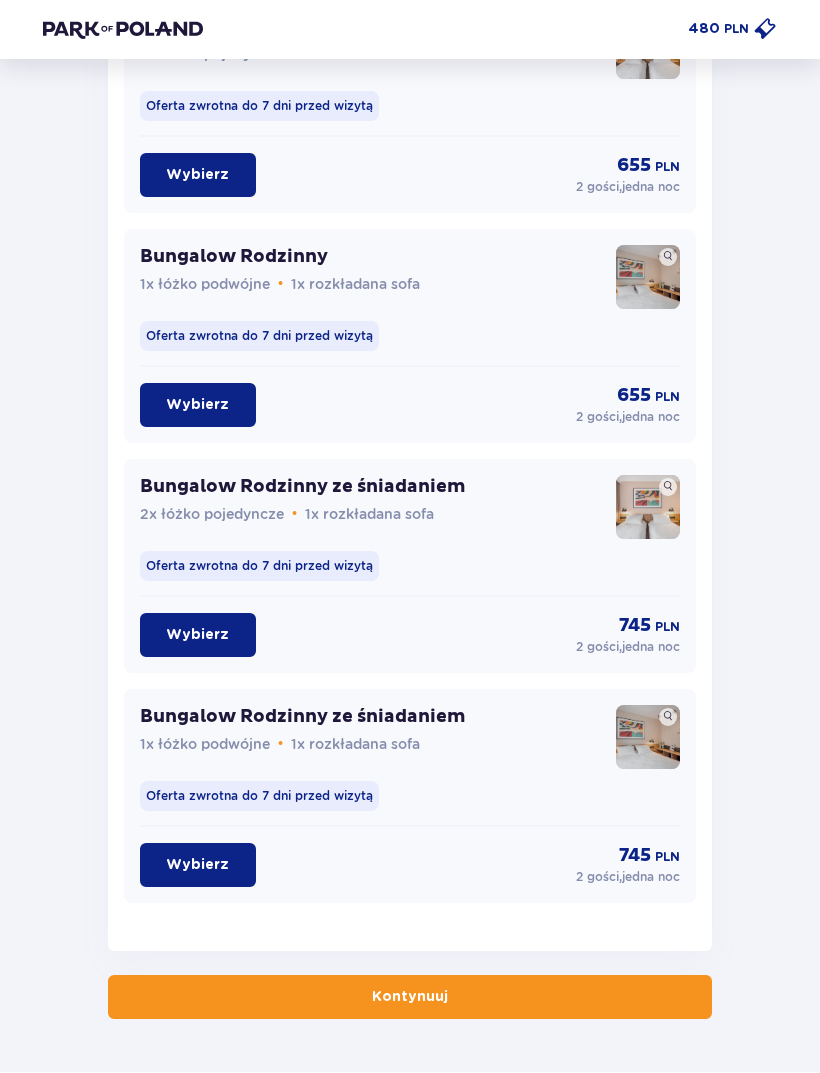 click on "Kontynuuj" at bounding box center [410, 998] 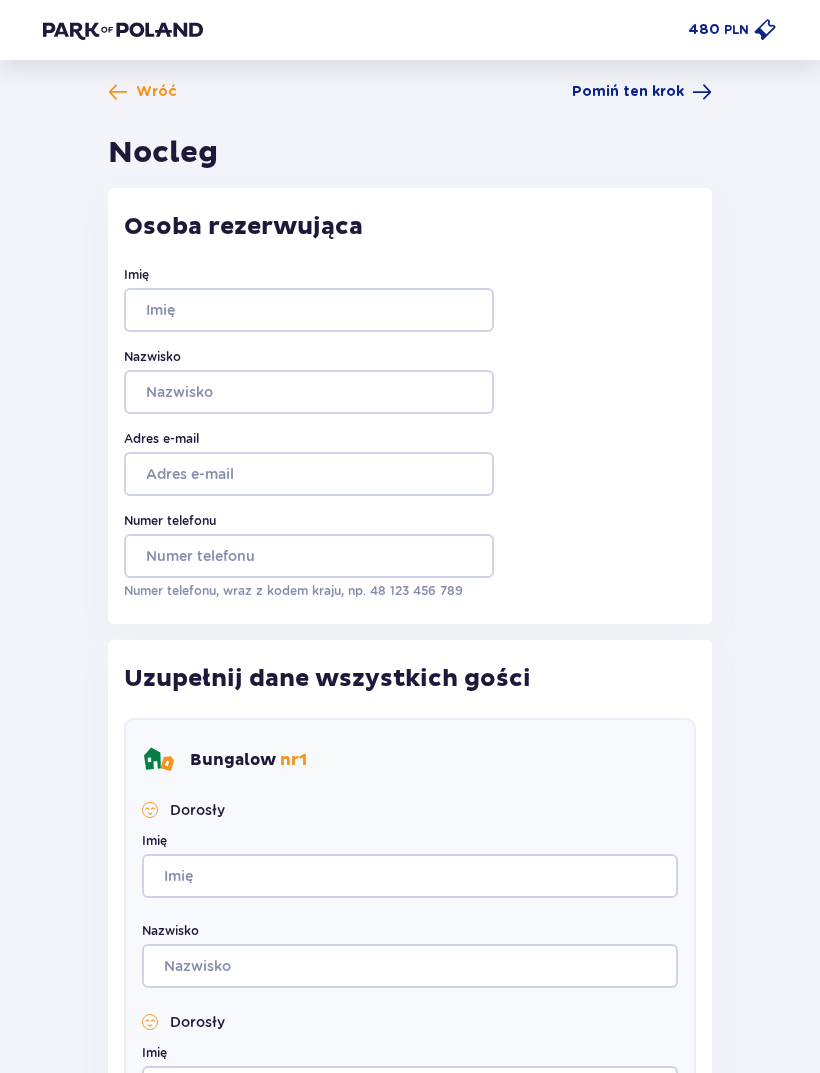 scroll, scrollTop: 0, scrollLeft: 0, axis: both 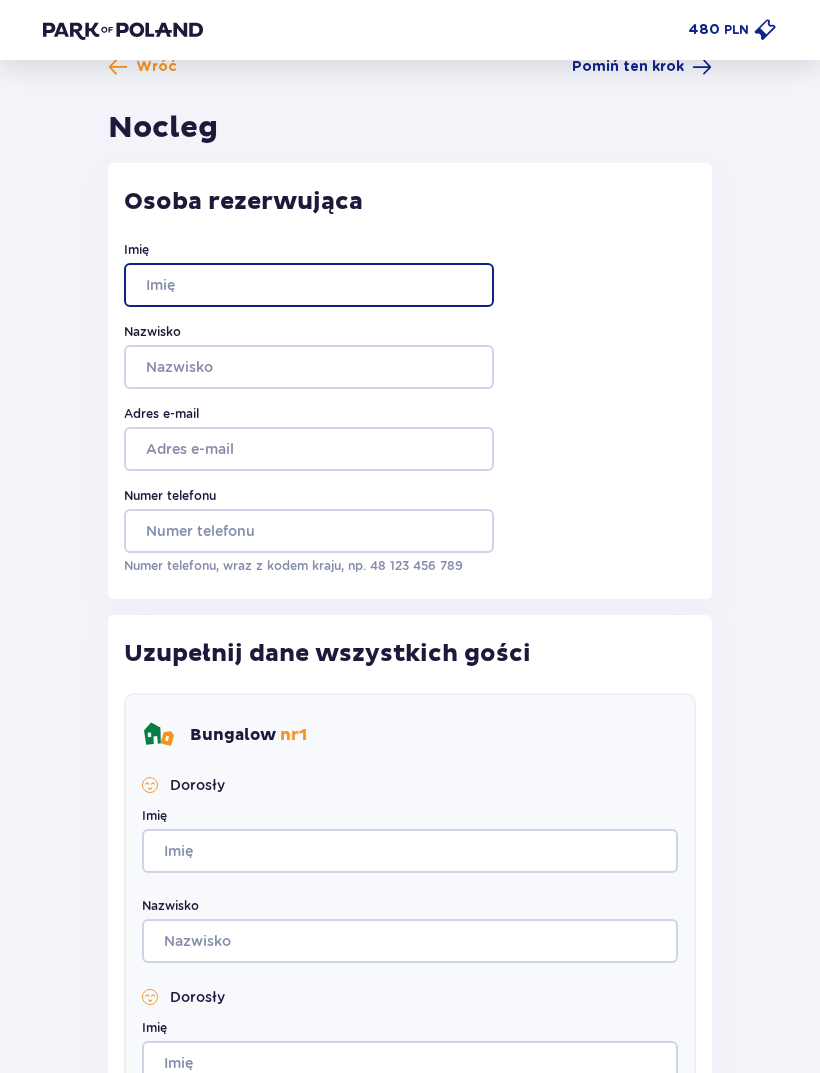 click on "Imię" at bounding box center (309, 285) 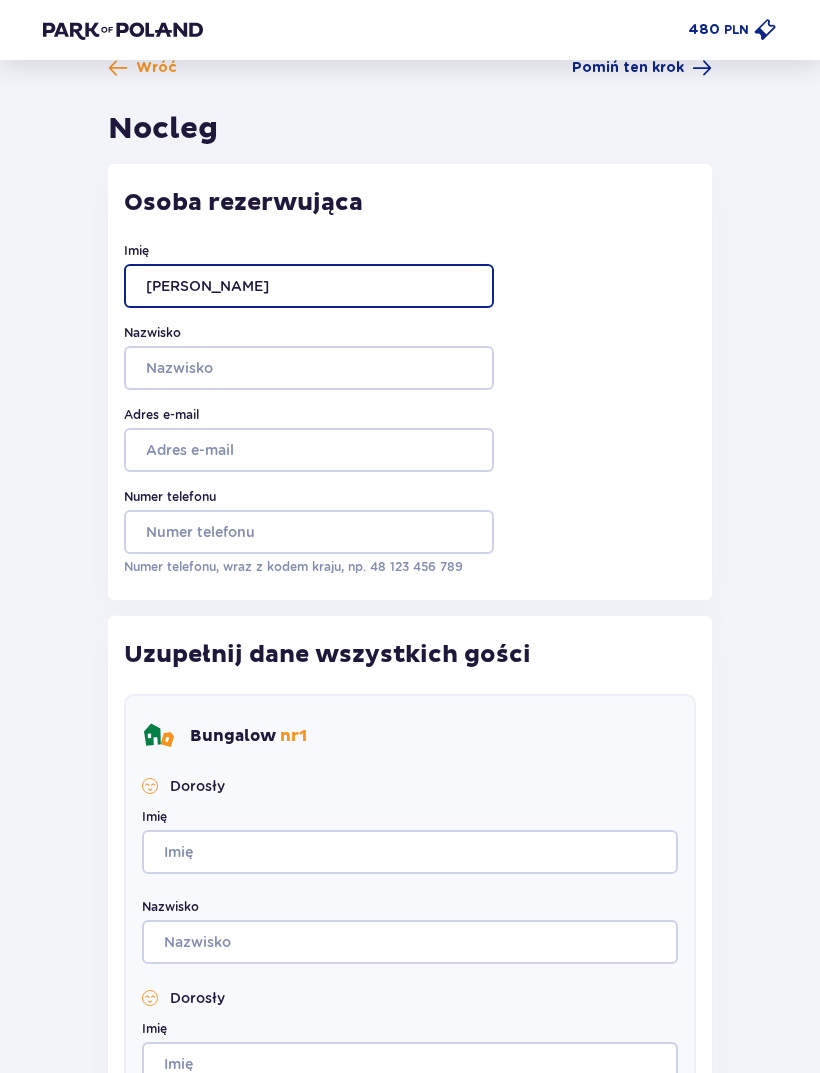 type on "[PERSON_NAME]" 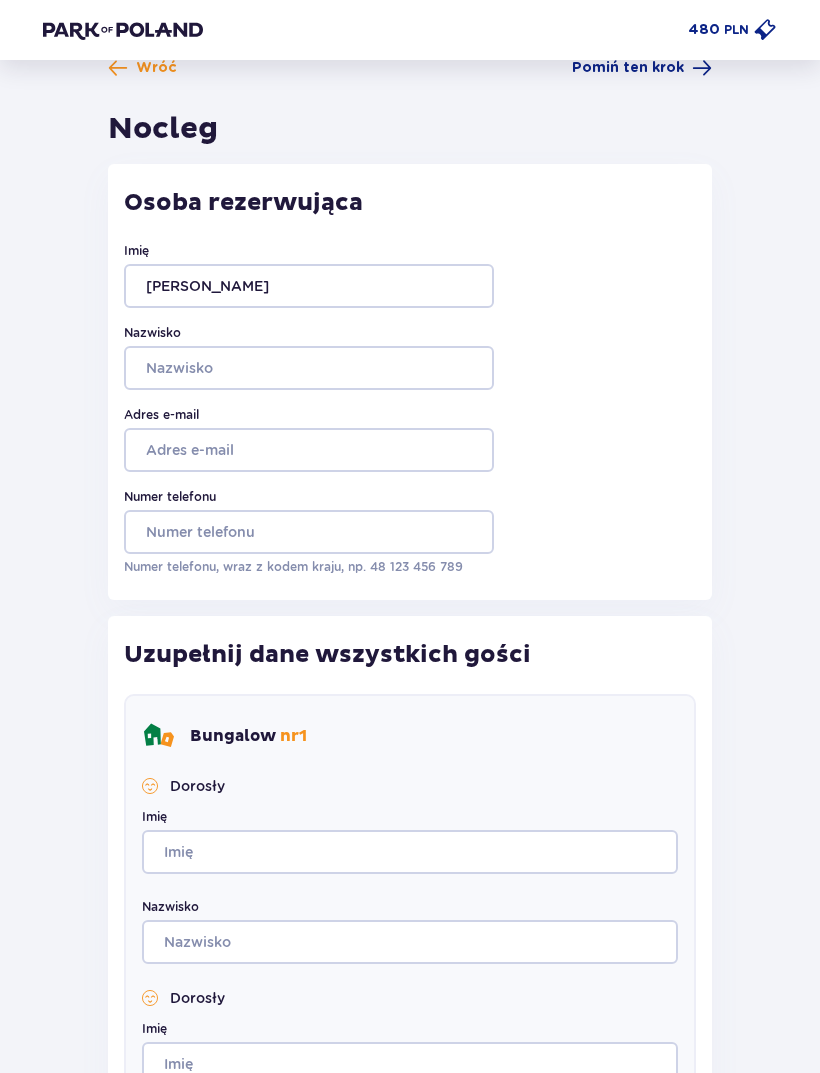click on "Imię [PERSON_NAME] Adres e-mail Numer telefonu Numer telefonu, wraz z kodem kraju, np. 48 ​123 ​456 ​789" at bounding box center [410, 409] 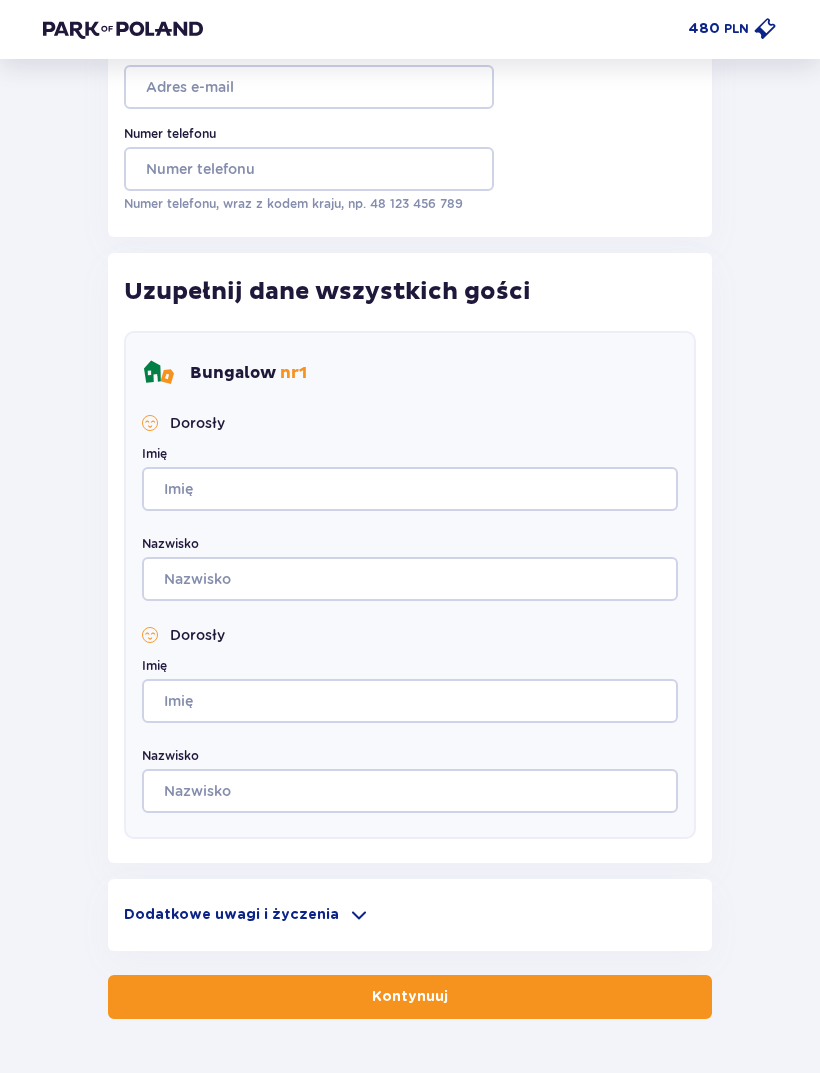 scroll, scrollTop: 392, scrollLeft: 0, axis: vertical 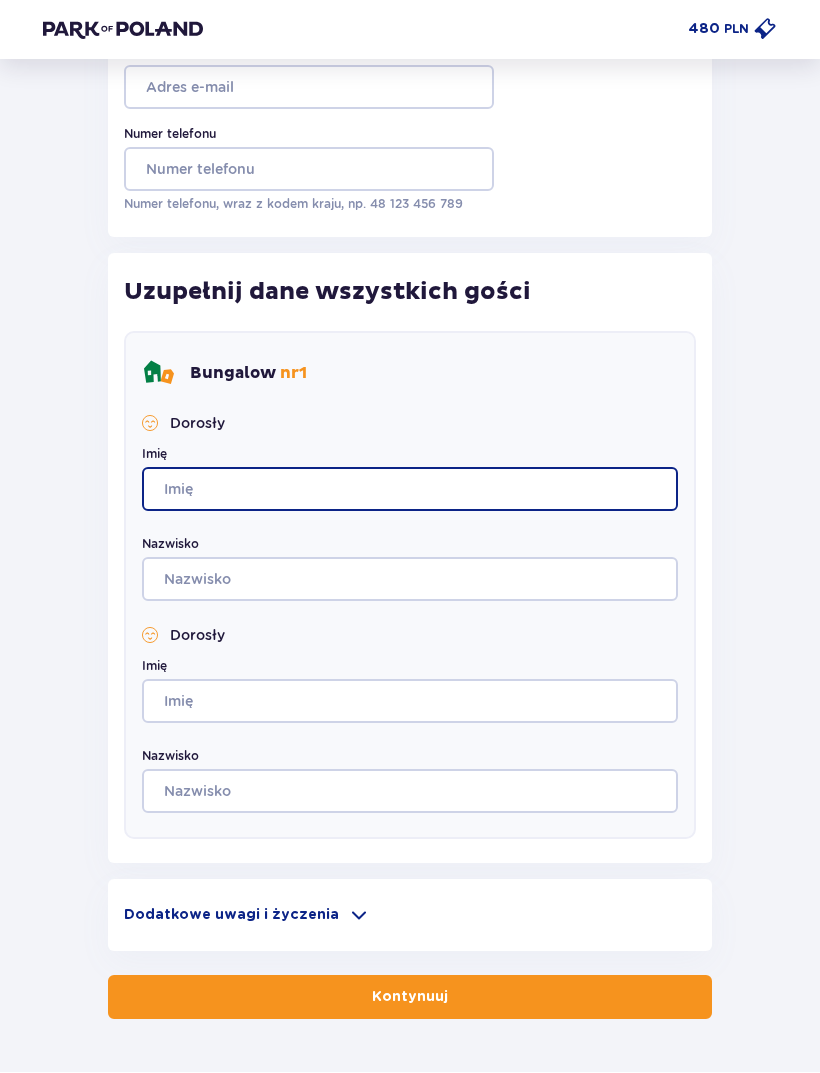 click on "Imię" at bounding box center [410, 490] 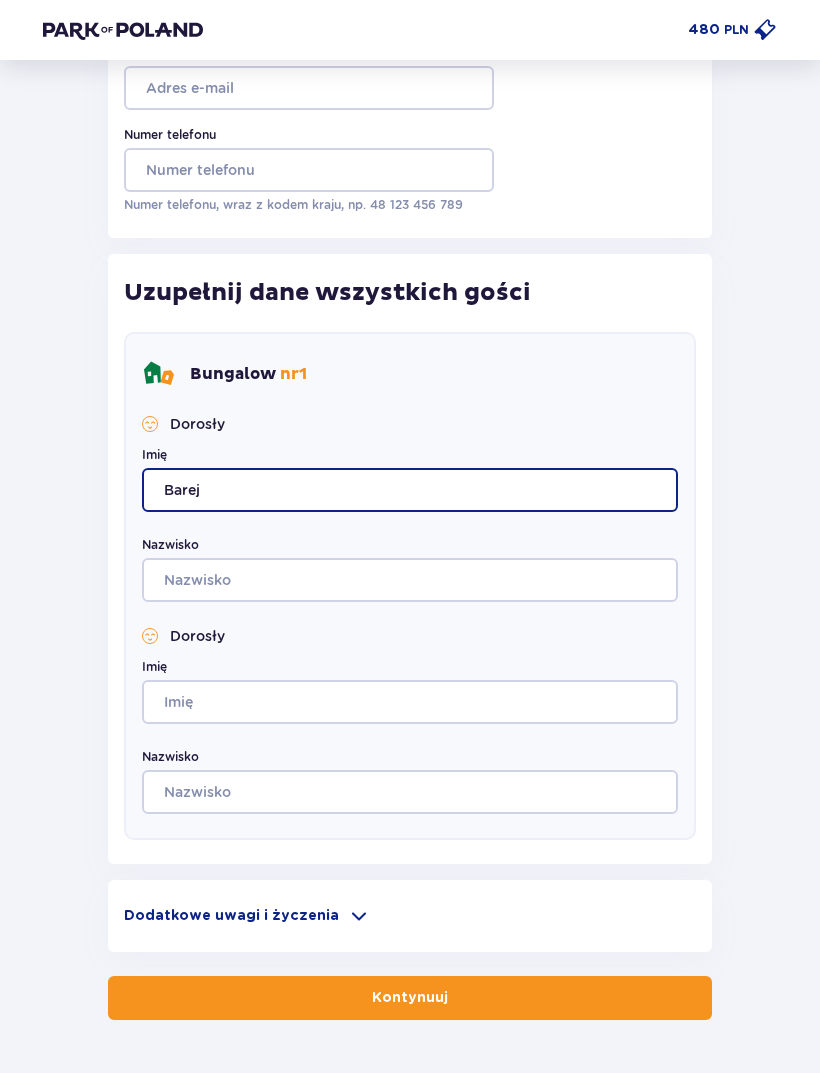 type on "Barej" 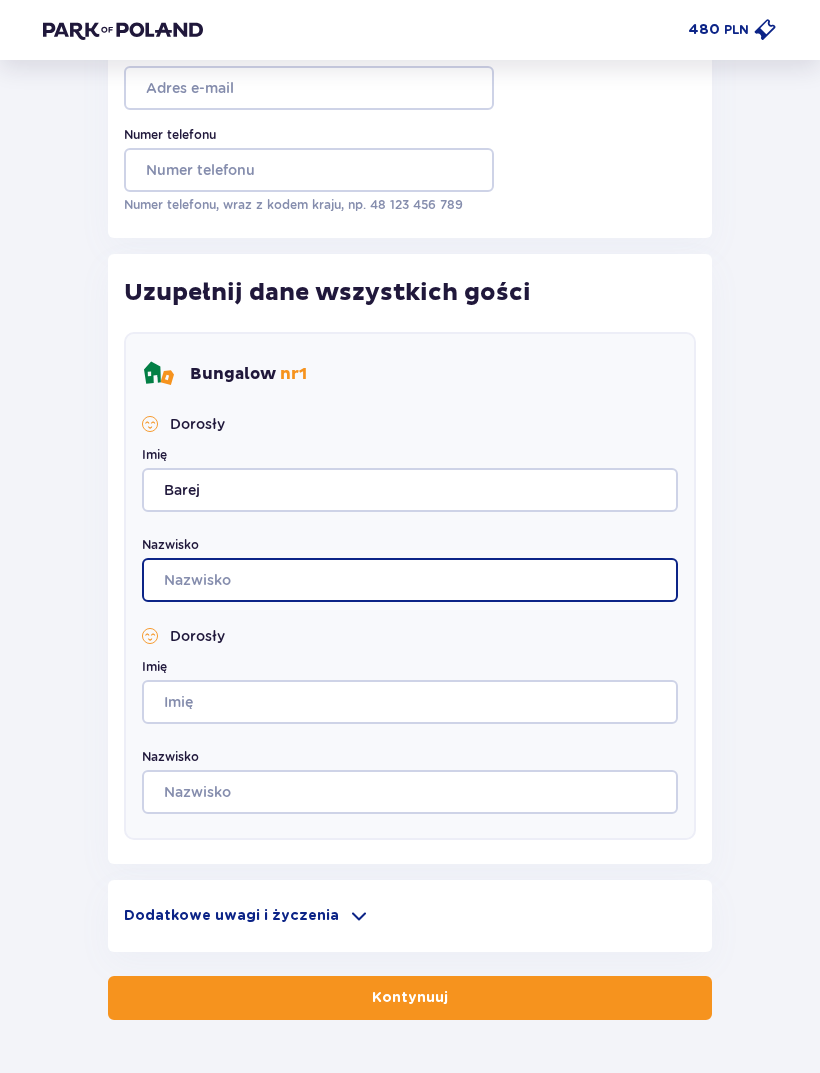 click on "Nazwisko" at bounding box center (410, 580) 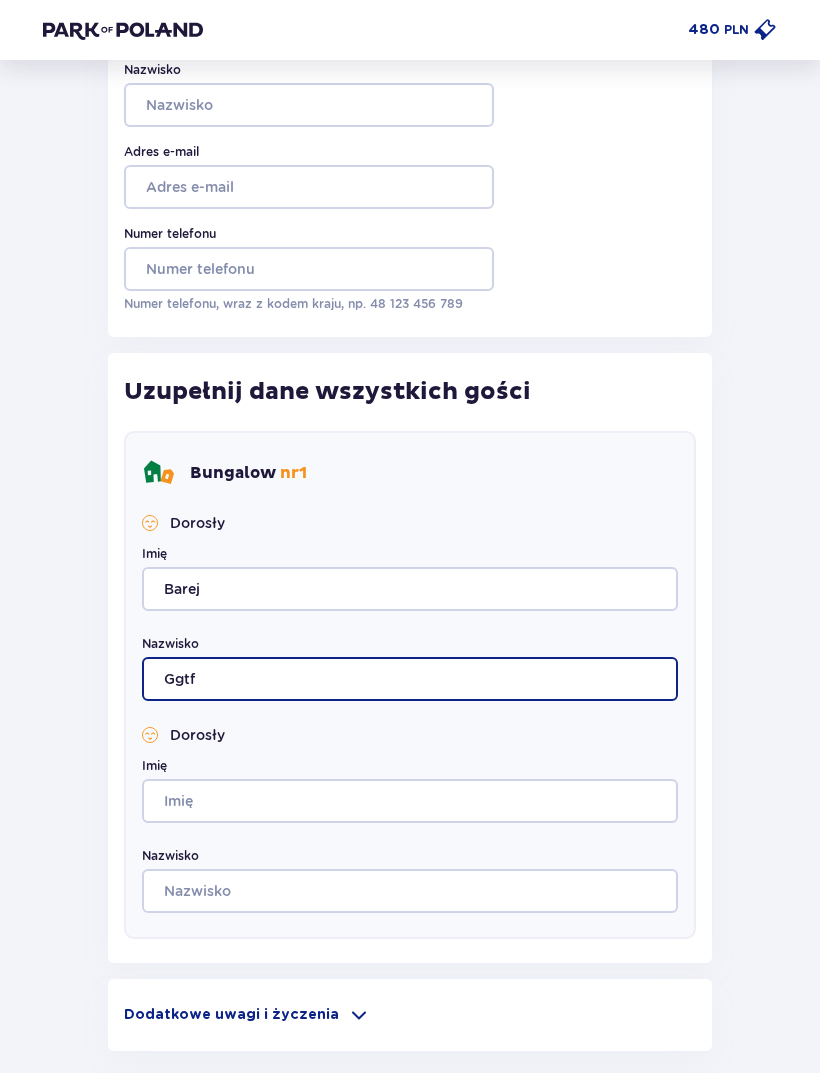 scroll, scrollTop: 279, scrollLeft: 0, axis: vertical 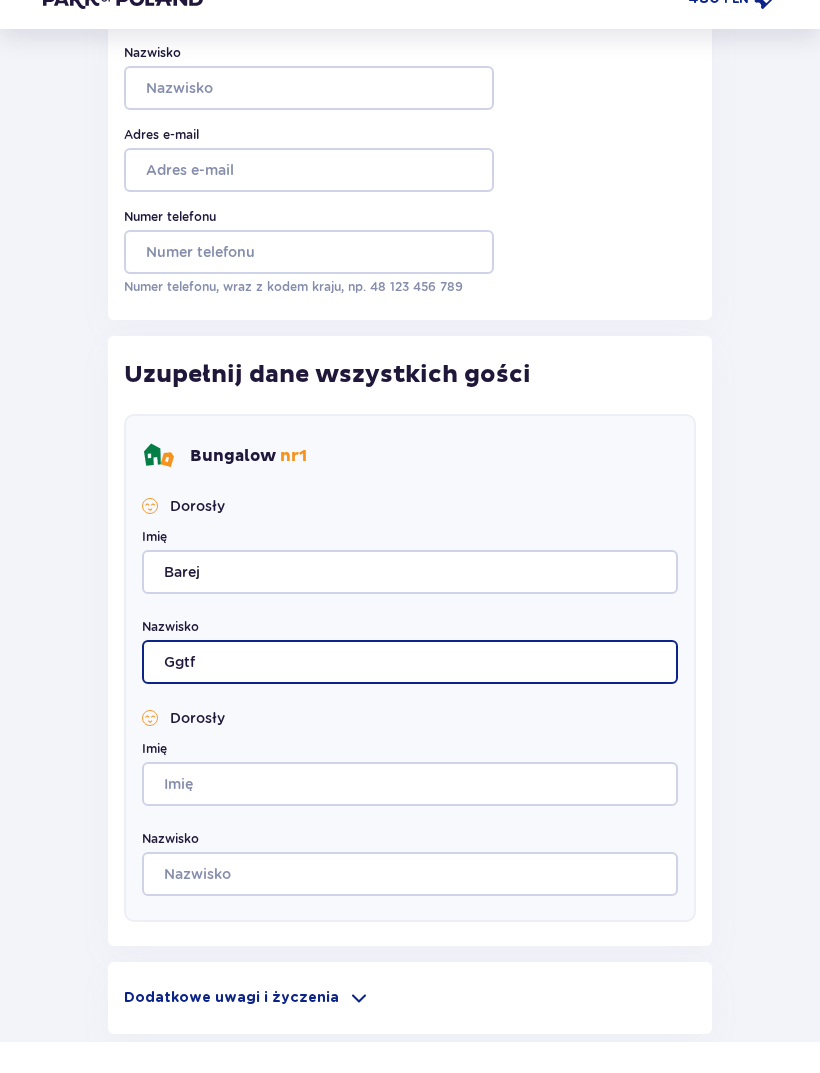type on "Ggtf" 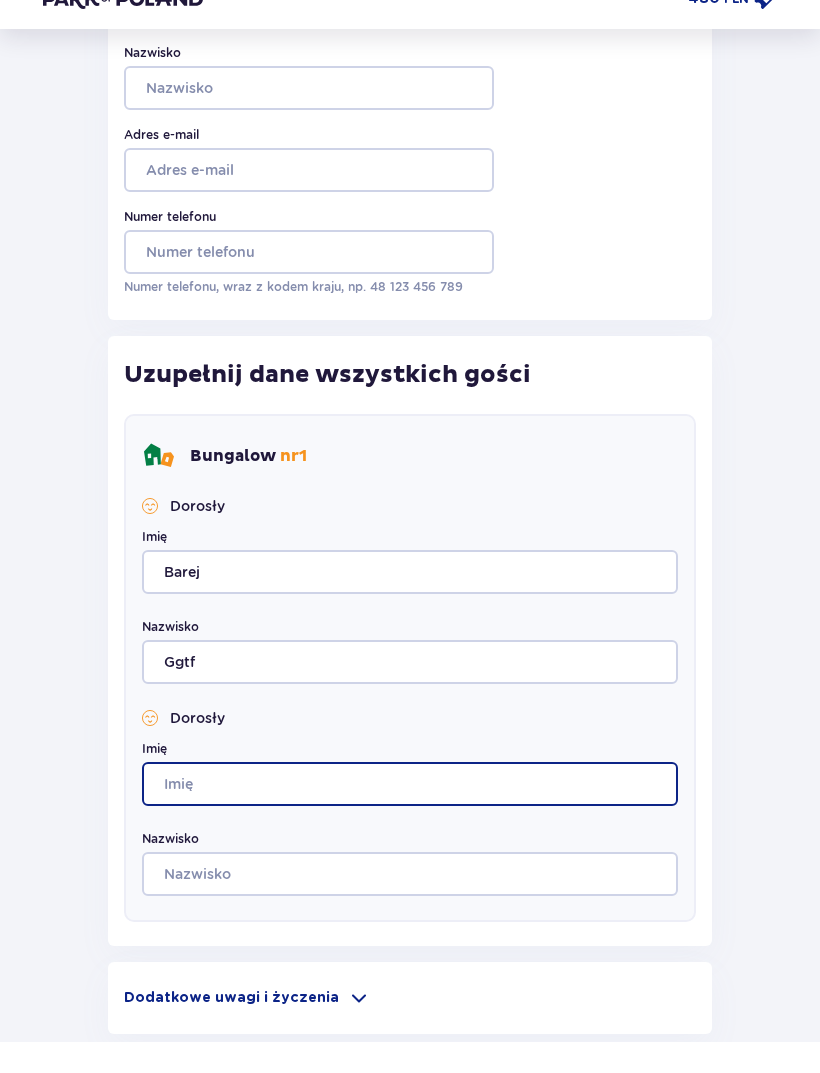 click on "Imię" at bounding box center (410, 815) 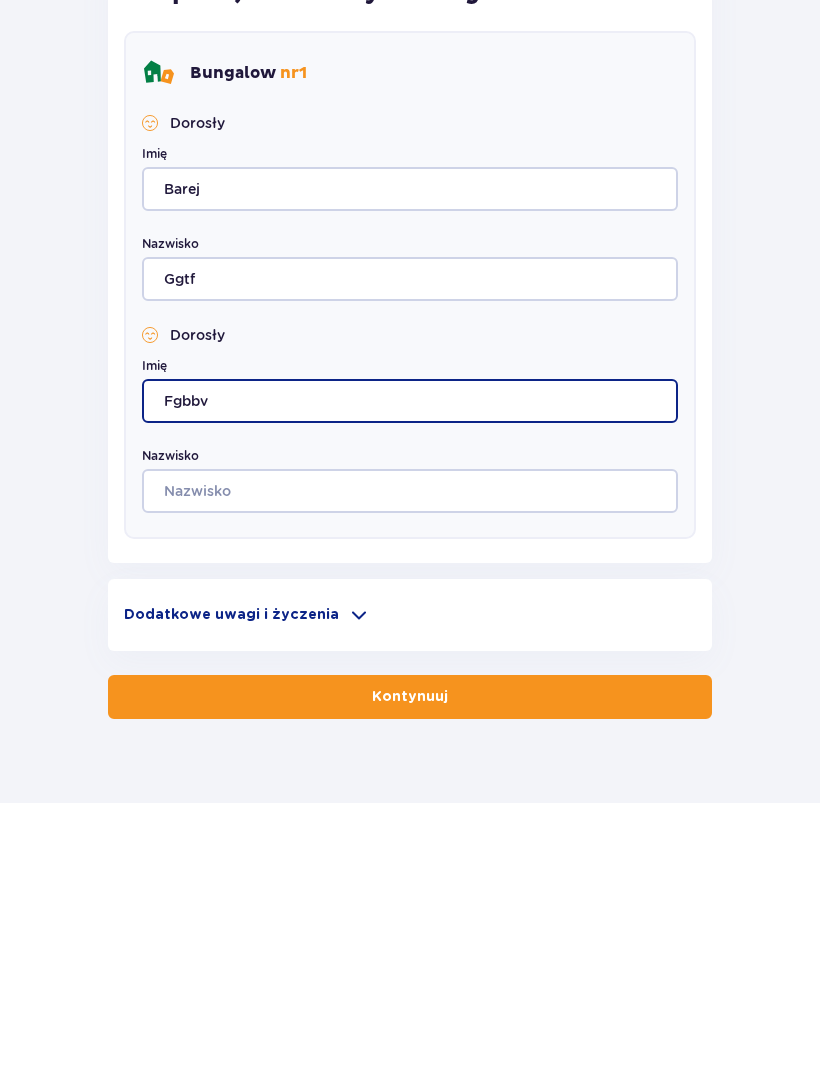 scroll, scrollTop: 424, scrollLeft: 0, axis: vertical 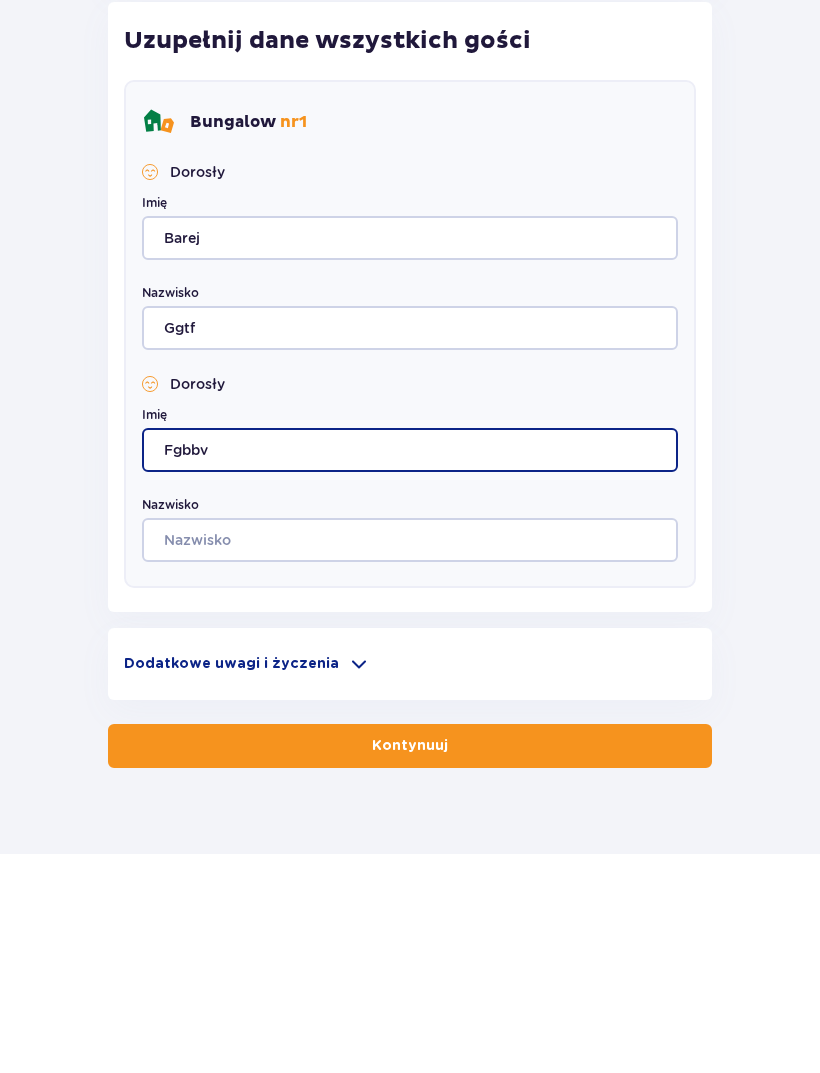 type on "Fgbbv" 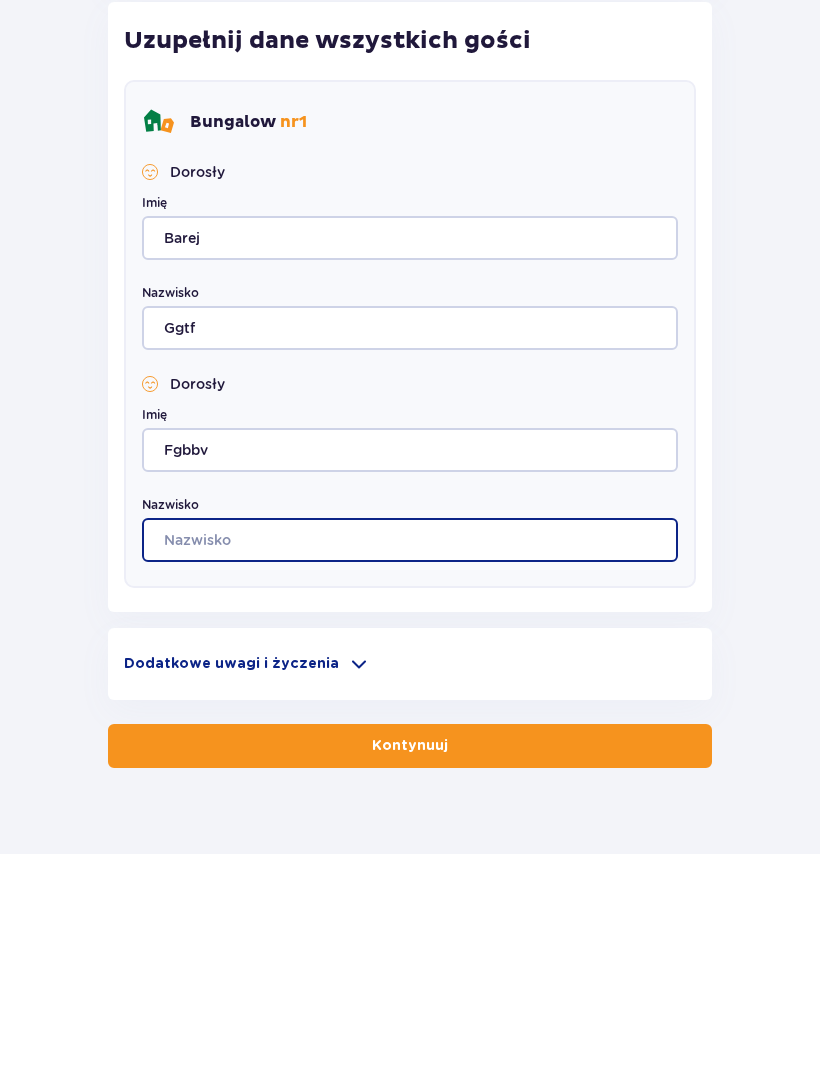 click on "Nazwisko" at bounding box center [410, 760] 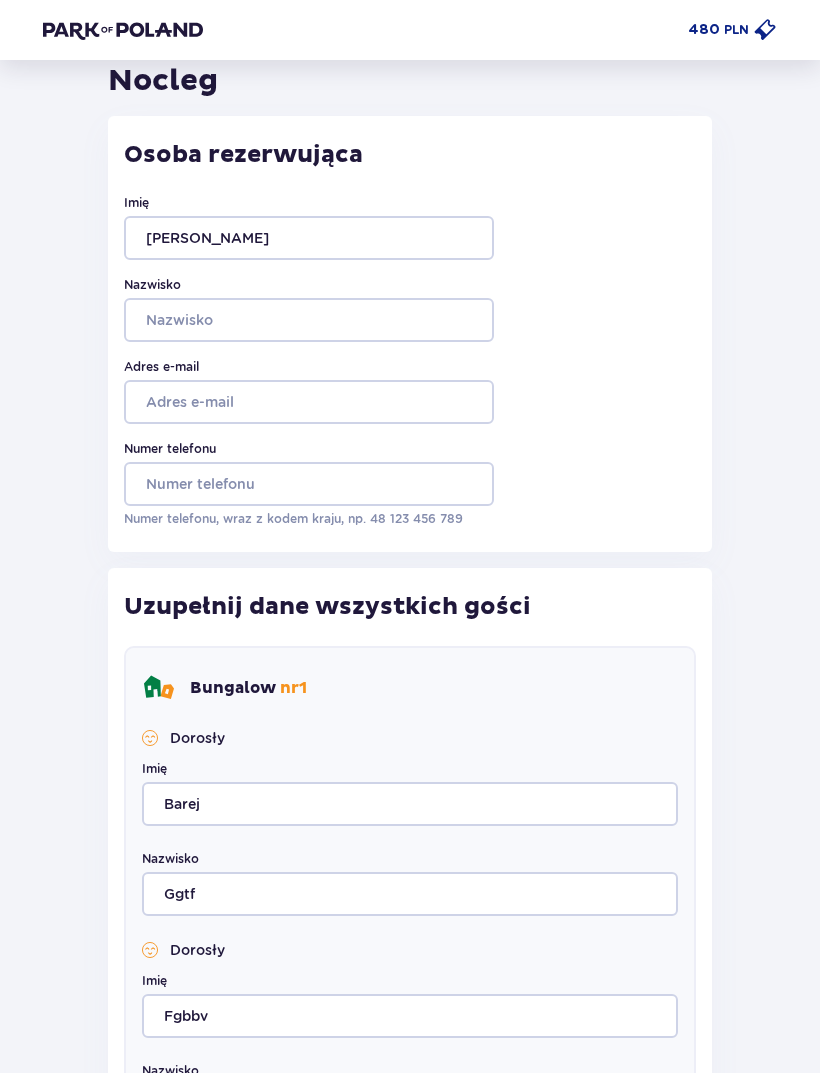 scroll, scrollTop: 77, scrollLeft: 0, axis: vertical 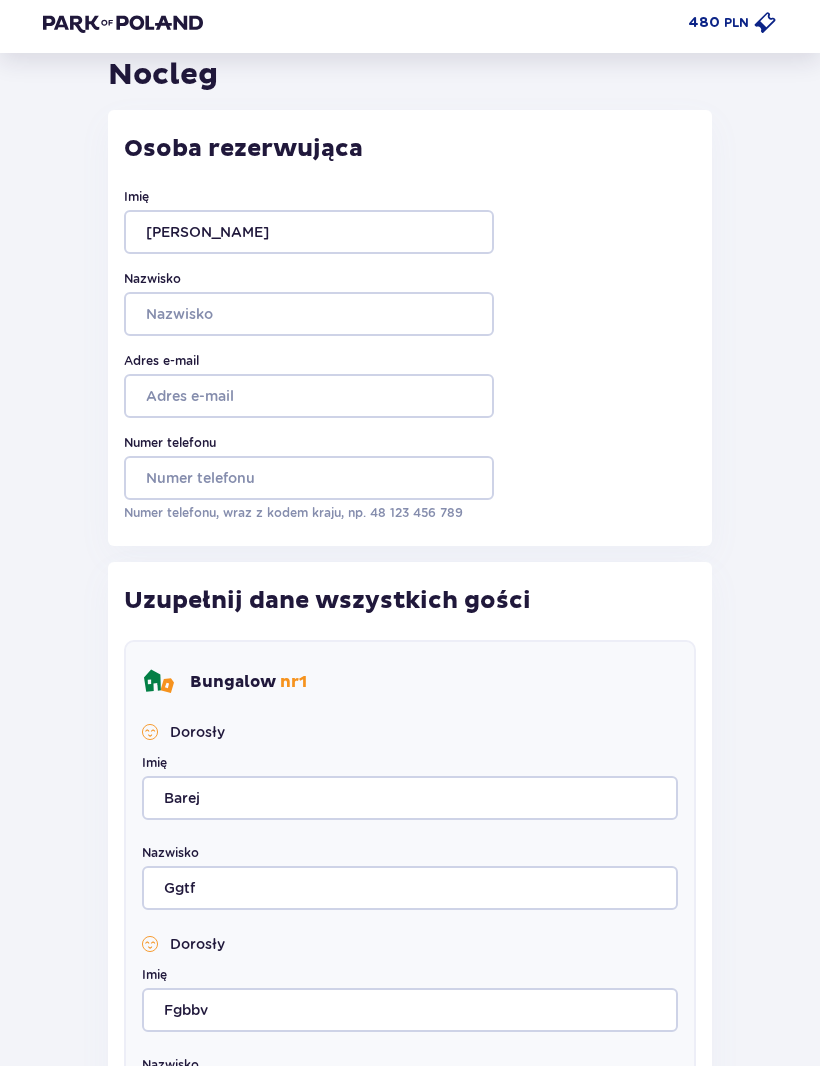 type on "Gghgg" 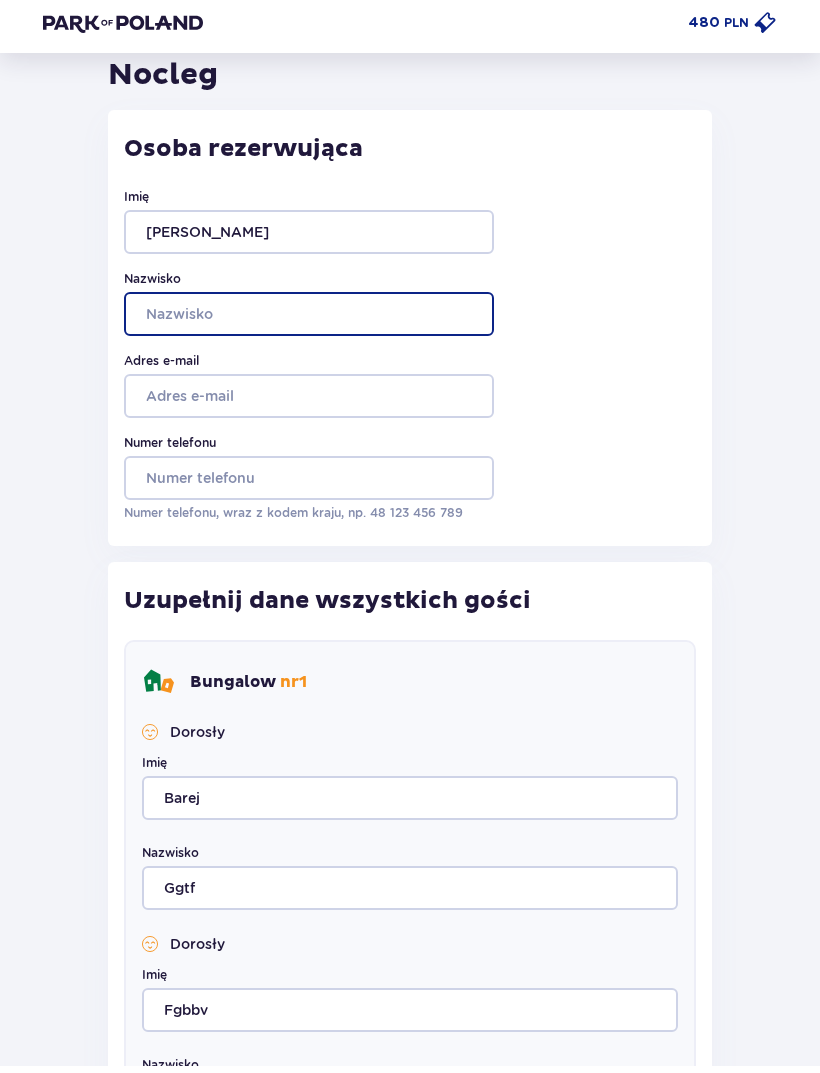 click on "Nazwisko" at bounding box center (309, 321) 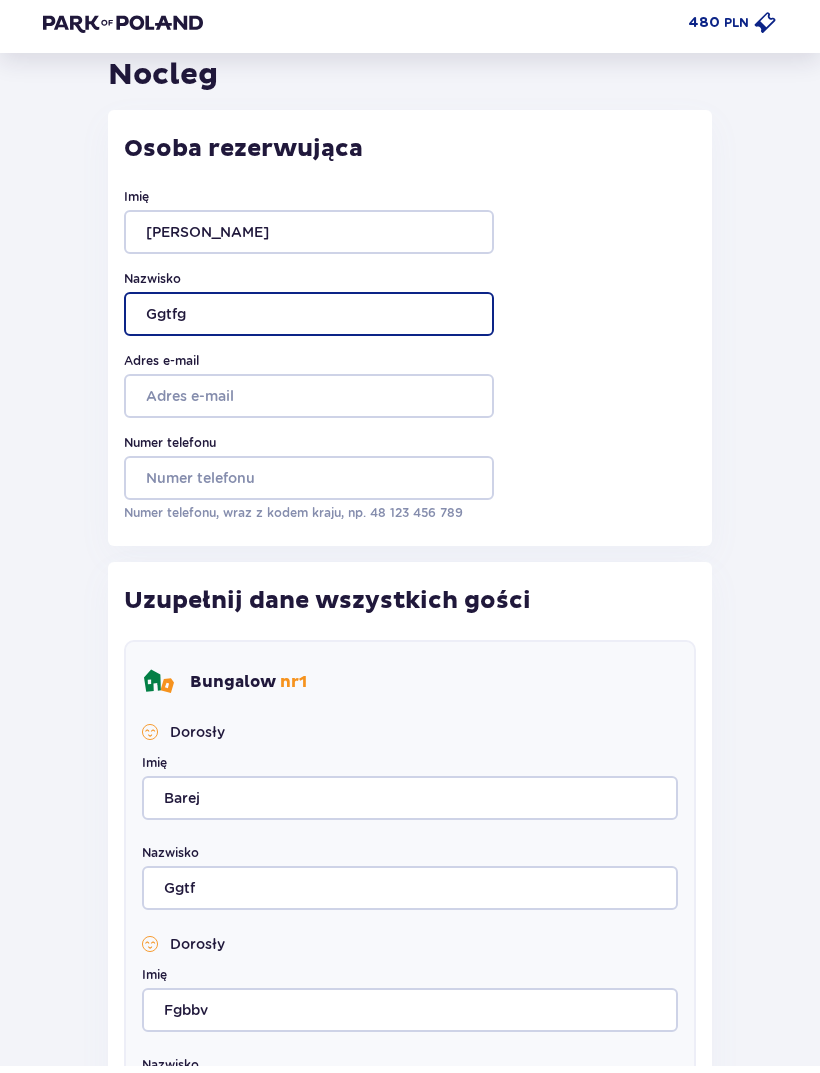 type on "Ggtfg" 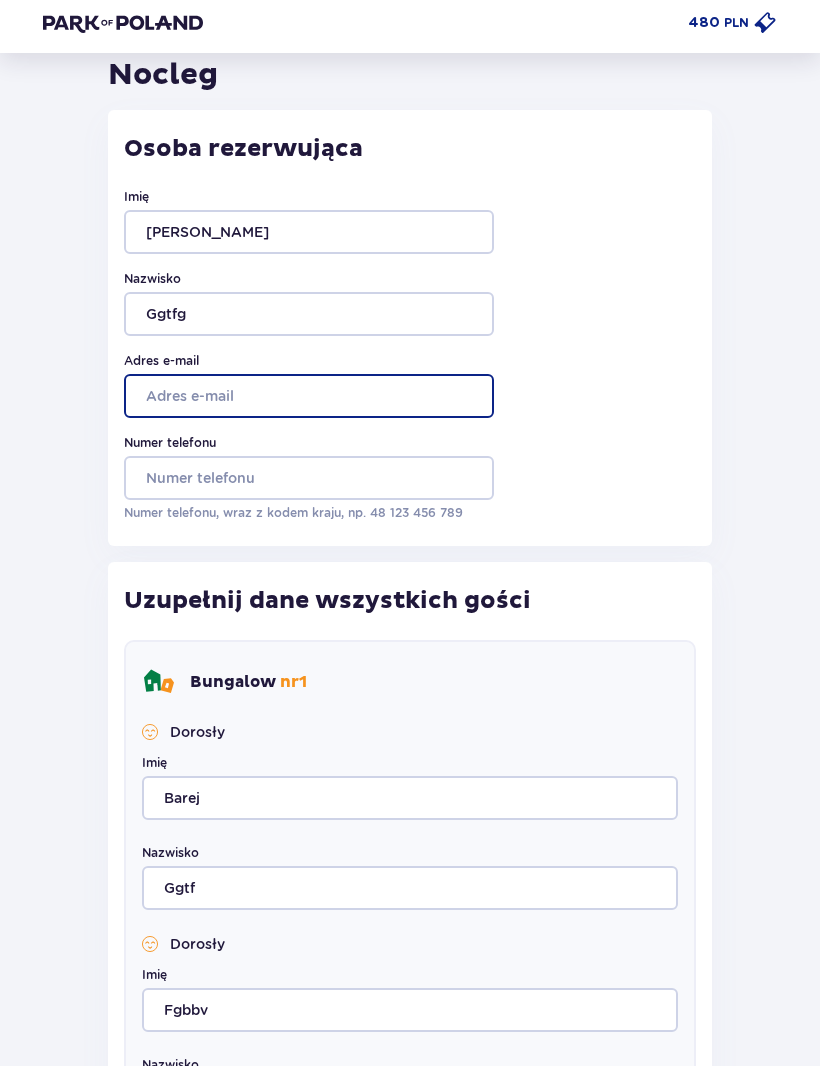 click on "Adres e-mail" at bounding box center (309, 403) 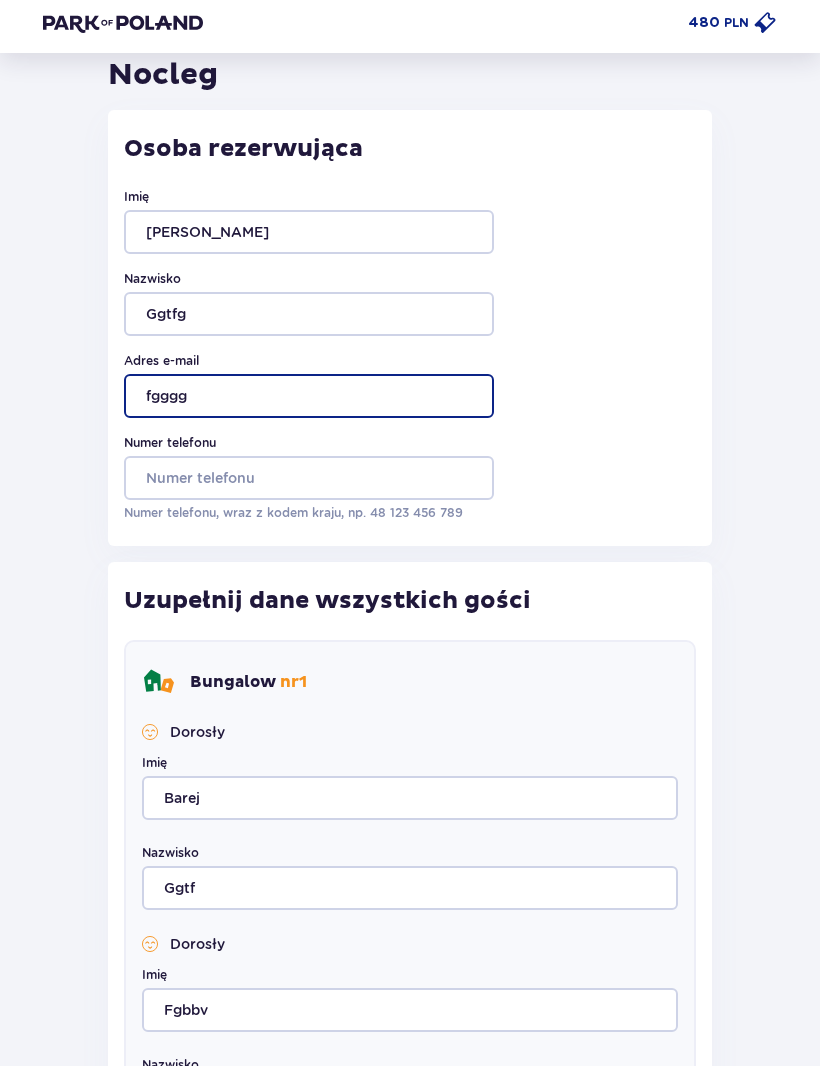 click on "fgggg" at bounding box center [309, 403] 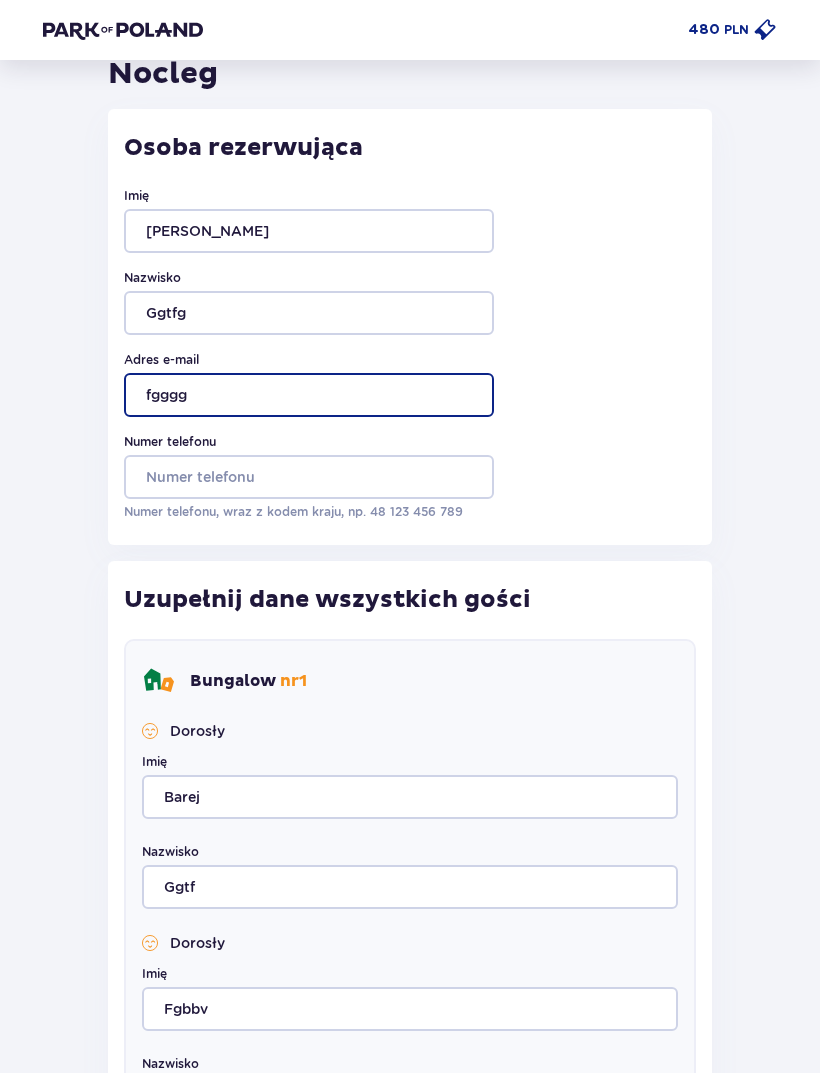 click on "fgggg" at bounding box center [309, 395] 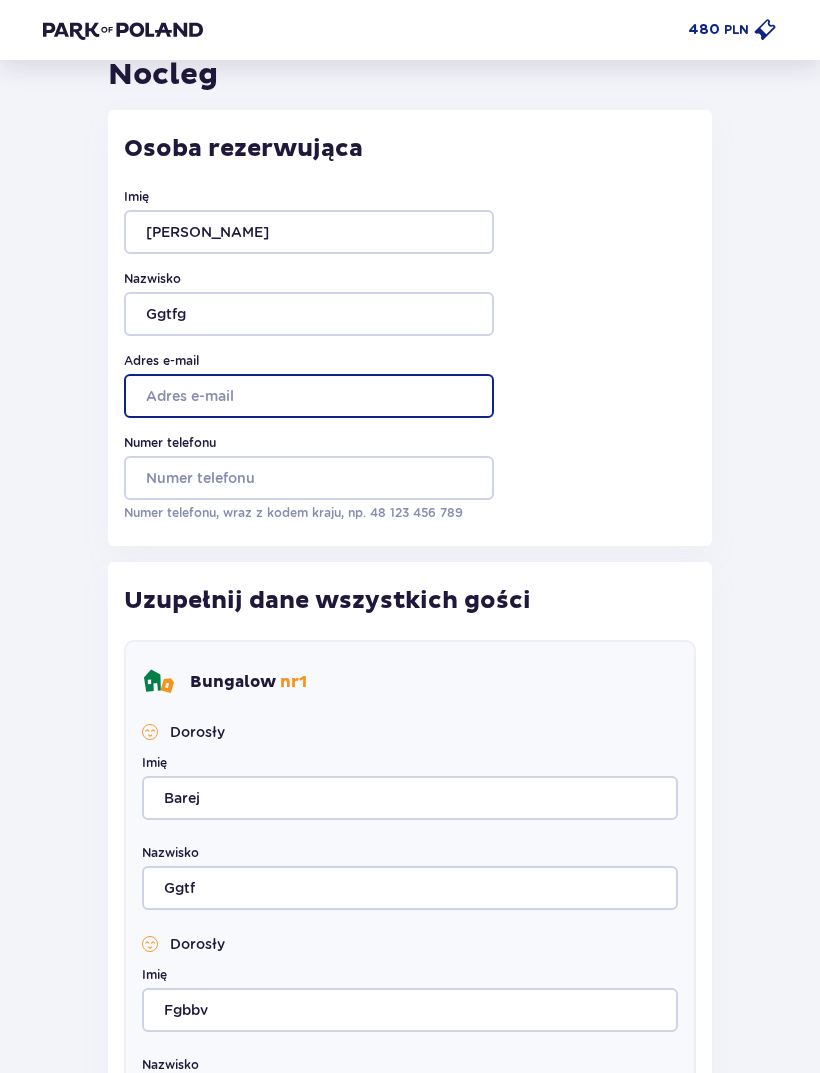 type on "[EMAIL_ADDRESS][DOMAIN_NAME]" 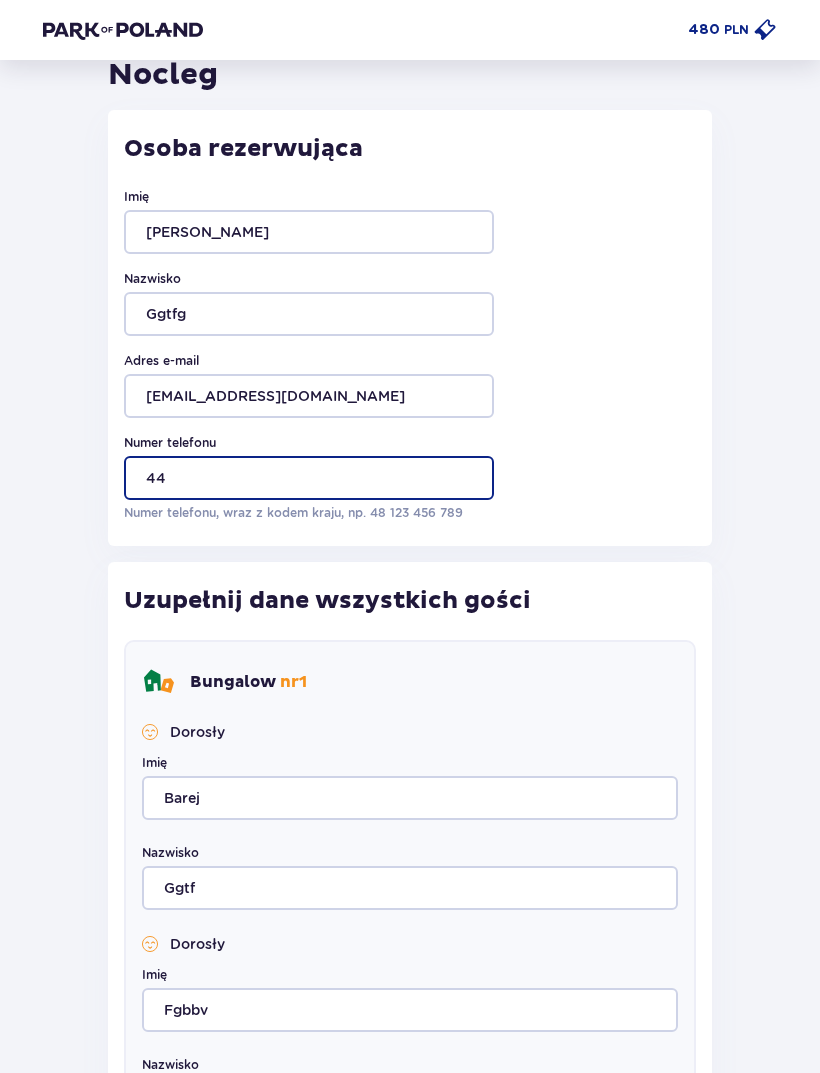 type on "4" 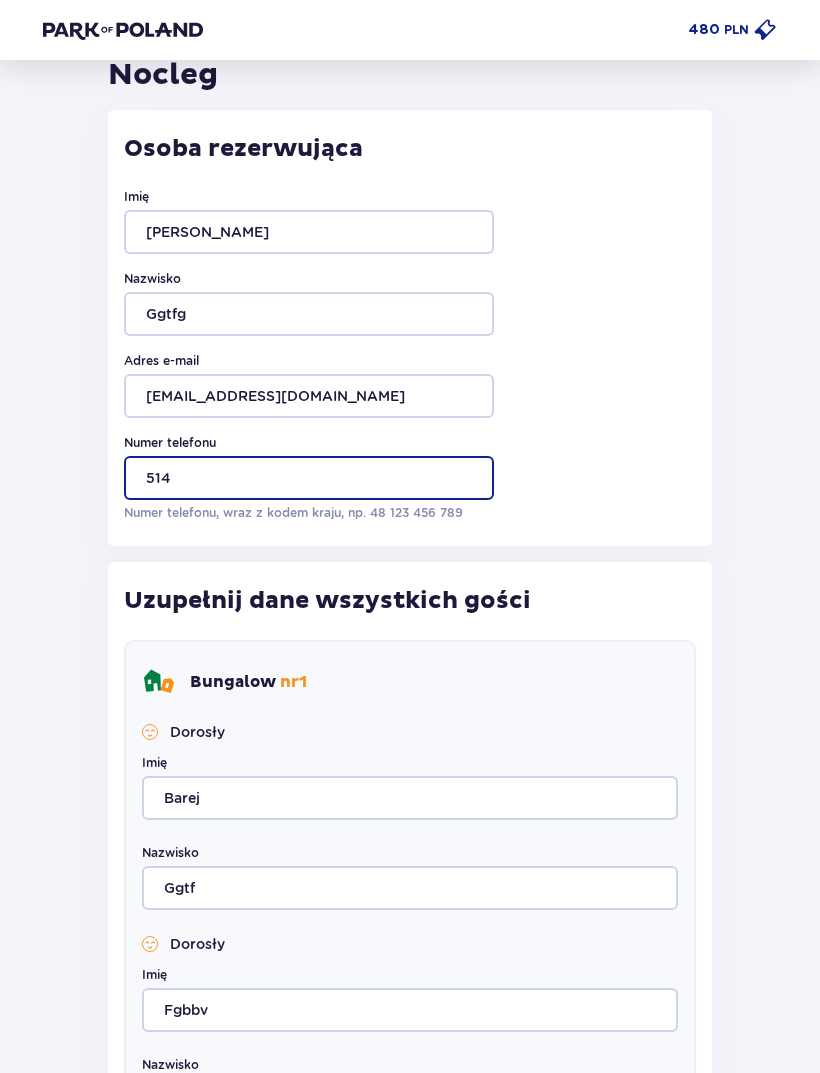 type on "51" 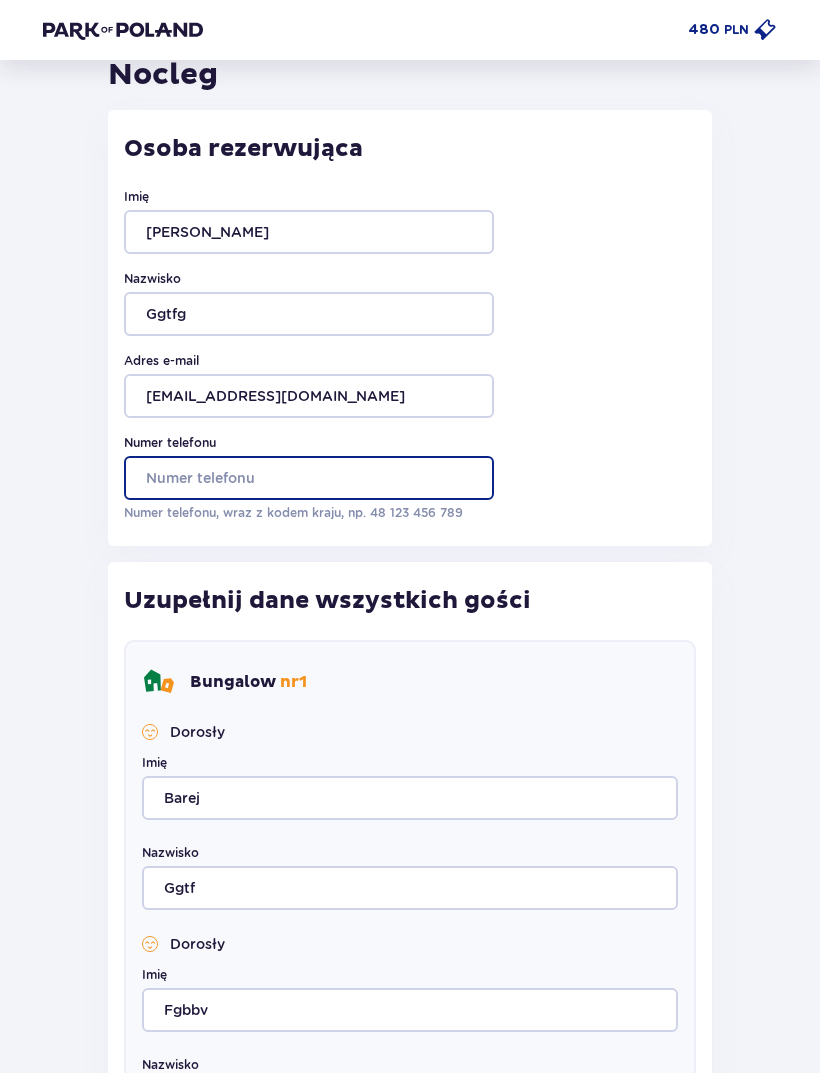 type on "517075521" 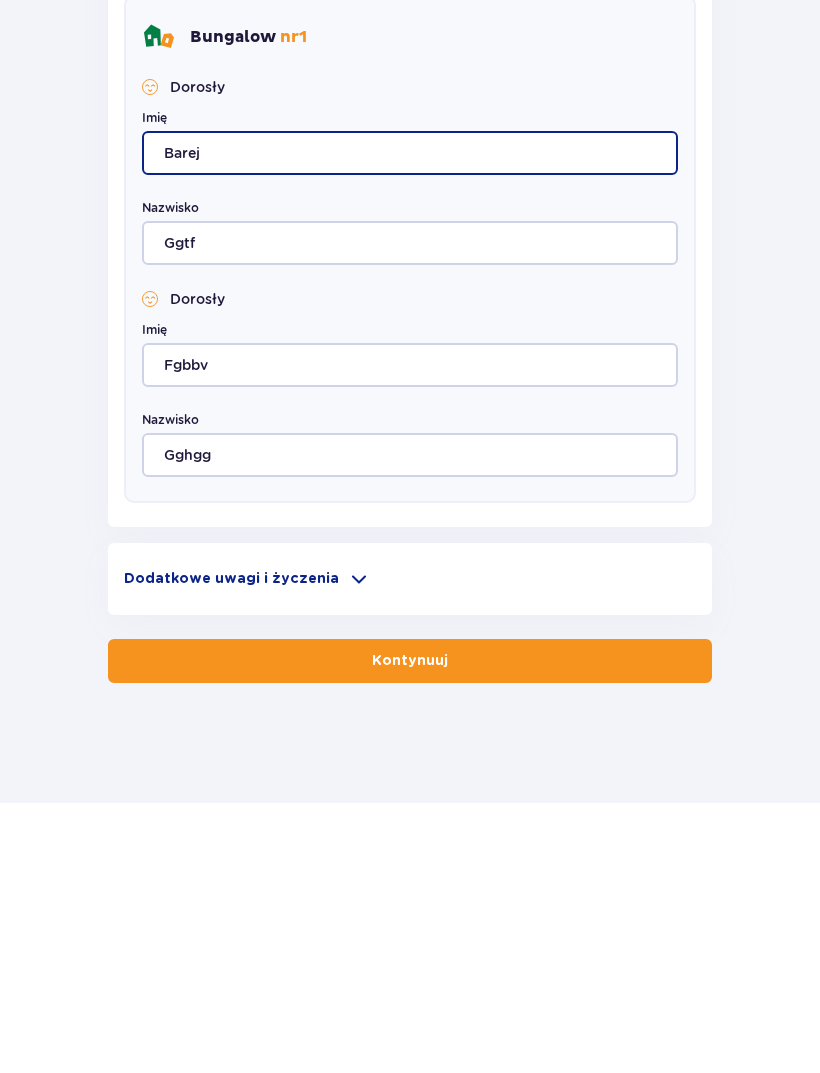 scroll, scrollTop: 459, scrollLeft: 0, axis: vertical 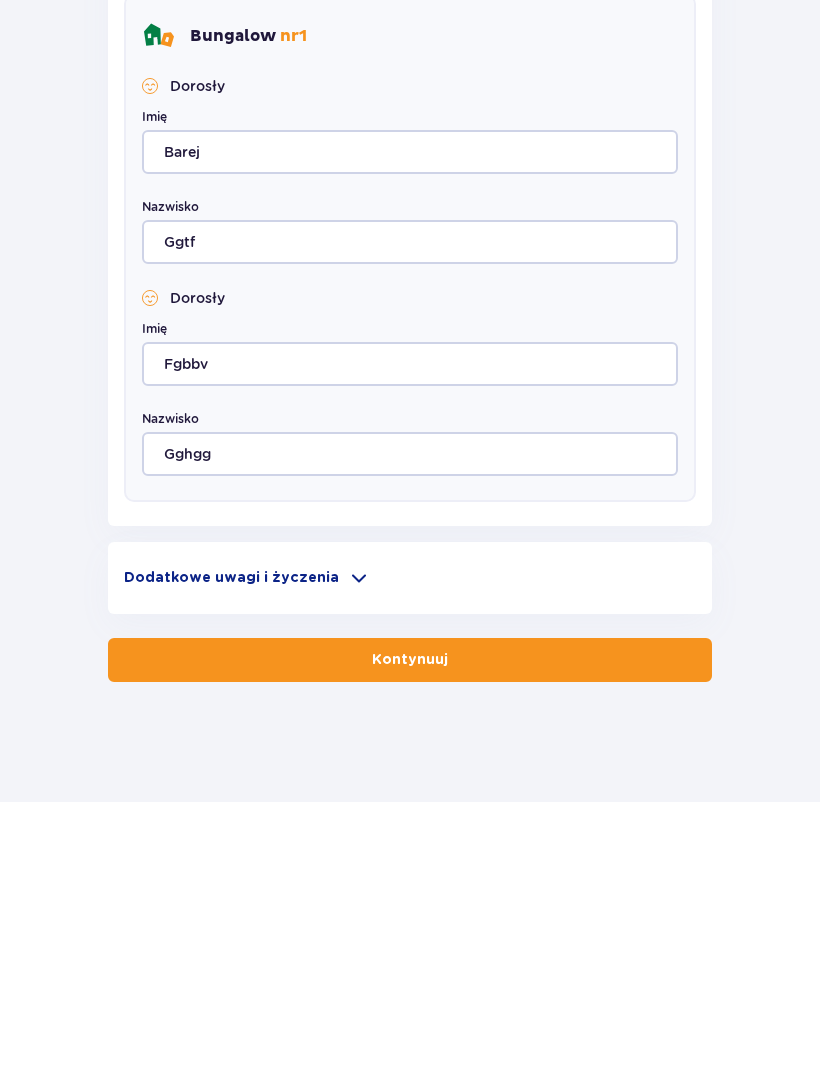 click on "Kontynuuj" at bounding box center [410, 931] 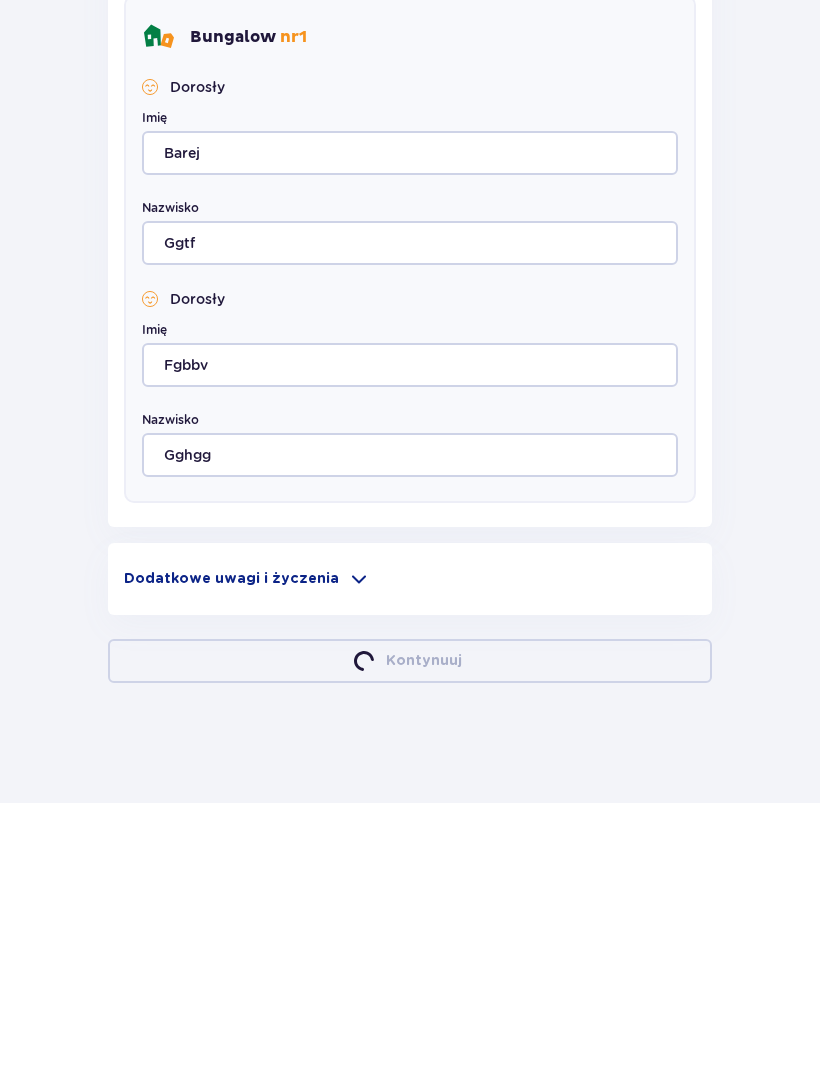 scroll, scrollTop: 392, scrollLeft: 0, axis: vertical 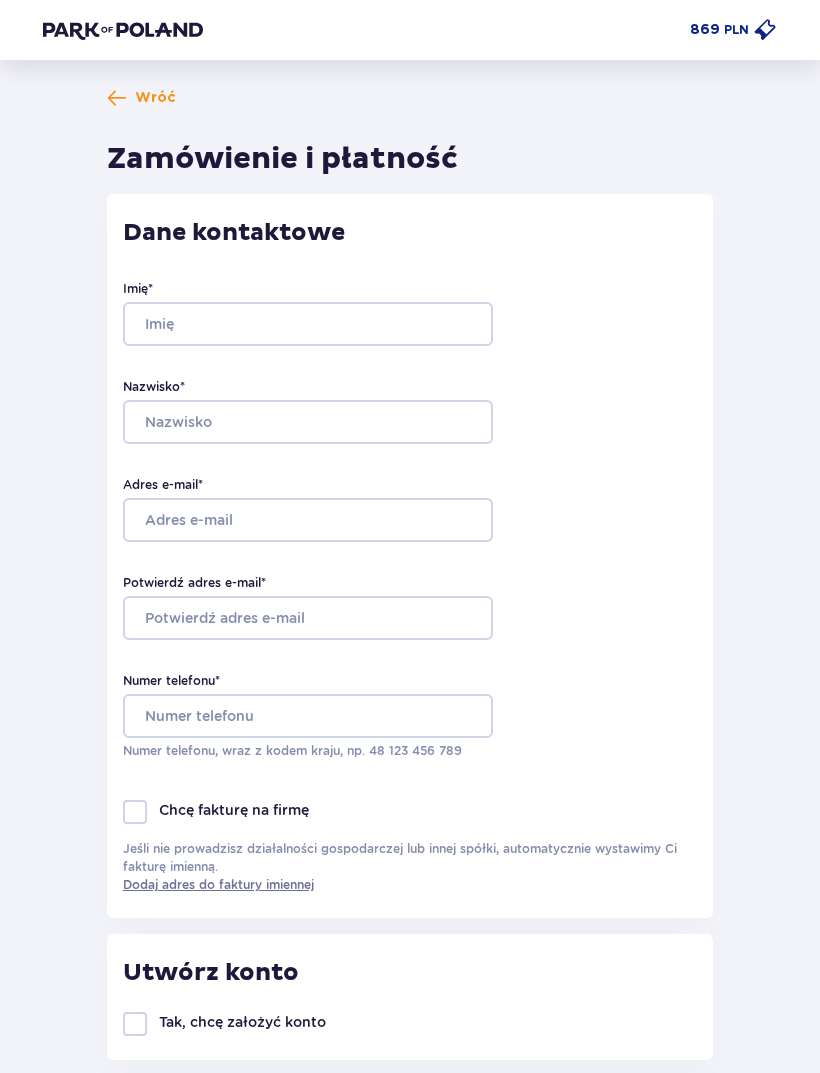 click on "Wróć Zamówienie i płatność Dane kontaktowe Imię * Nazwisko * Adres e-mail * Potwierdź adres e-mail * Numer telefonu * Numer telefonu, wraz z kodem kraju, np. 48 ​123 ​456 ​789 Chcę fakturę na firmę Jeśli nie prowadzisz działalności gospodarczej lub innej spółki, automatycznie wystawimy Ci fakturę imienną. Dodaj adres do faktury imiennej Utwórz konto Tak, chcę założyć konto *Zapoznałem/am się i akceptuję   Regulamin sprzedaży biletów online,   Regulamin korzystania z parku wodnego [GEOGRAPHIC_DATA],   [GEOGRAPHIC_DATA] Sprzedaży [GEOGRAPHIC_DATA],   [GEOGRAPHIC_DATA] Pobytu w [GEOGRAPHIC_DATA] ,  [GEOGRAPHIC_DATA] strefy VIP ,  Specjalne warunki zakupu Pakietu Rodzinnego ,  Zasady promocji Pakiet dla Seniora ,  [GEOGRAPHIC_DATA] promocji “Online taniej 10/20 zł”   i   Politykę prywatności Akceptuję inne zgody Rozwiń Chcę otrzymywać od Moyome Sp. z o.o. informacje o ofertach tej Spółki drogą telefoniczną, dlatego w tym celu zgadzam się na przetwarzanie przez tę Spółkę moich danych osobowych Edytuj   (" at bounding box center [410, 1246] 